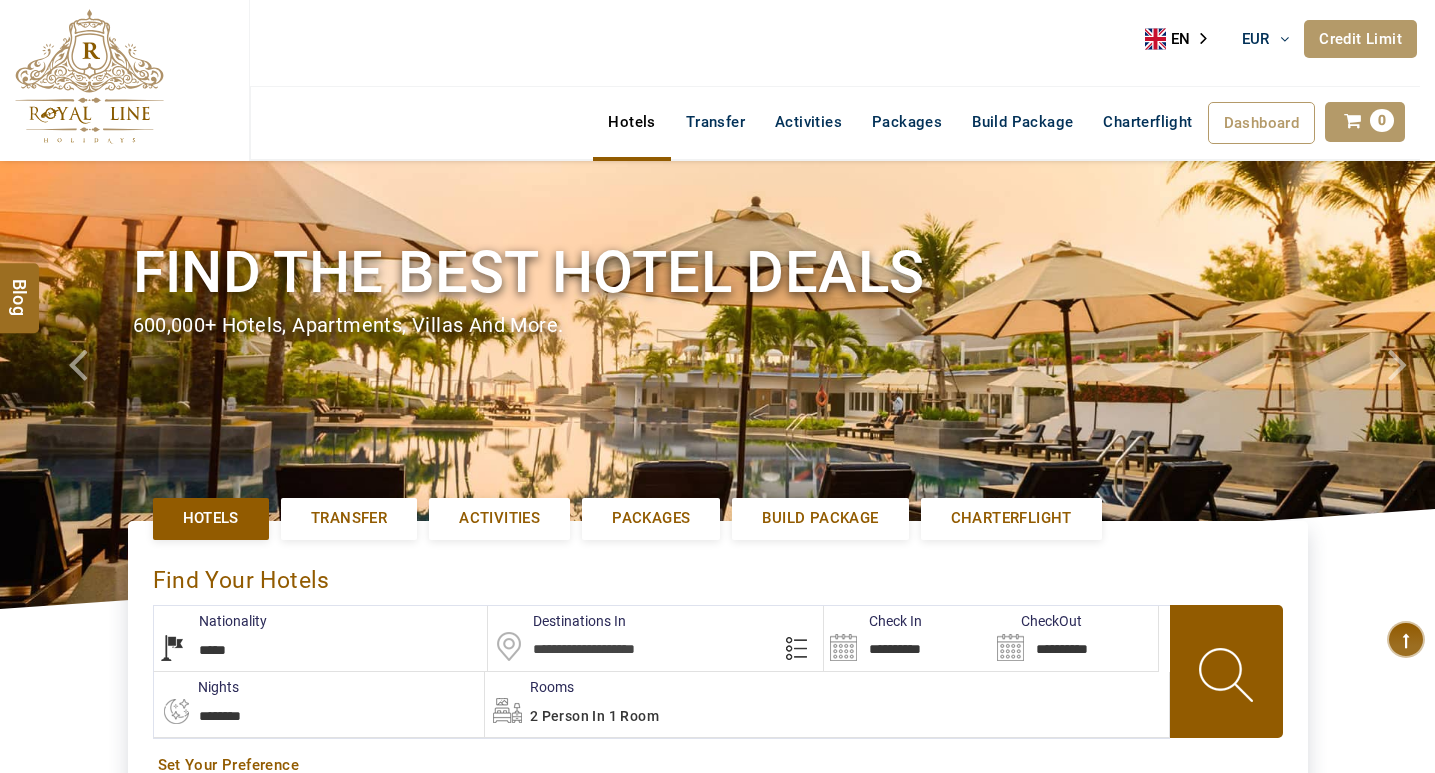 select on "*****" 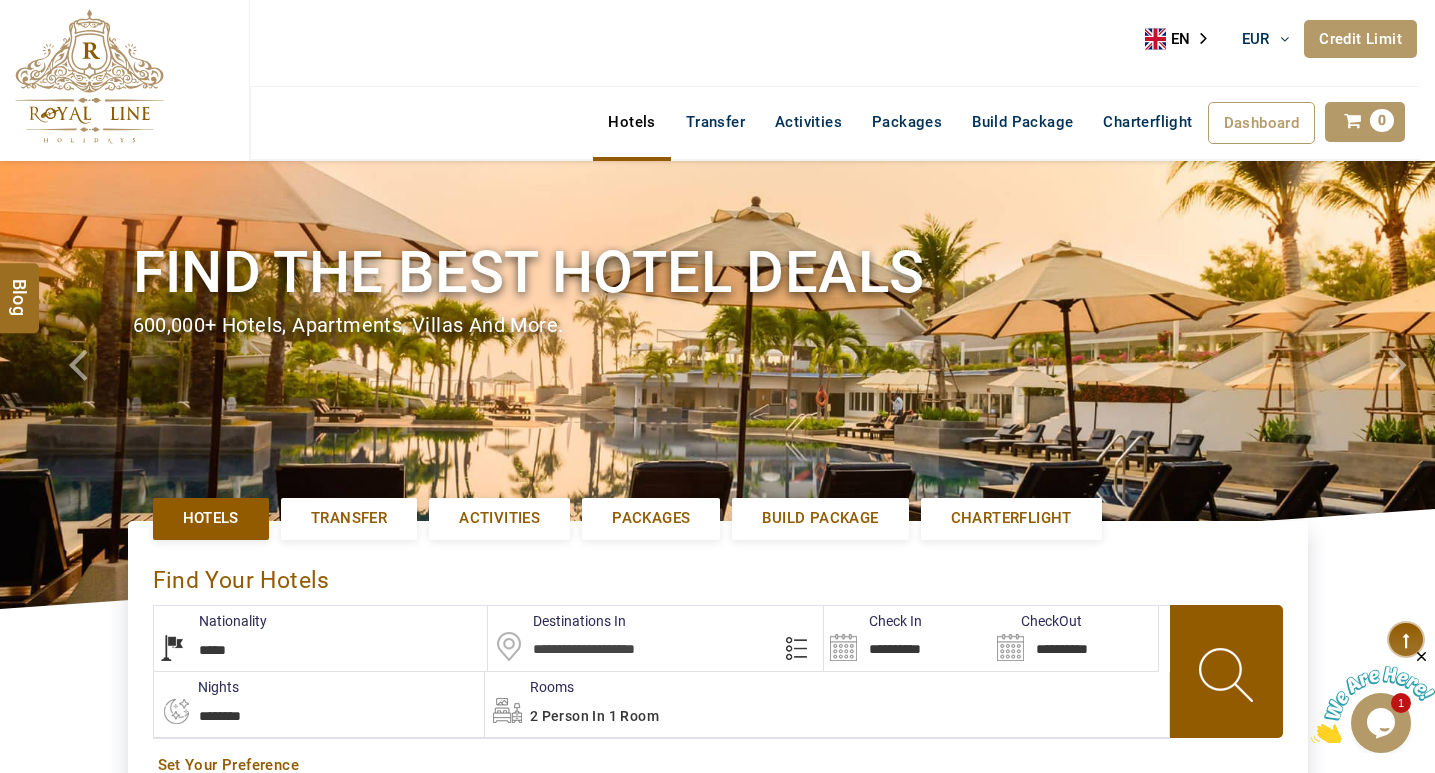 scroll, scrollTop: 0, scrollLeft: 0, axis: both 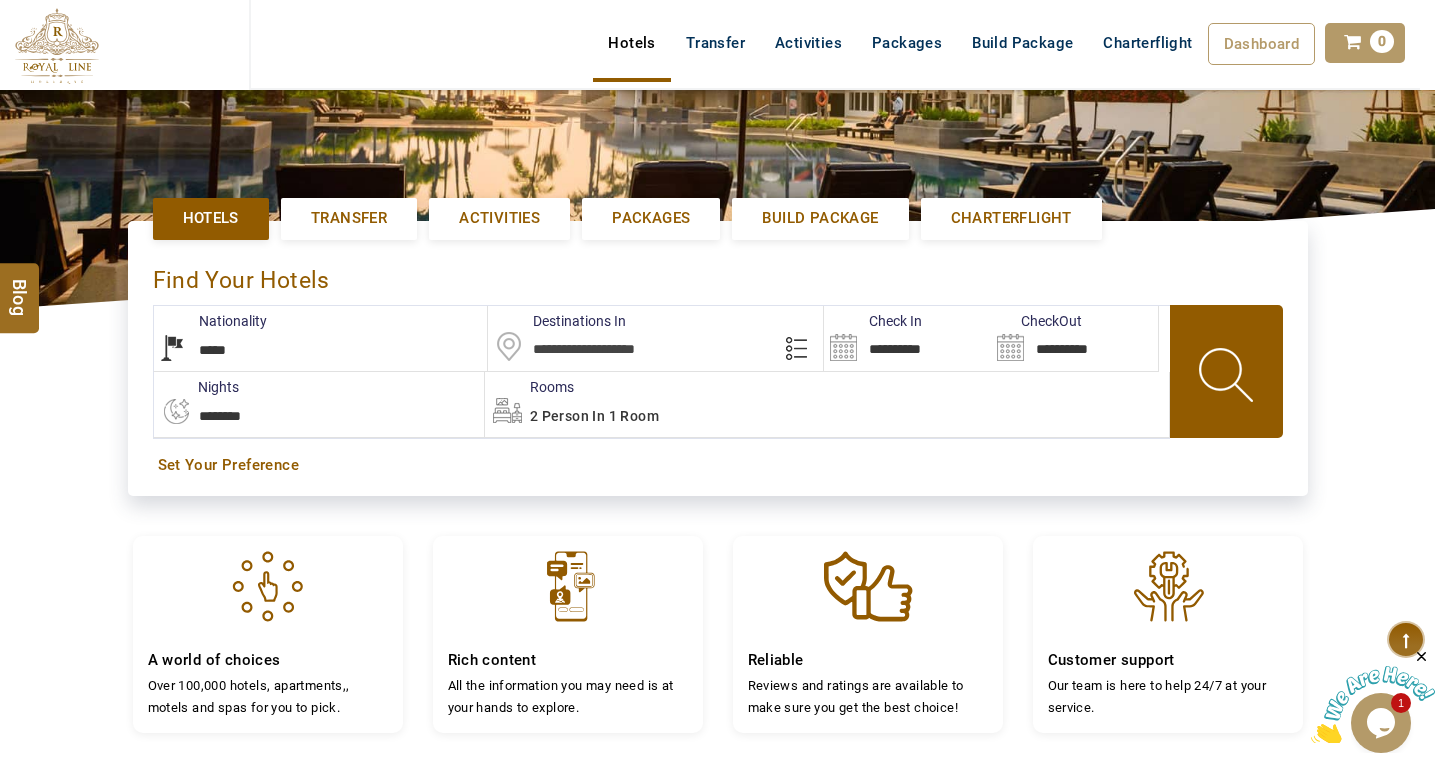 click at bounding box center [655, 338] 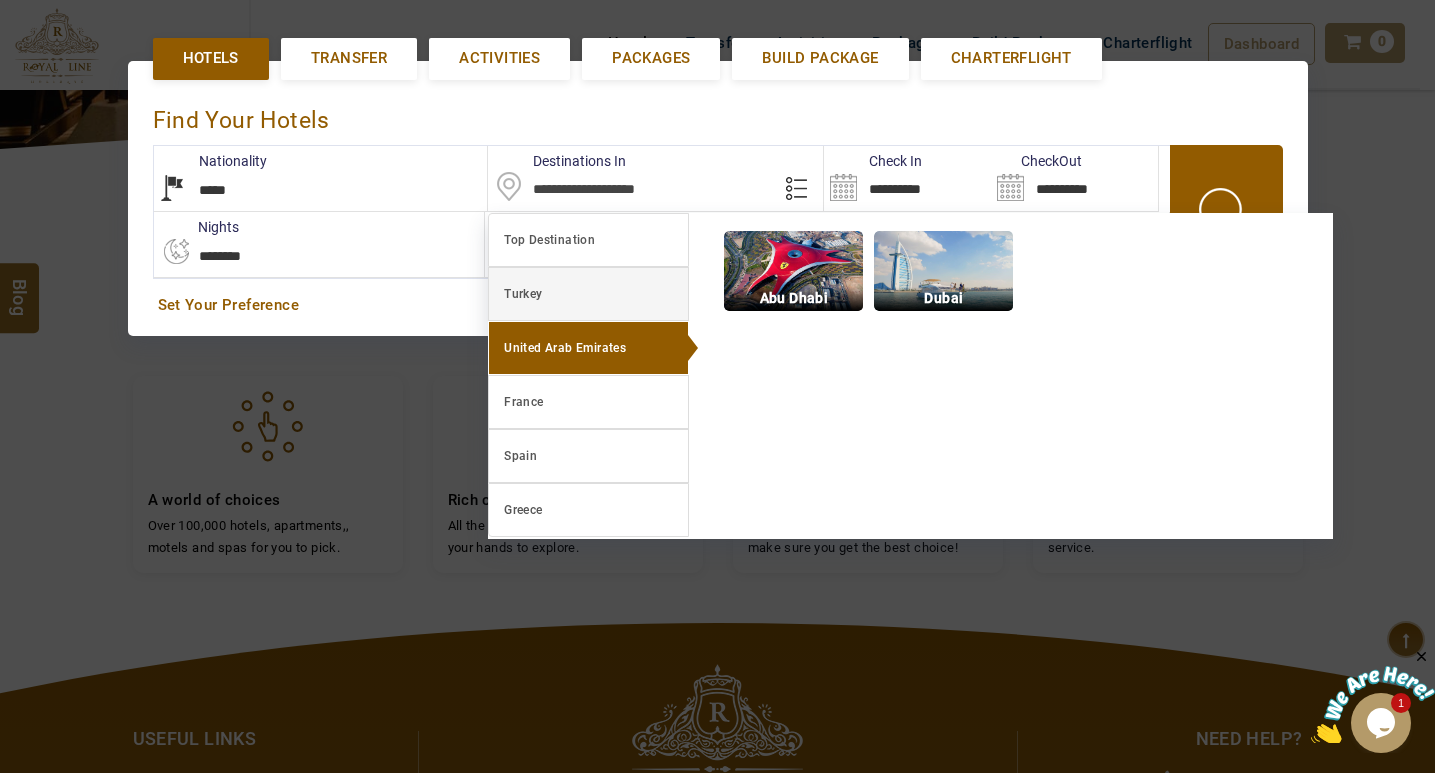 scroll, scrollTop: 461, scrollLeft: 0, axis: vertical 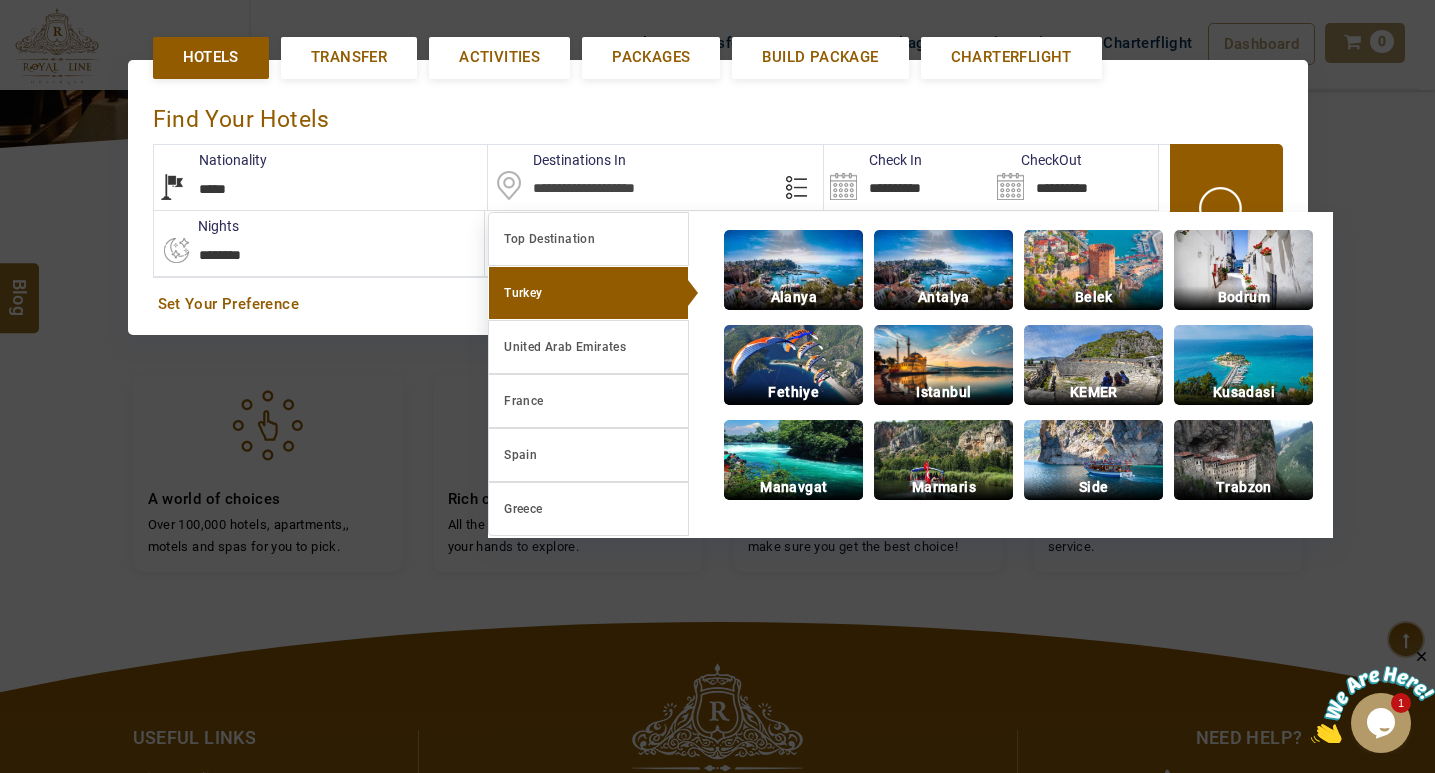 click on "Turkey" at bounding box center (588, 293) 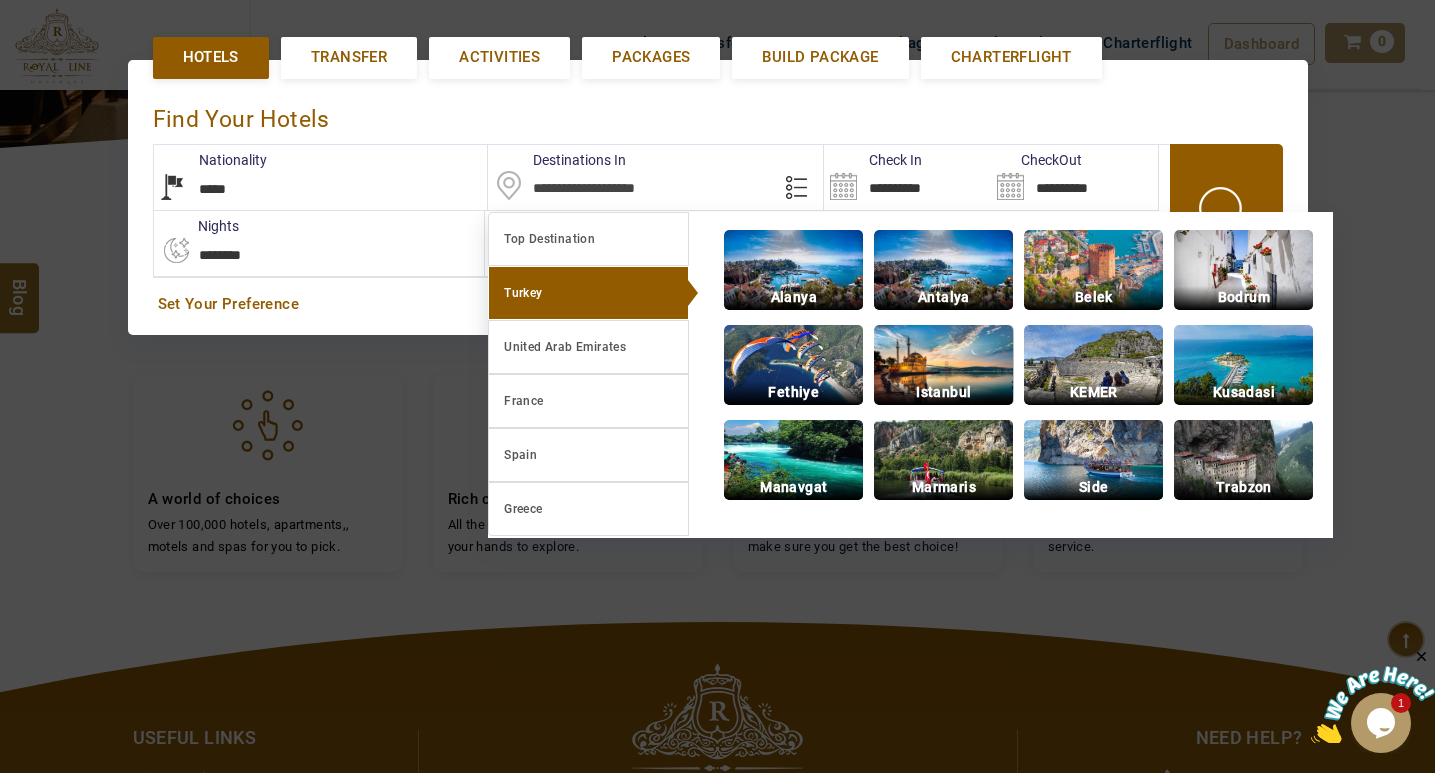 click at bounding box center (943, 365) 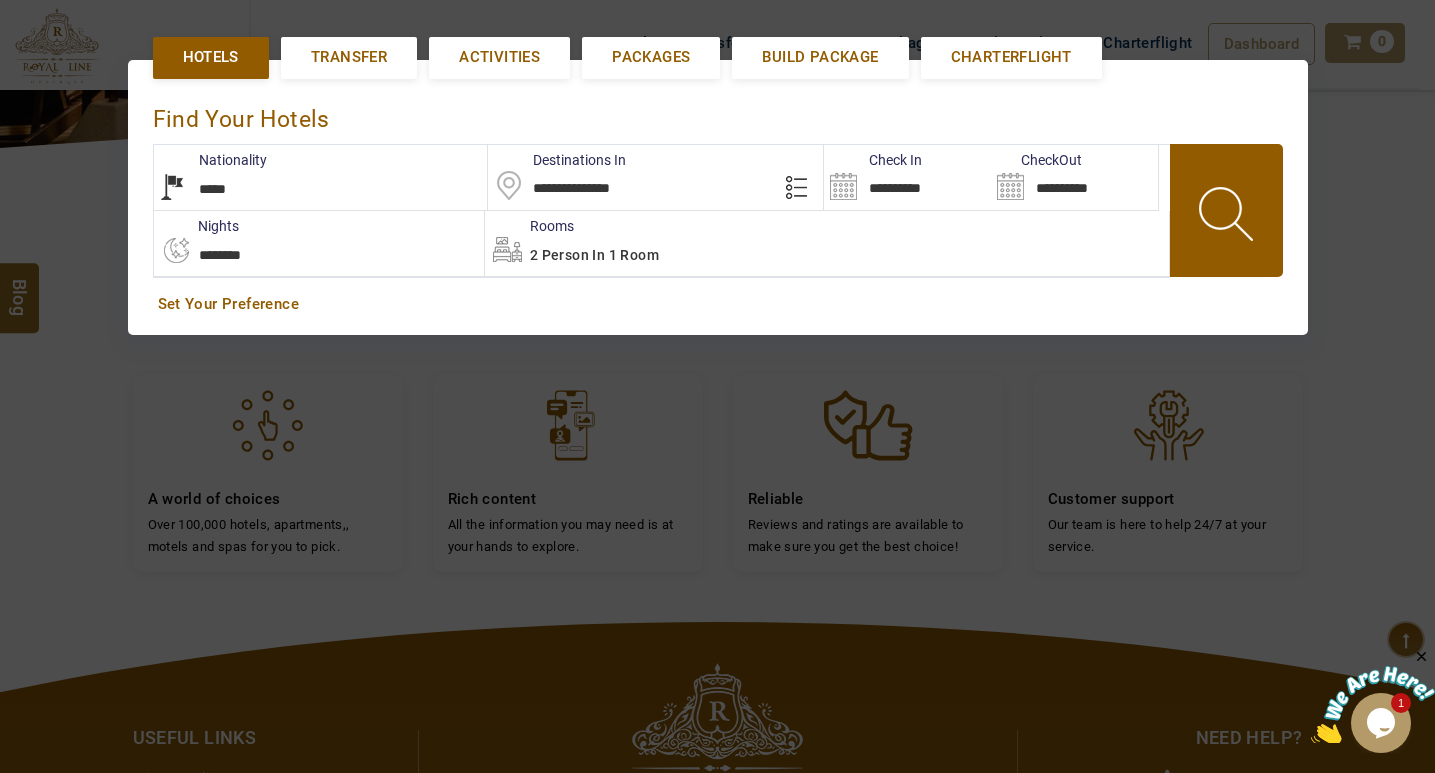 click on "**********" at bounding box center (907, 177) 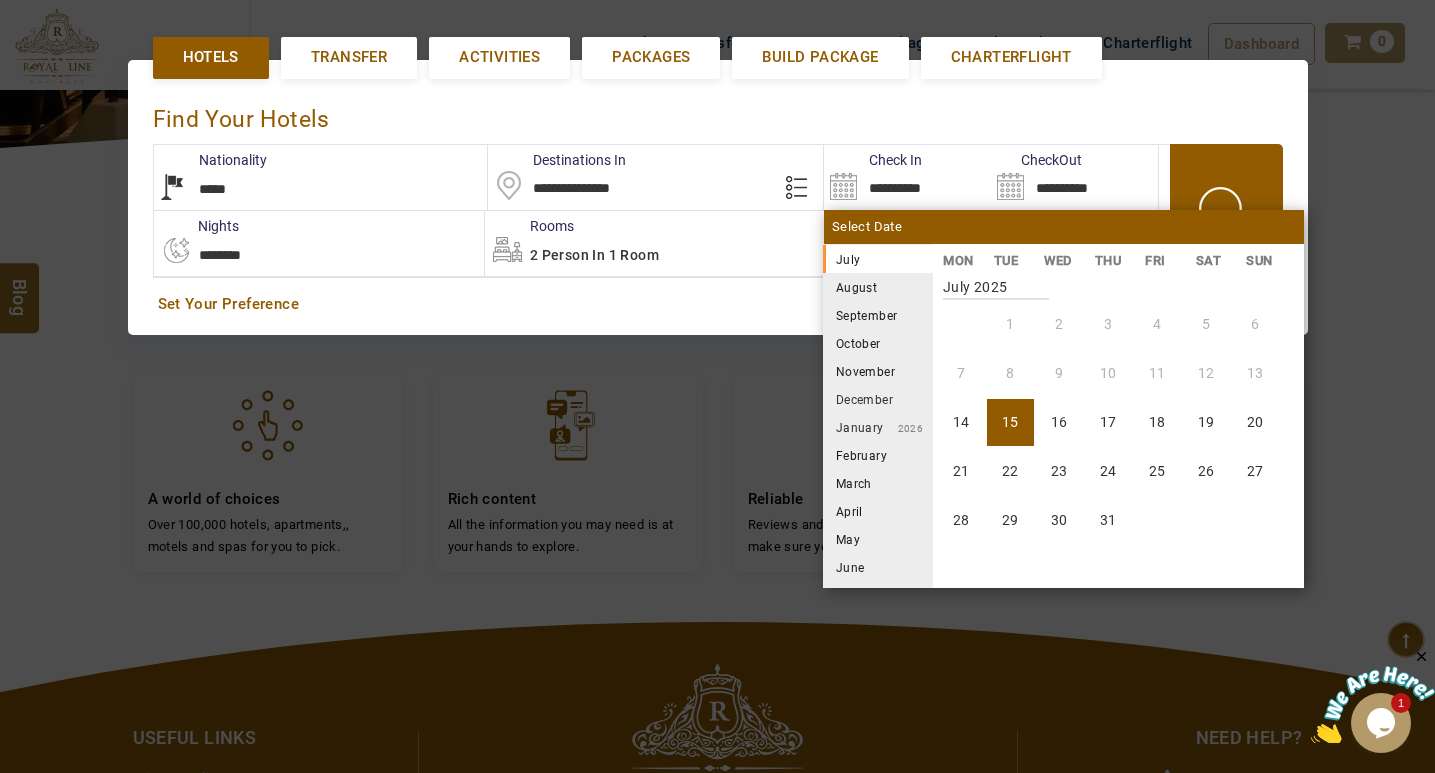 click on "September" at bounding box center (878, 315) 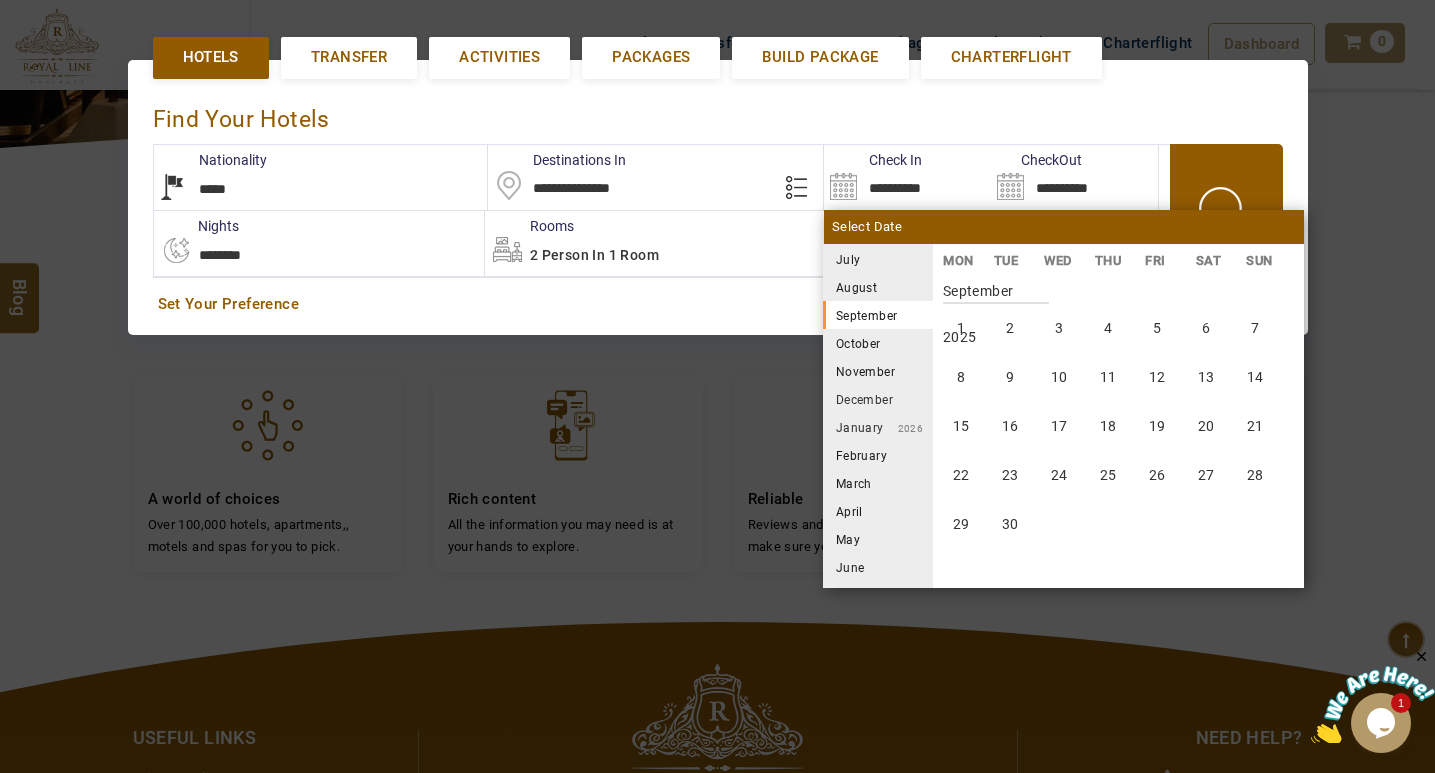 scroll, scrollTop: 740, scrollLeft: 0, axis: vertical 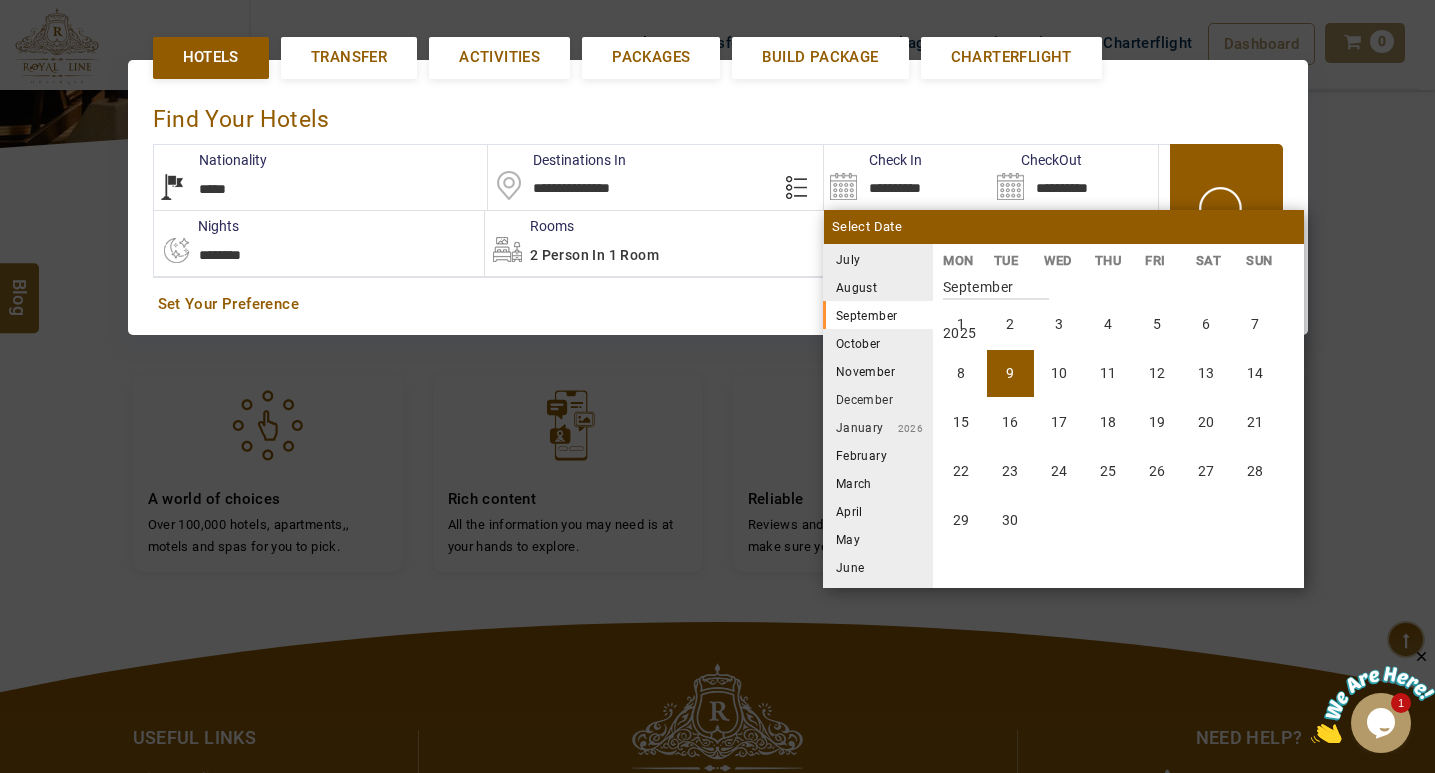 click on "9" at bounding box center [1010, 373] 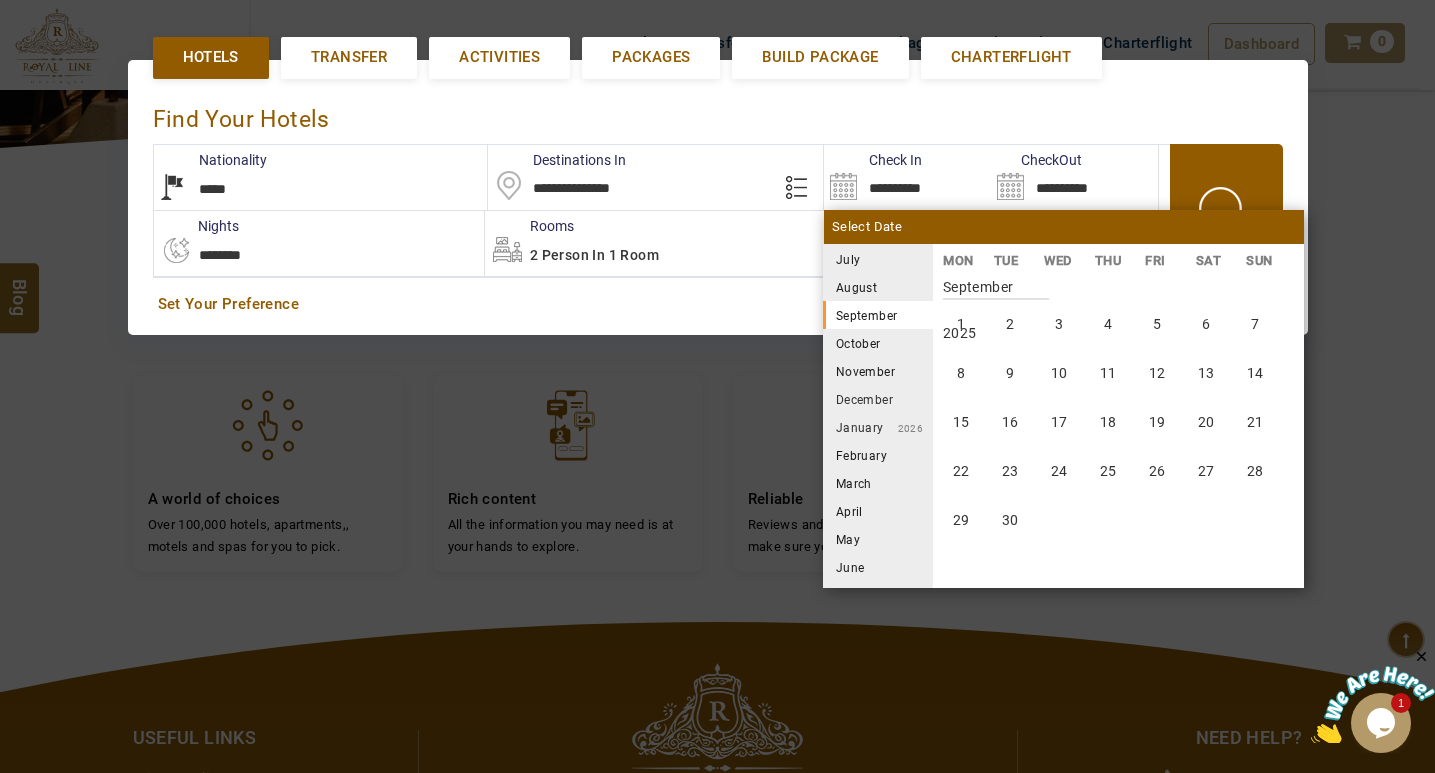 type on "**********" 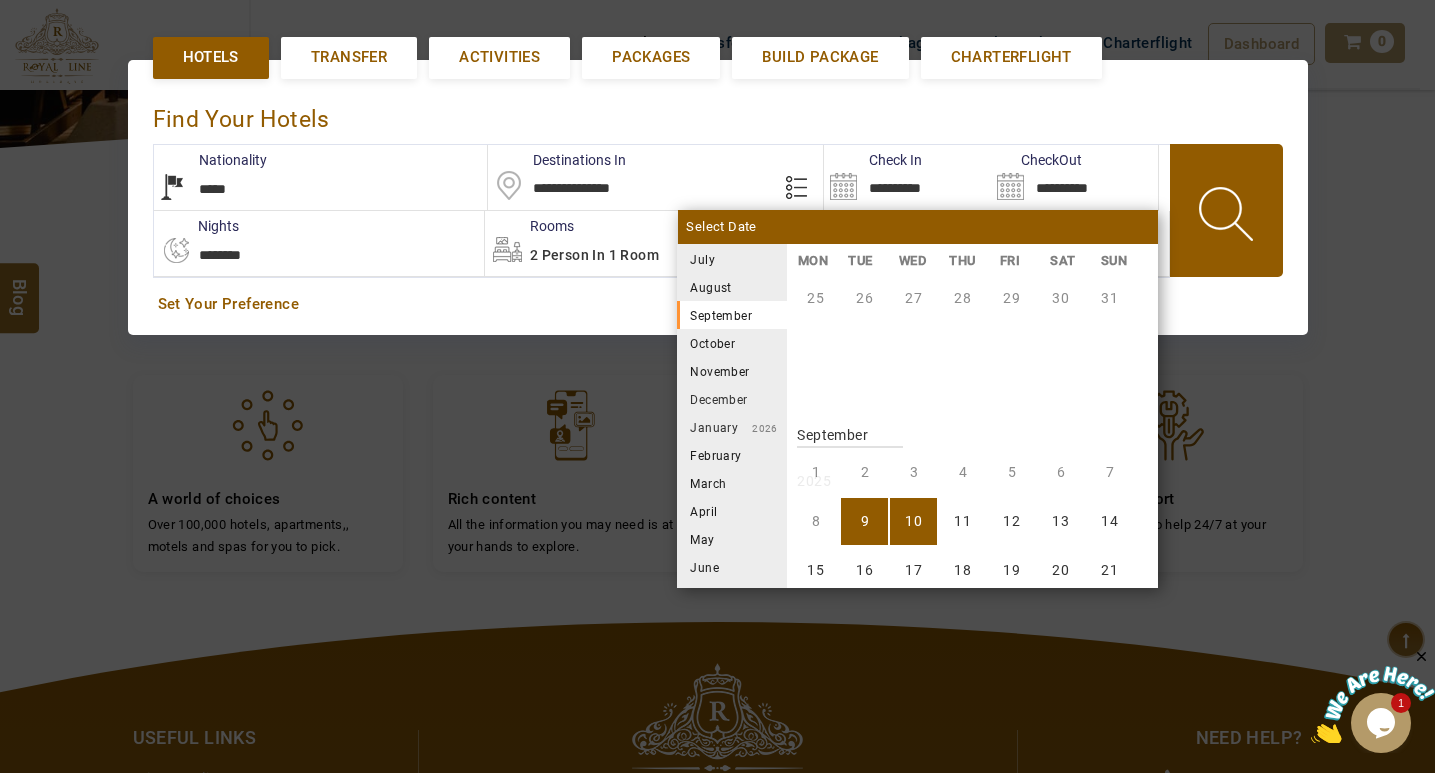scroll, scrollTop: 740, scrollLeft: 0, axis: vertical 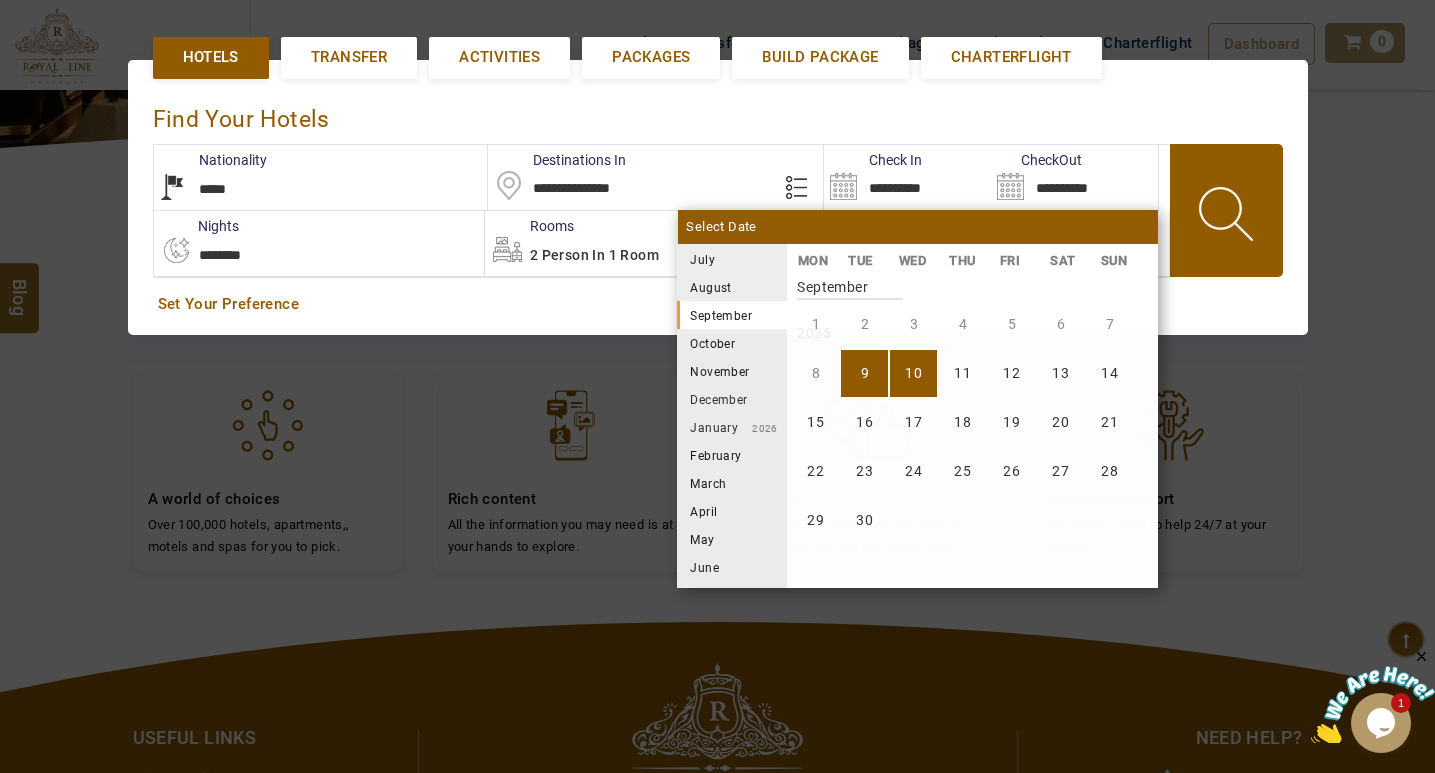 click on "10" at bounding box center [913, 373] 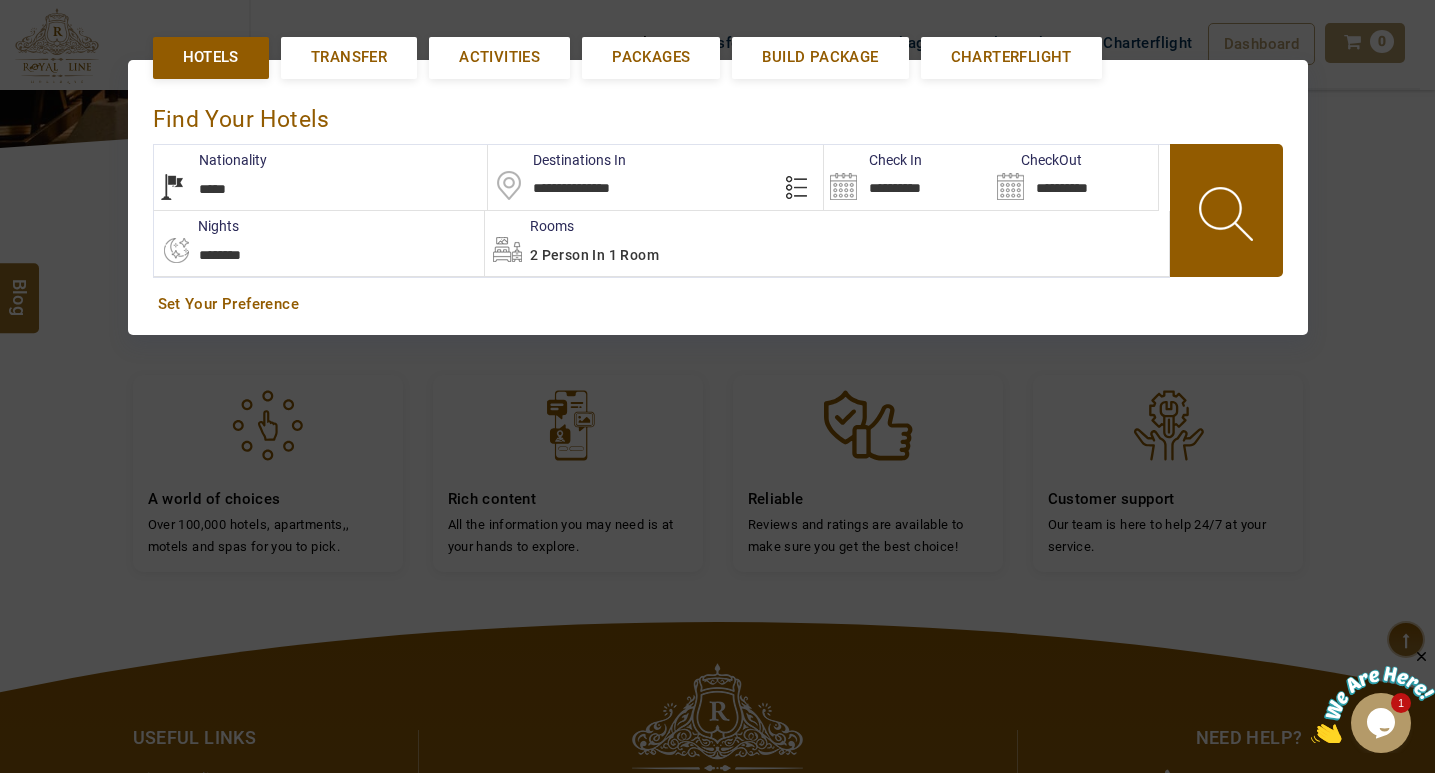 click at bounding box center [1228, 217] 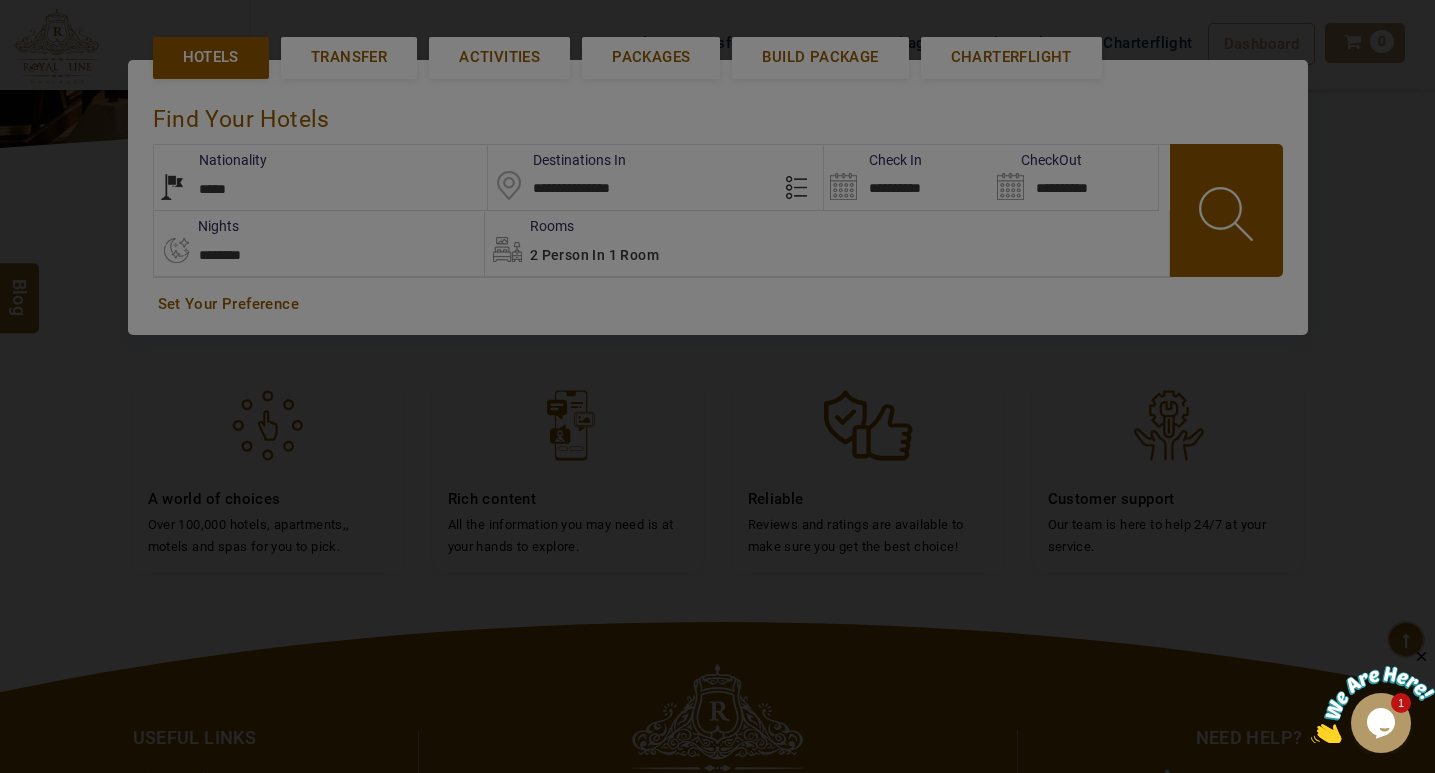 click at bounding box center [717, 386] 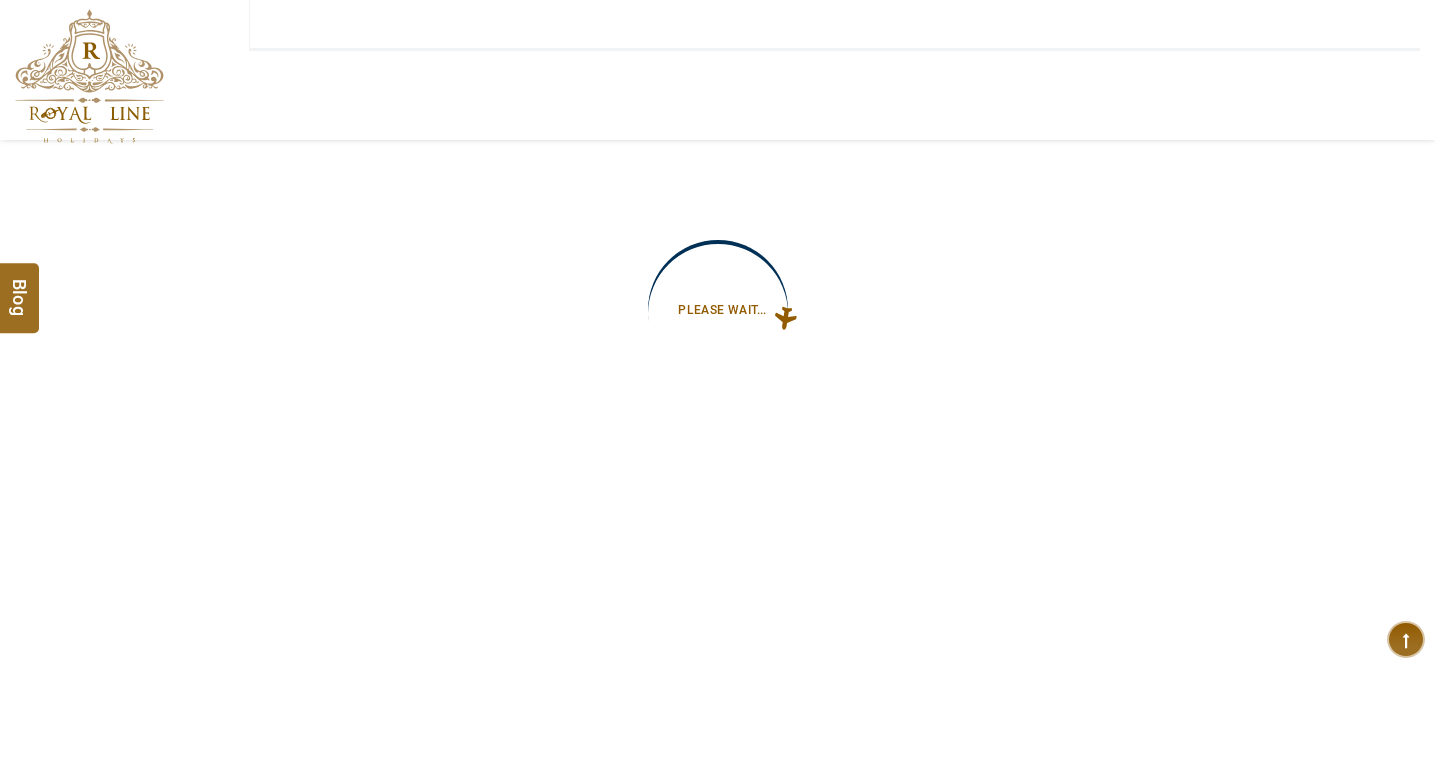 type on "**********" 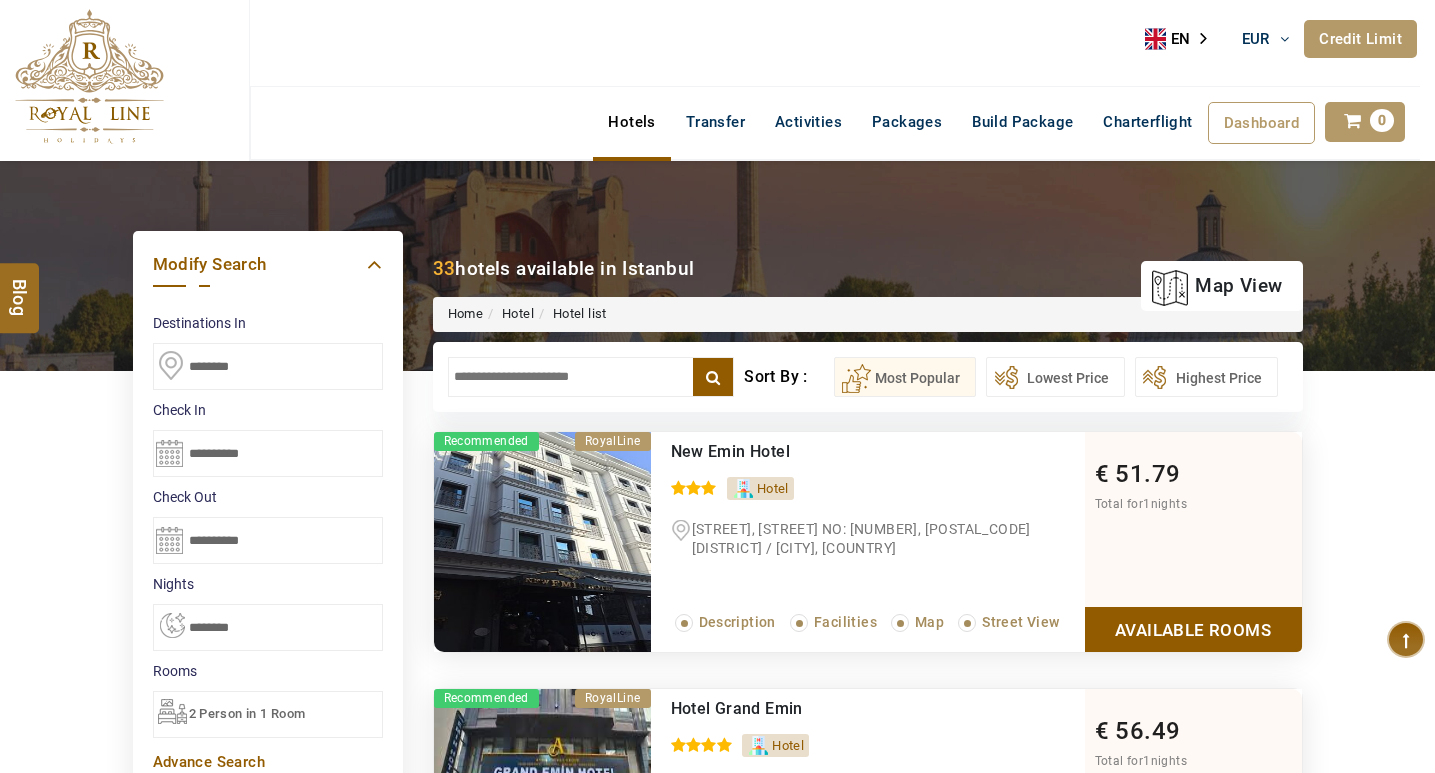 scroll, scrollTop: 0, scrollLeft: 0, axis: both 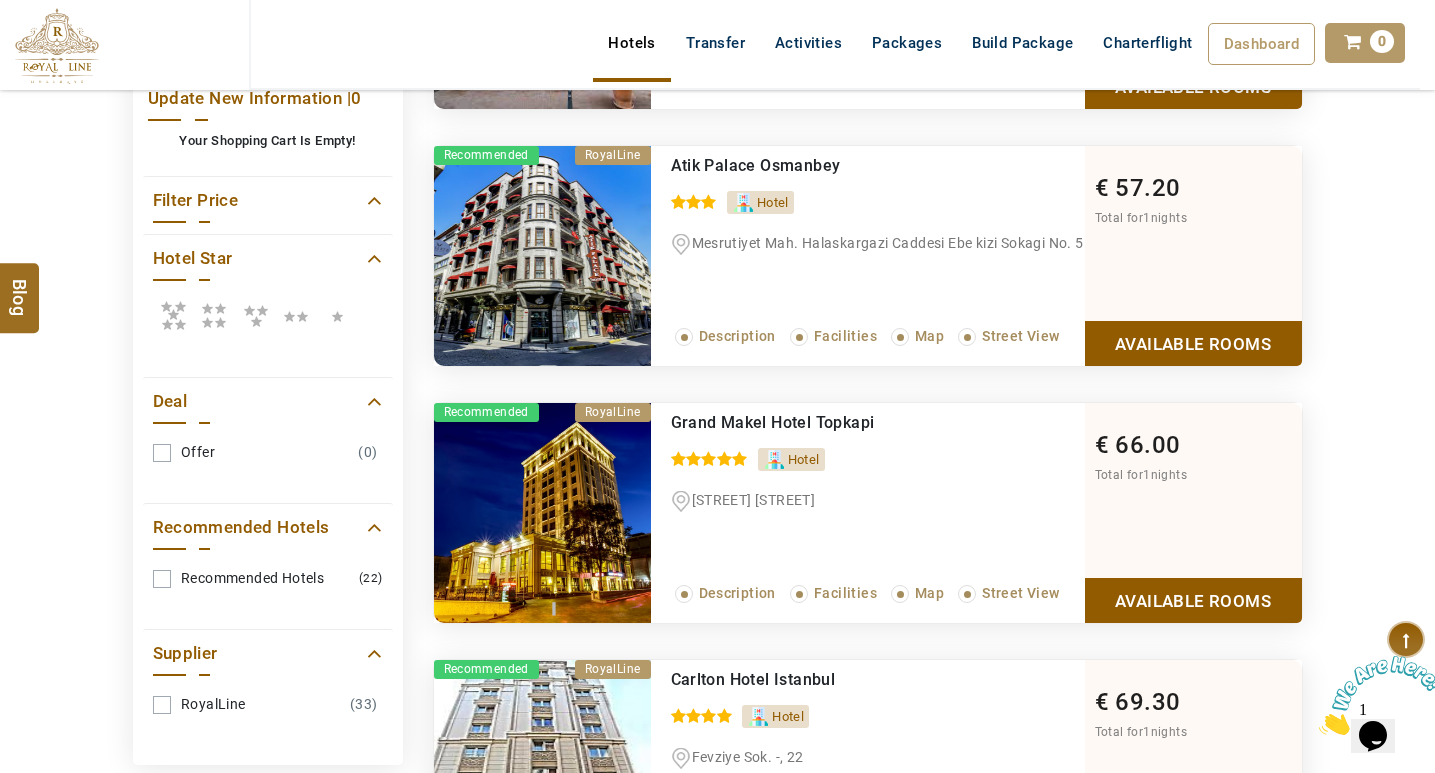 click on "Available Rooms" at bounding box center (1193, 343) 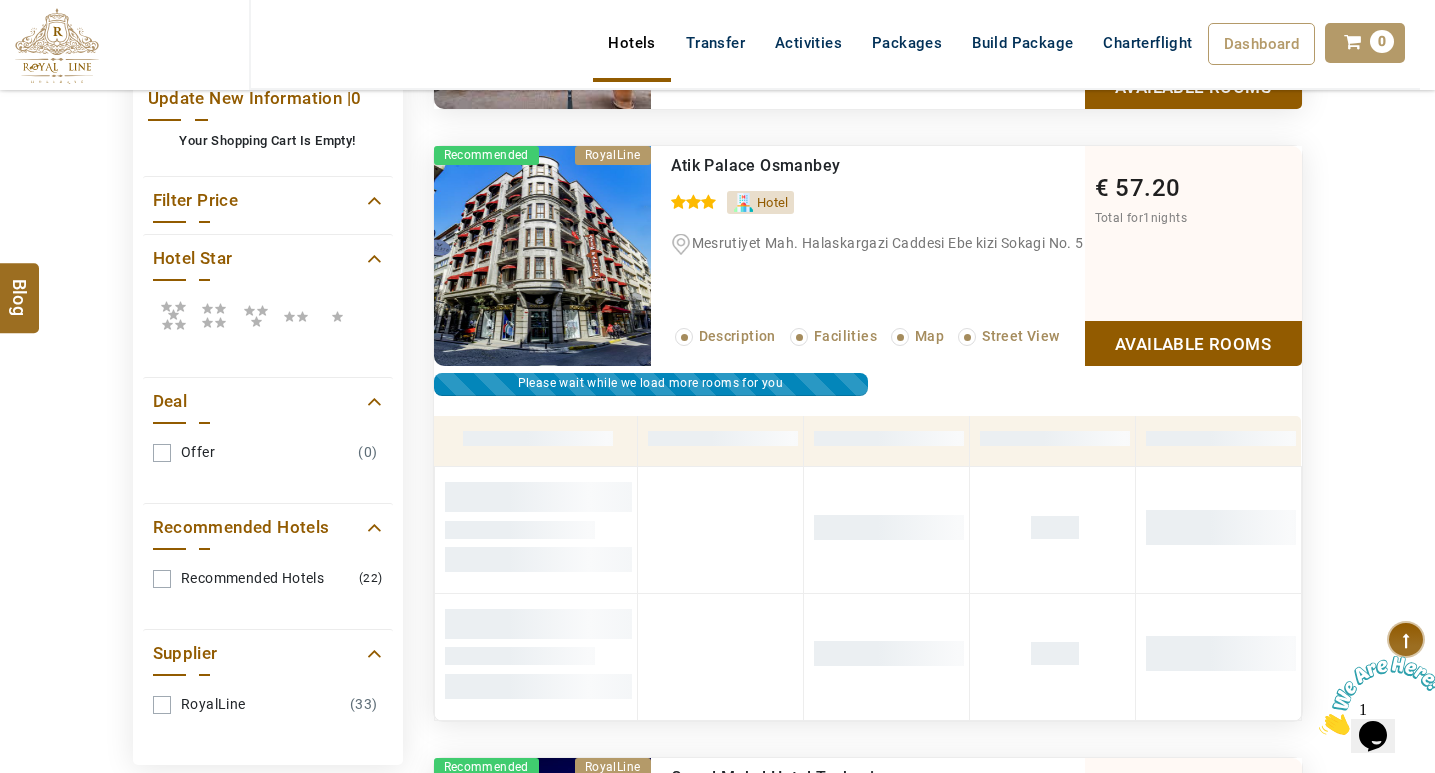 scroll, scrollTop: 896, scrollLeft: 0, axis: vertical 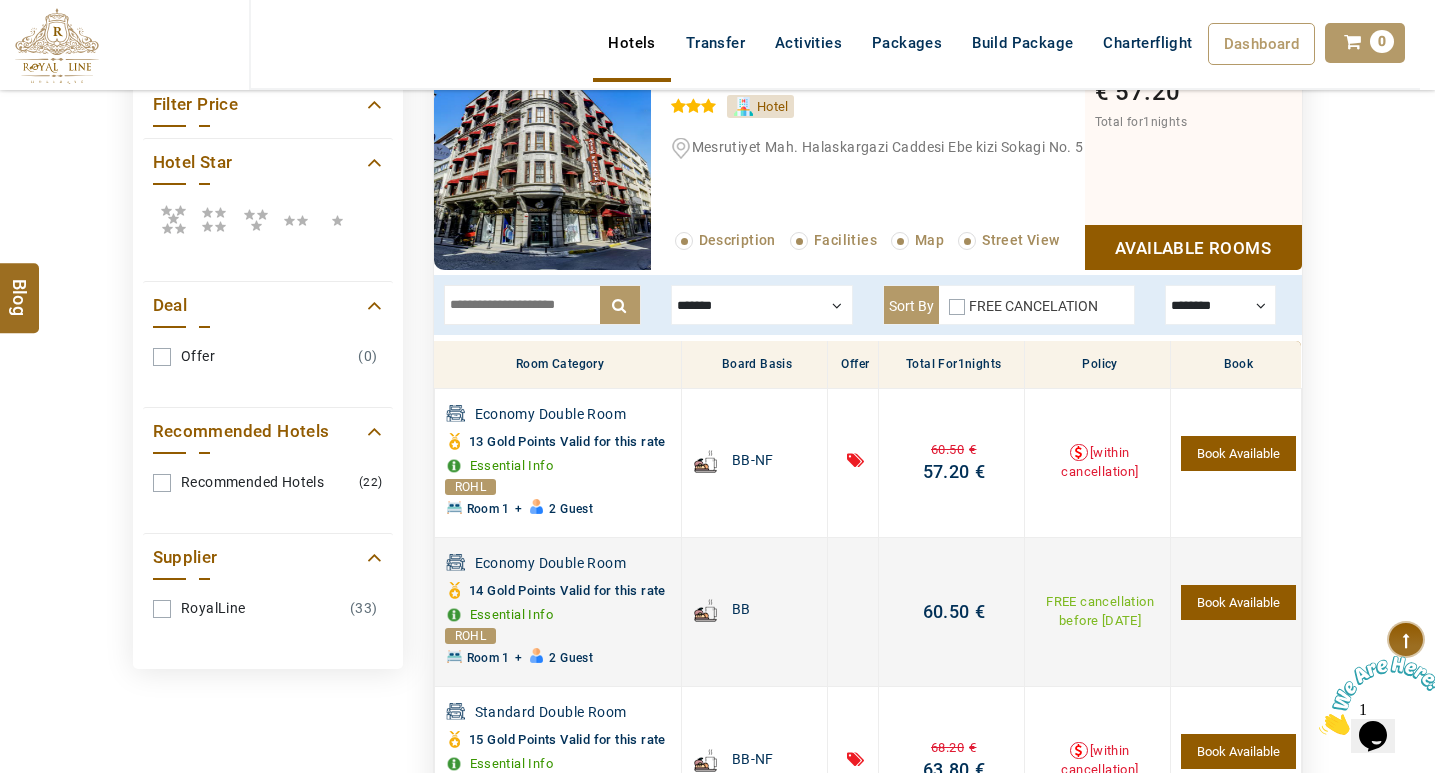click on "Book Available" at bounding box center [1238, 602] 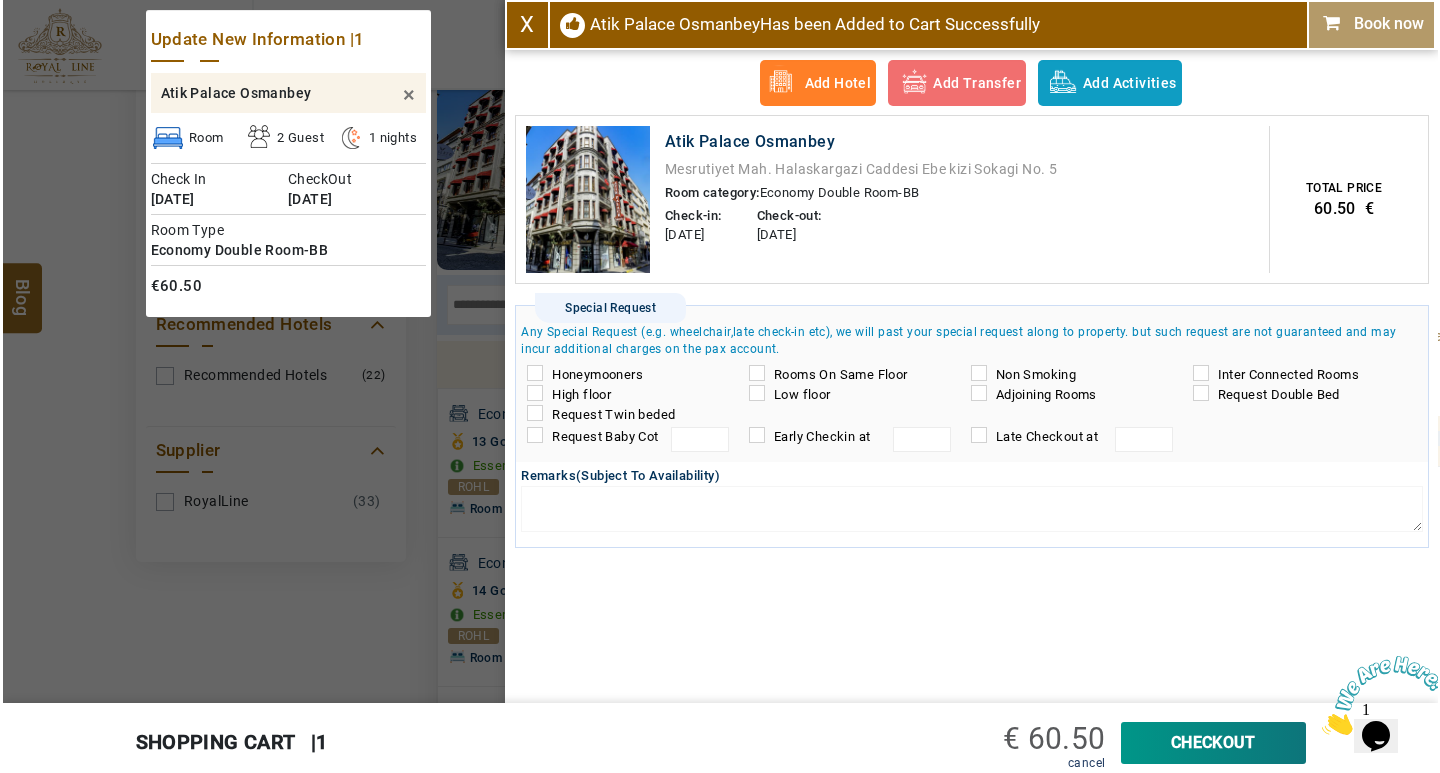 scroll, scrollTop: 578, scrollLeft: 0, axis: vertical 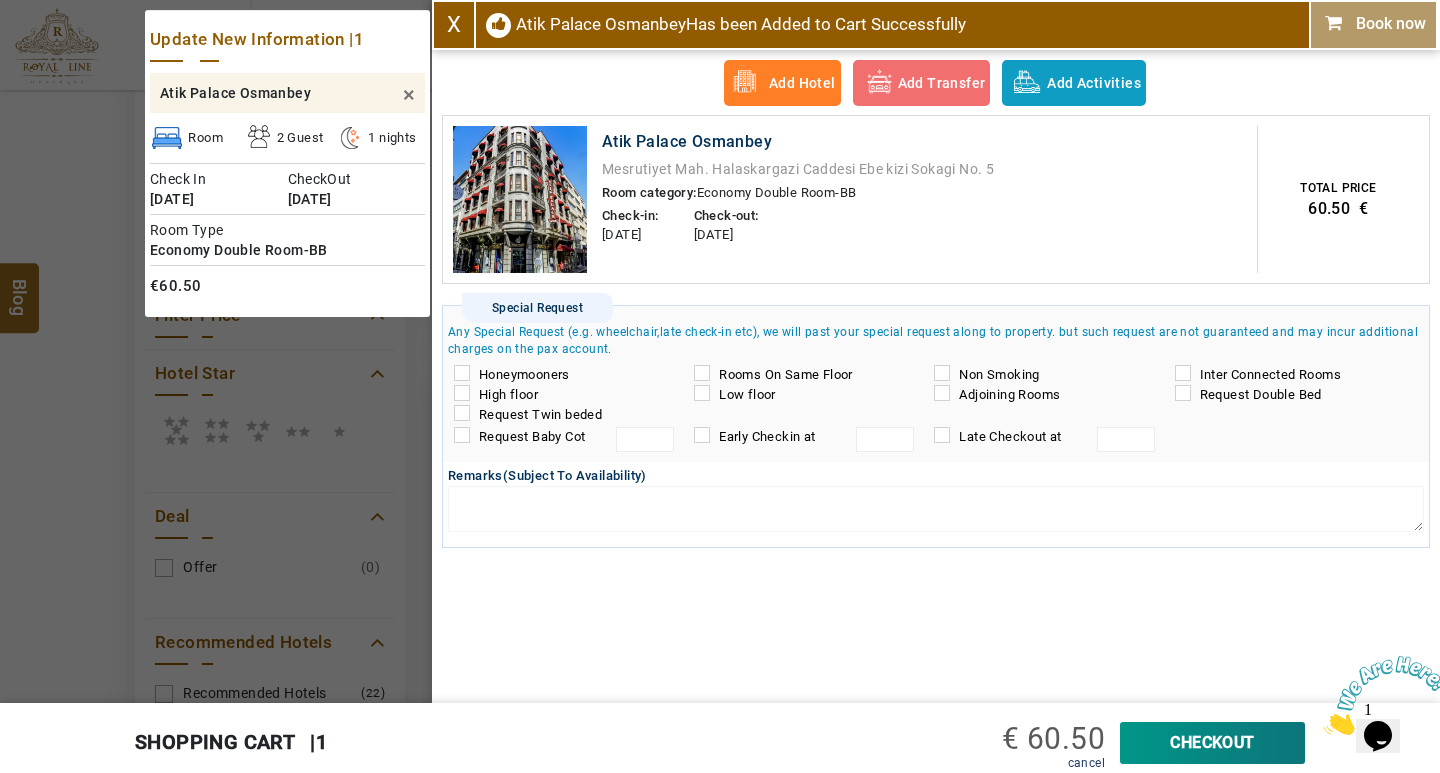 click on "Book now" at bounding box center [1373, 24] 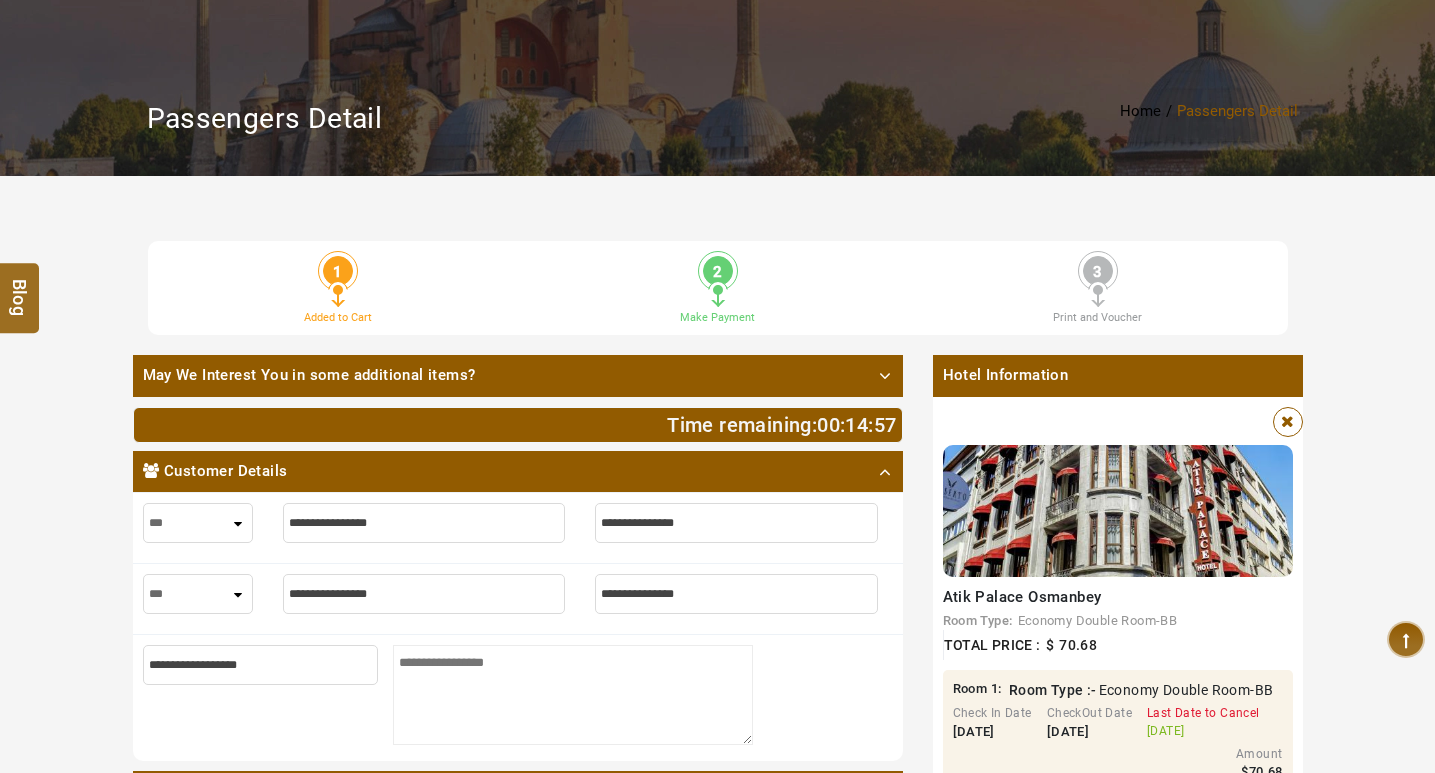 scroll, scrollTop: 200, scrollLeft: 0, axis: vertical 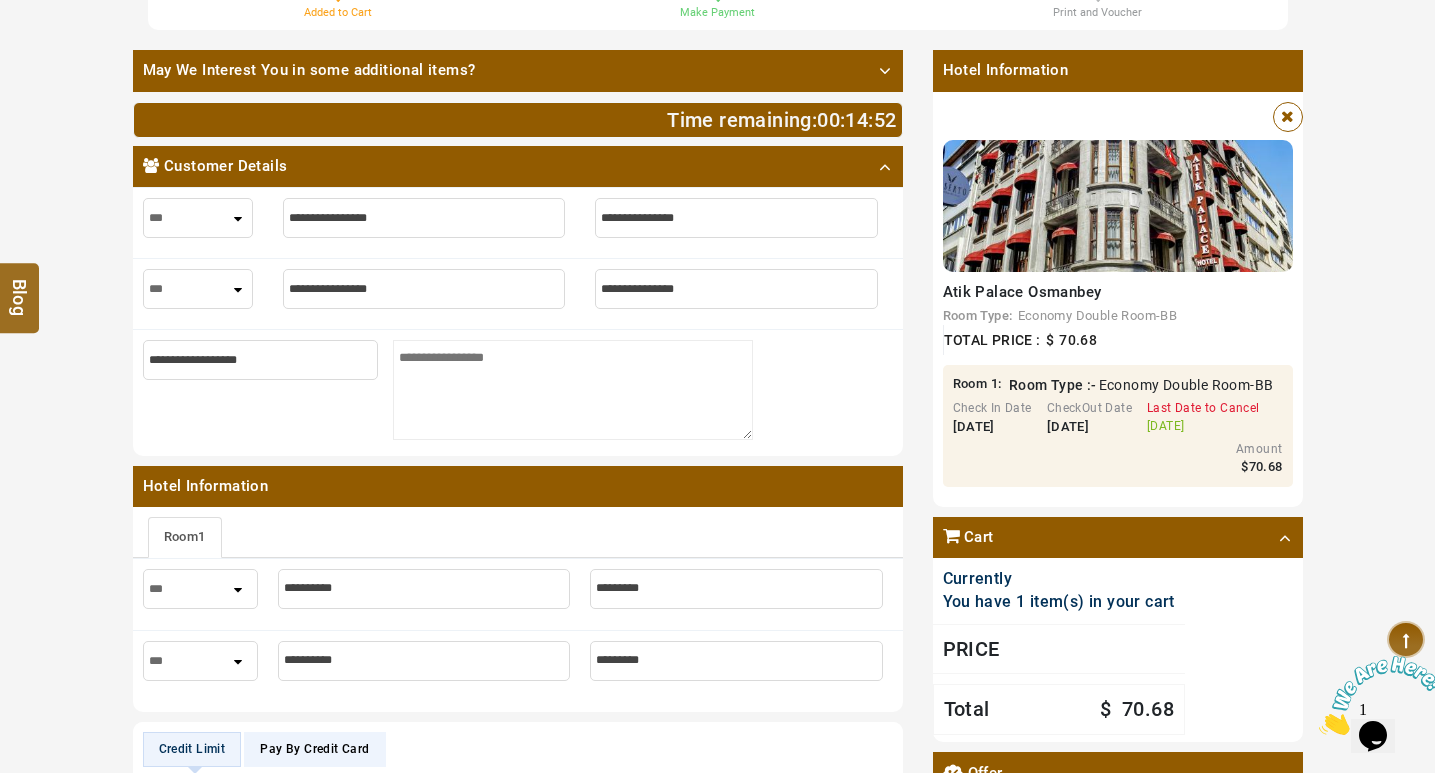 click at bounding box center (1287, 117) 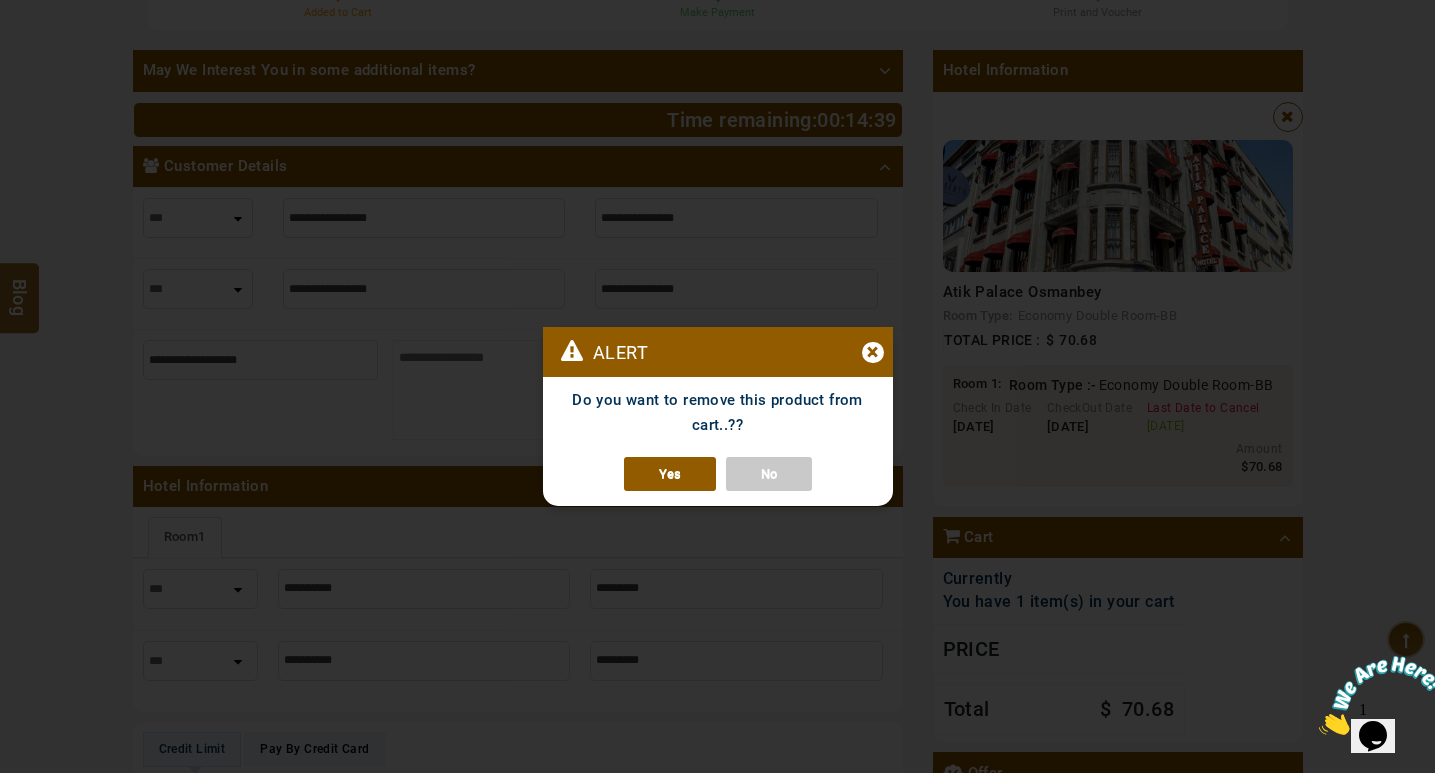 click on "Yes" at bounding box center (670, 474) 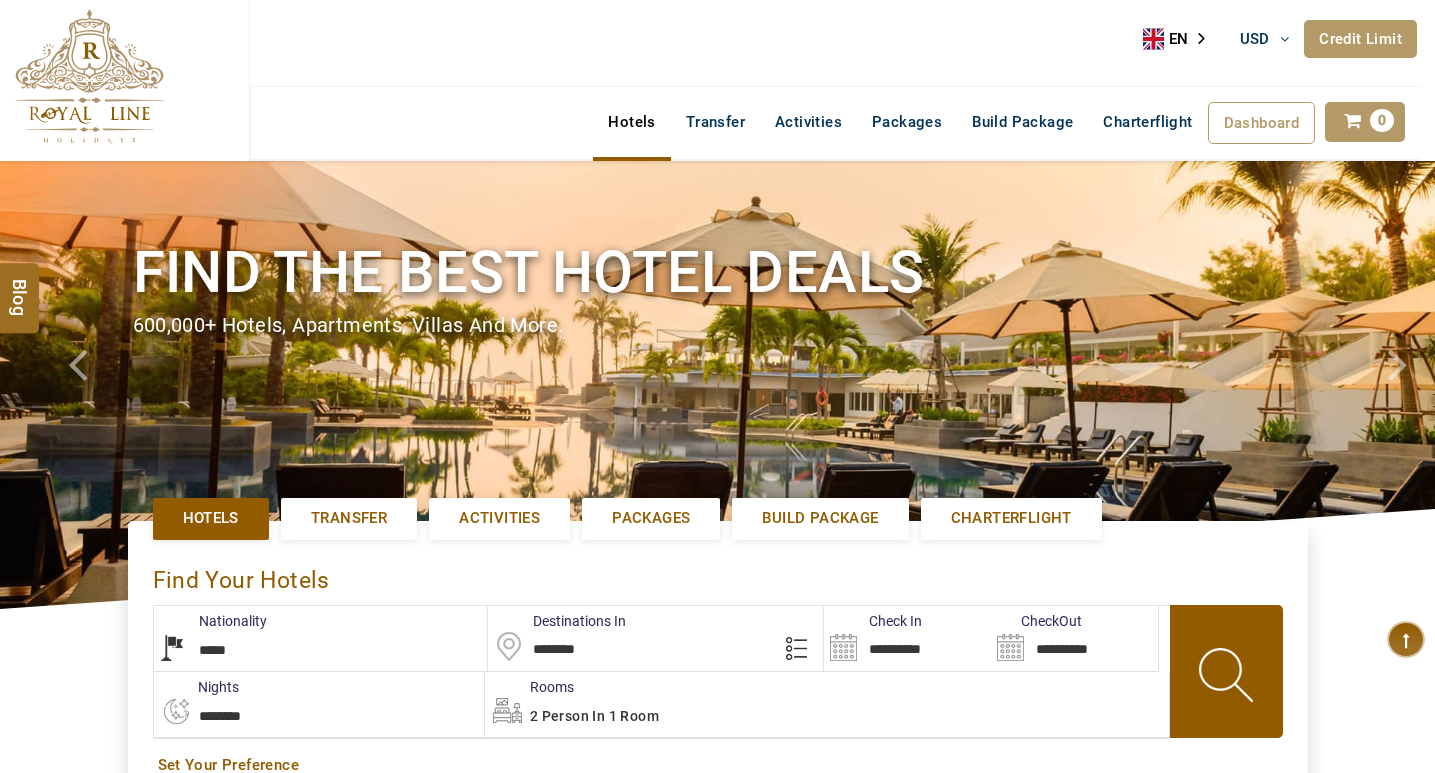 select on "*****" 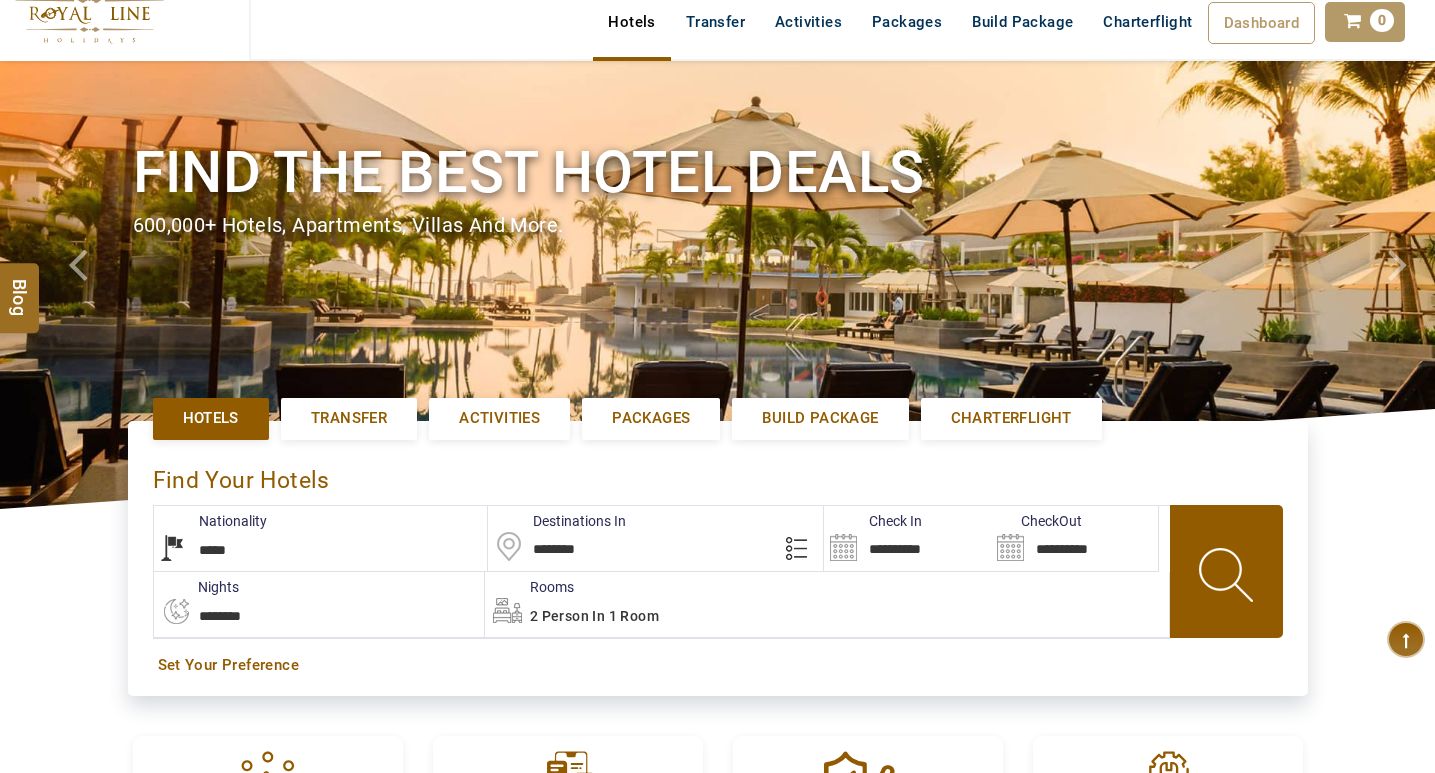 click on "**********" at bounding box center (907, 538) 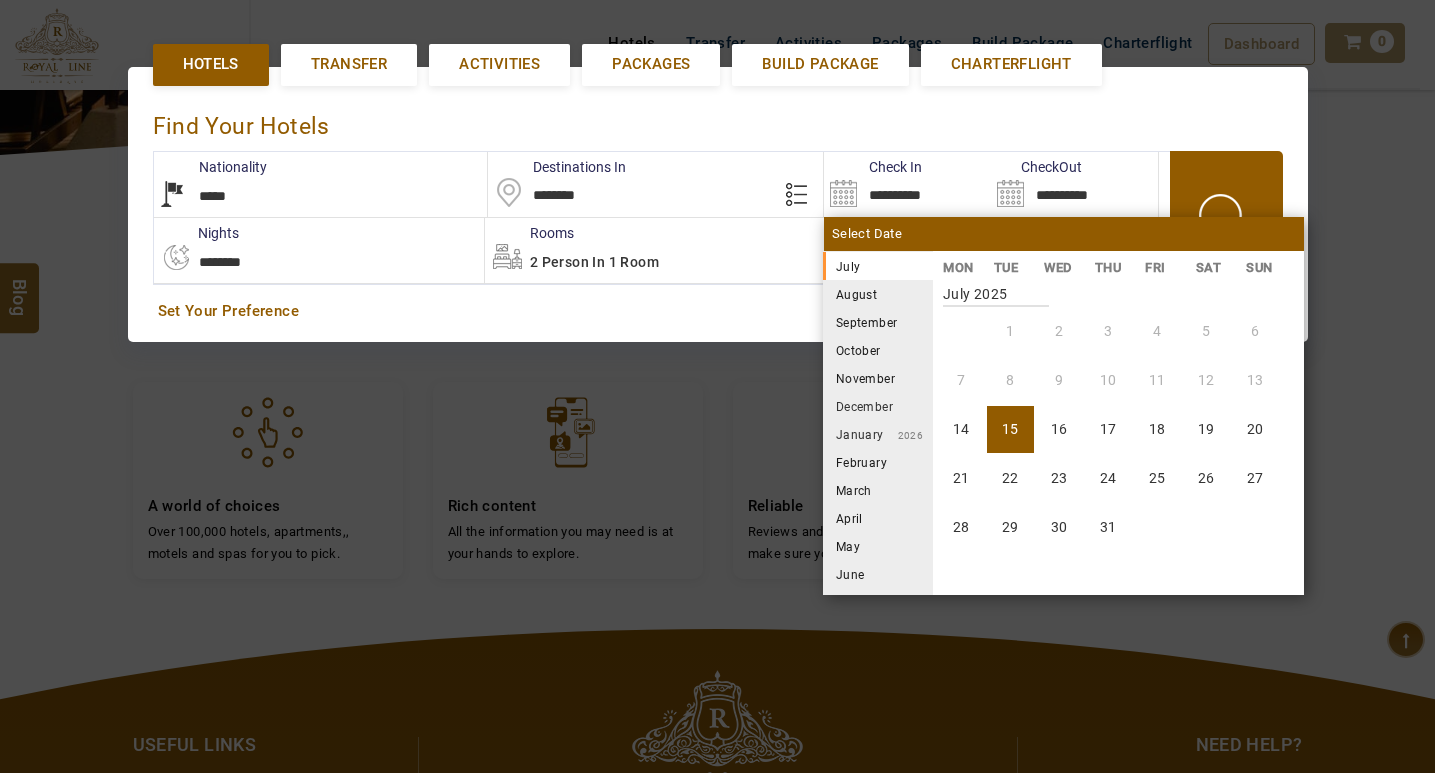 scroll, scrollTop: 461, scrollLeft: 0, axis: vertical 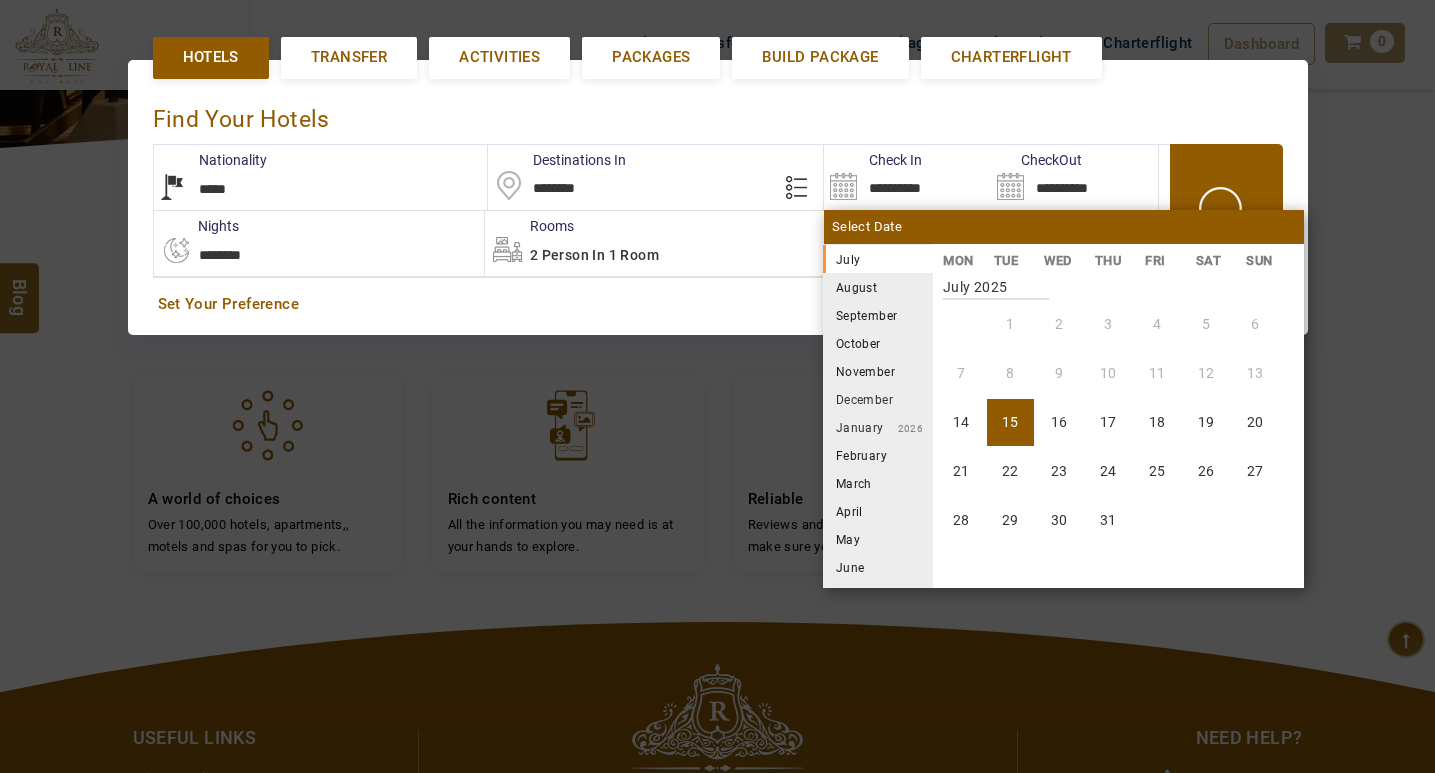 click on "September" at bounding box center [878, 315] 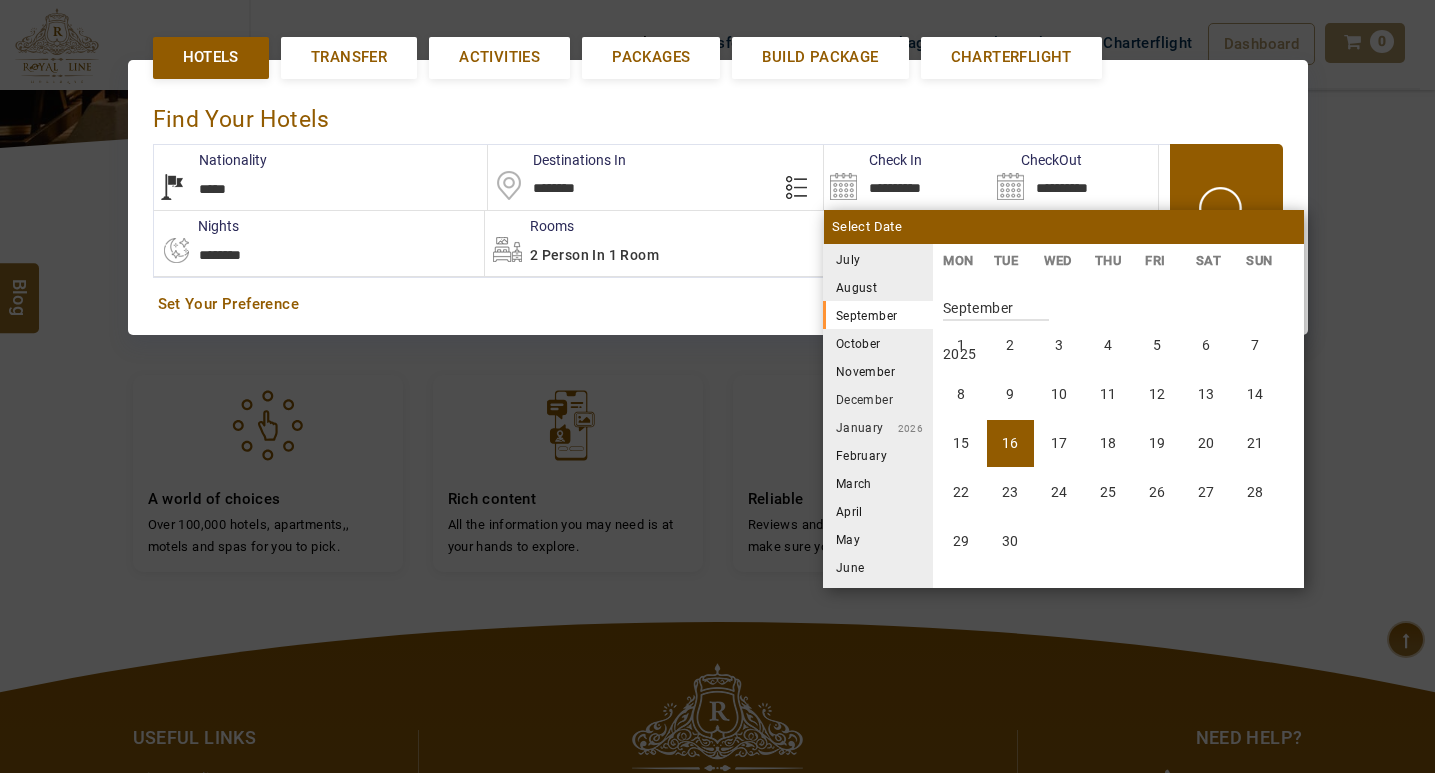 scroll, scrollTop: 740, scrollLeft: 0, axis: vertical 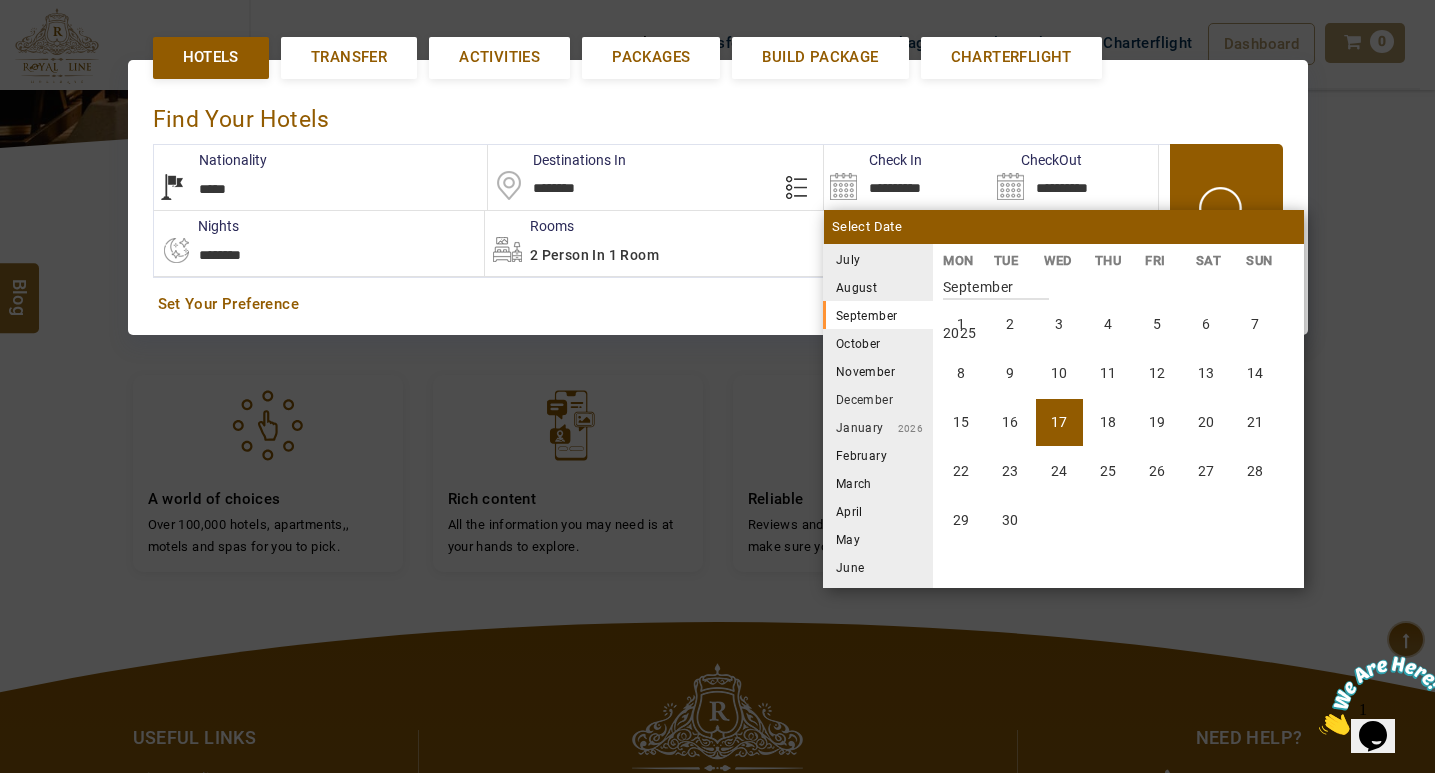 click on "17" at bounding box center [1059, 422] 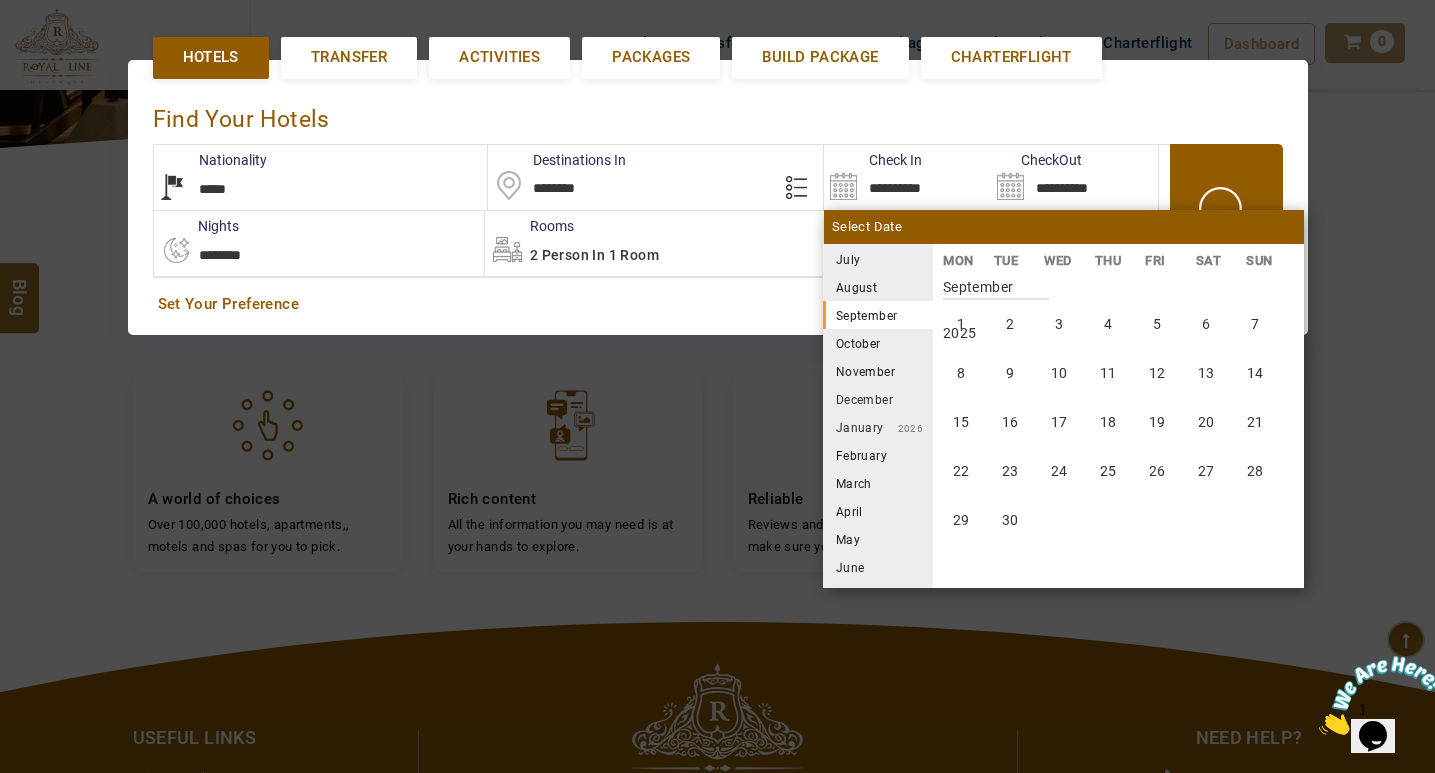 click on "1 2 3 4 5 6 7 8 9 10 11 12 13 14 15 16 17 18 19 20 21 22 23 24 25 26 27 28 29 30 31" at bounding box center [0, 0] 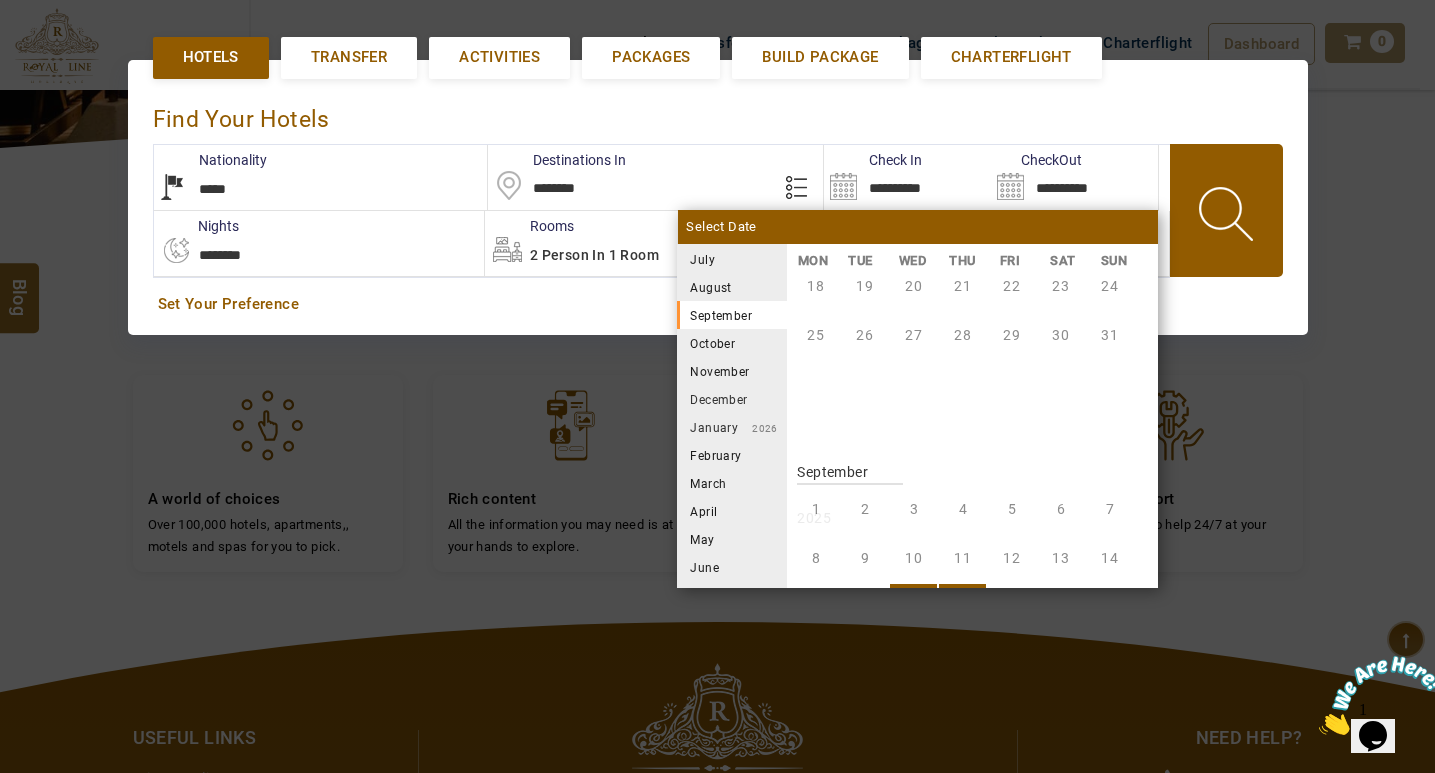scroll, scrollTop: 740, scrollLeft: 0, axis: vertical 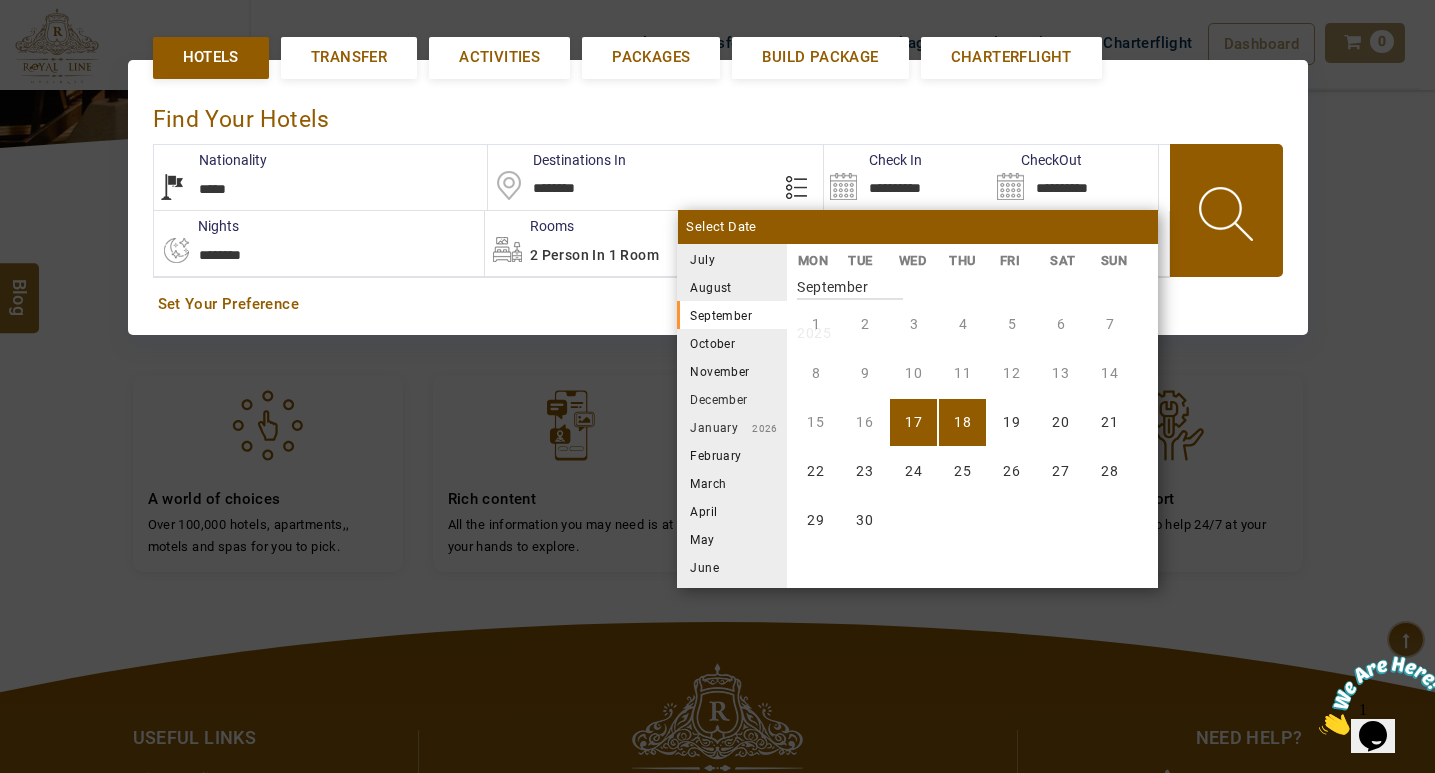 click on "18" at bounding box center (962, 422) 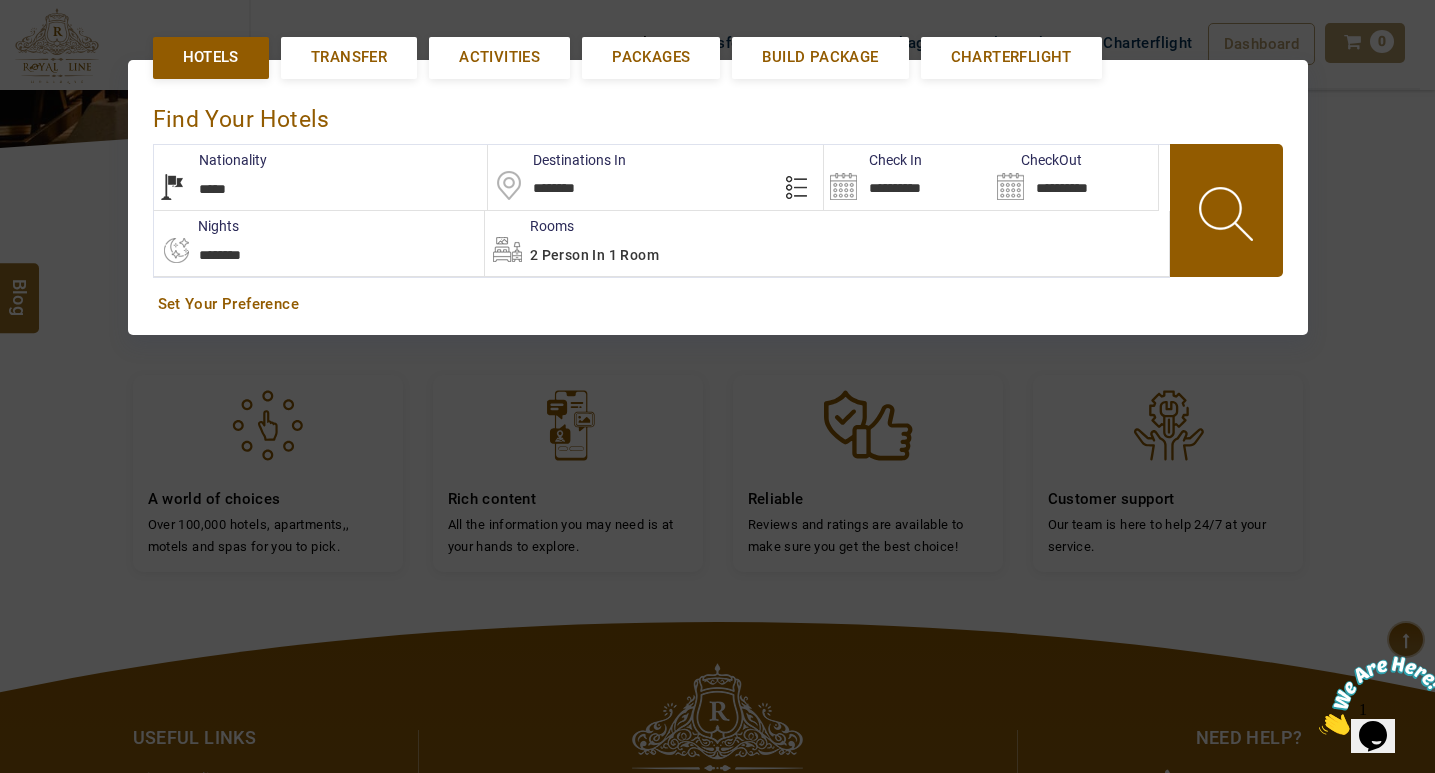 click at bounding box center (1228, 217) 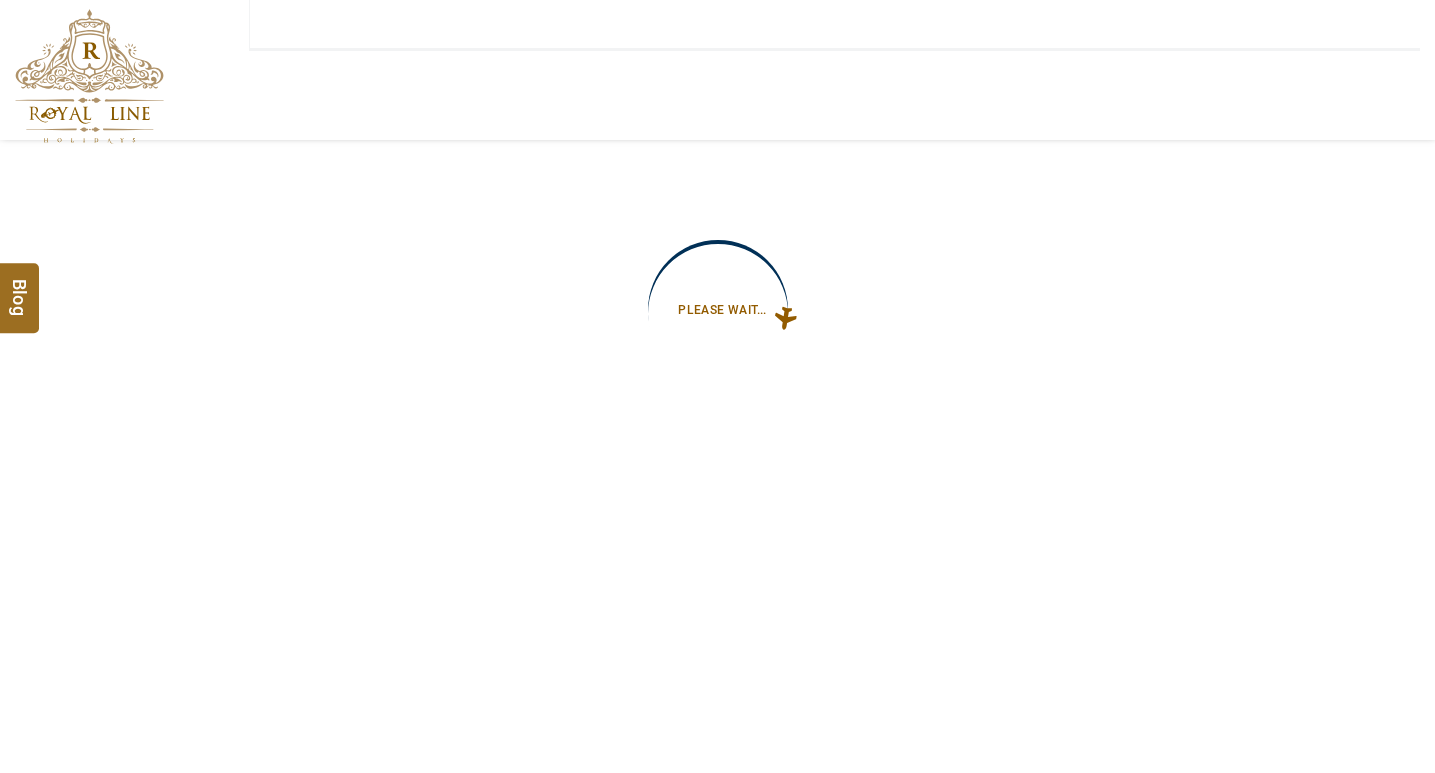 type on "**********" 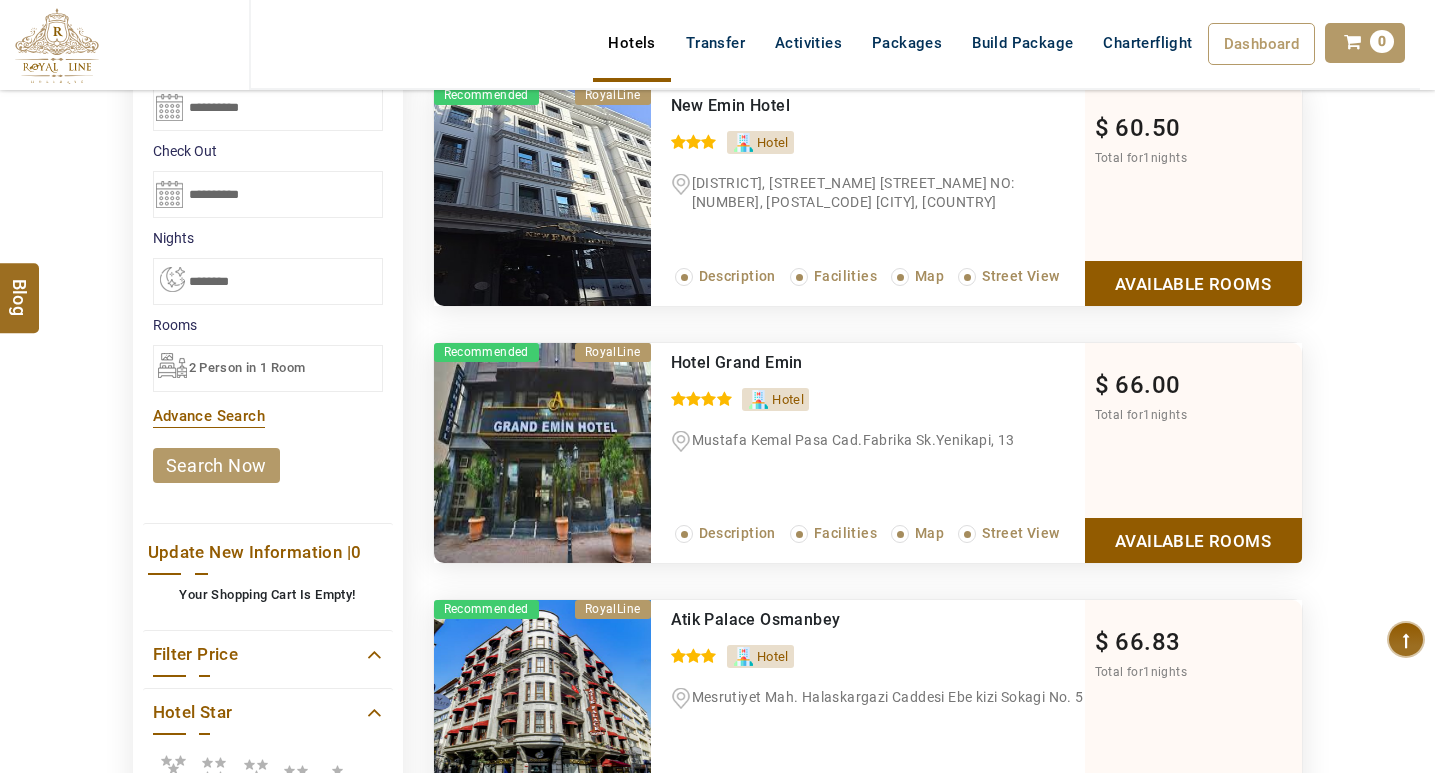 scroll, scrollTop: 500, scrollLeft: 0, axis: vertical 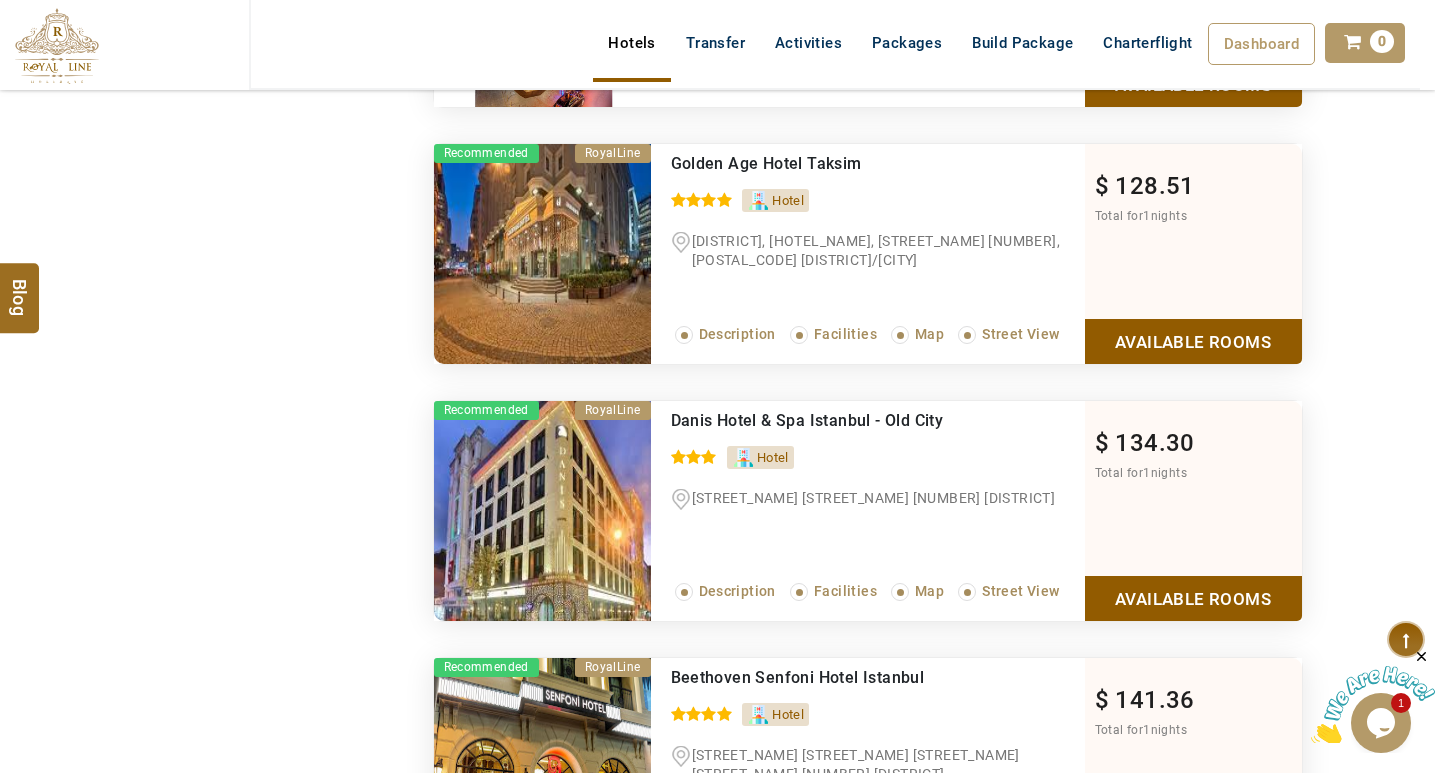 click on "Available Rooms" at bounding box center (1193, 341) 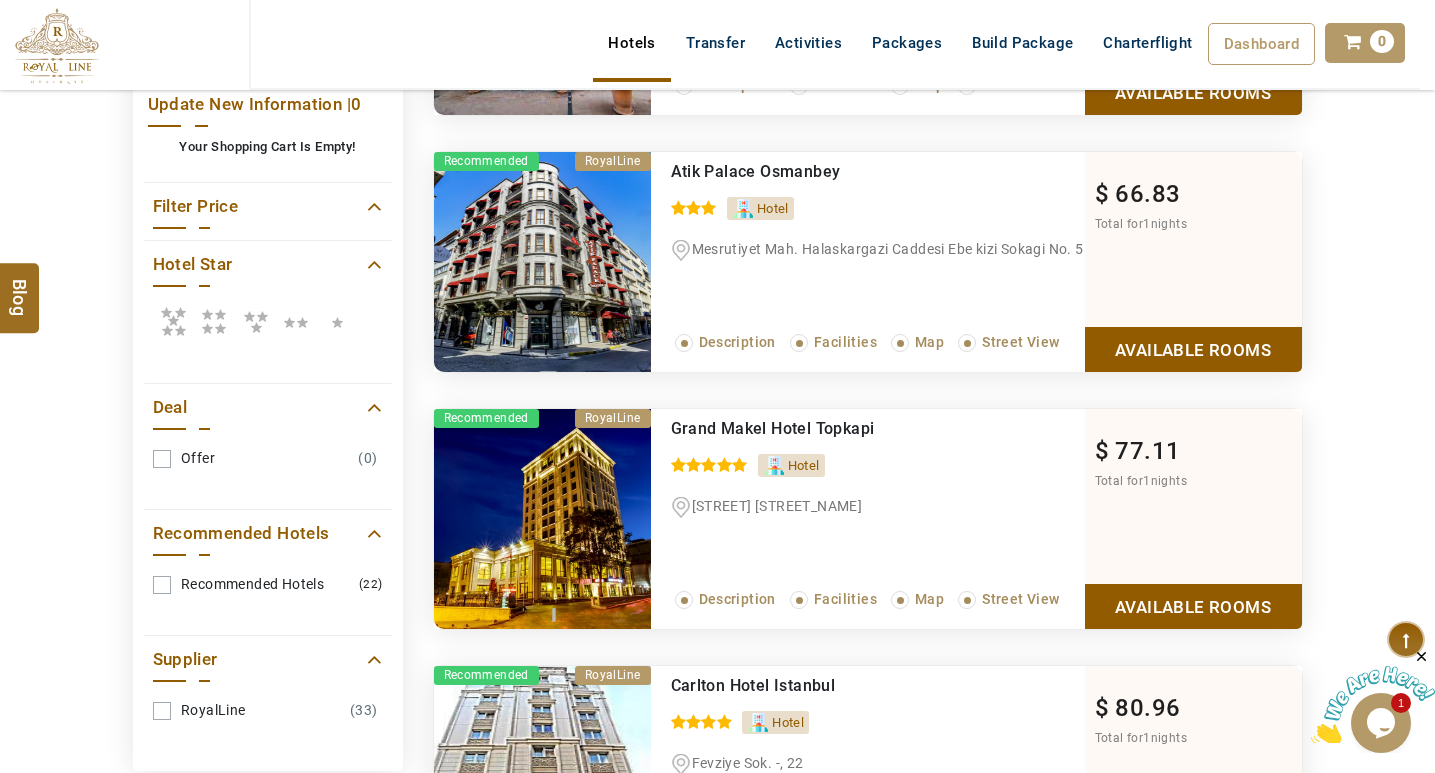 scroll, scrollTop: 1294, scrollLeft: 0, axis: vertical 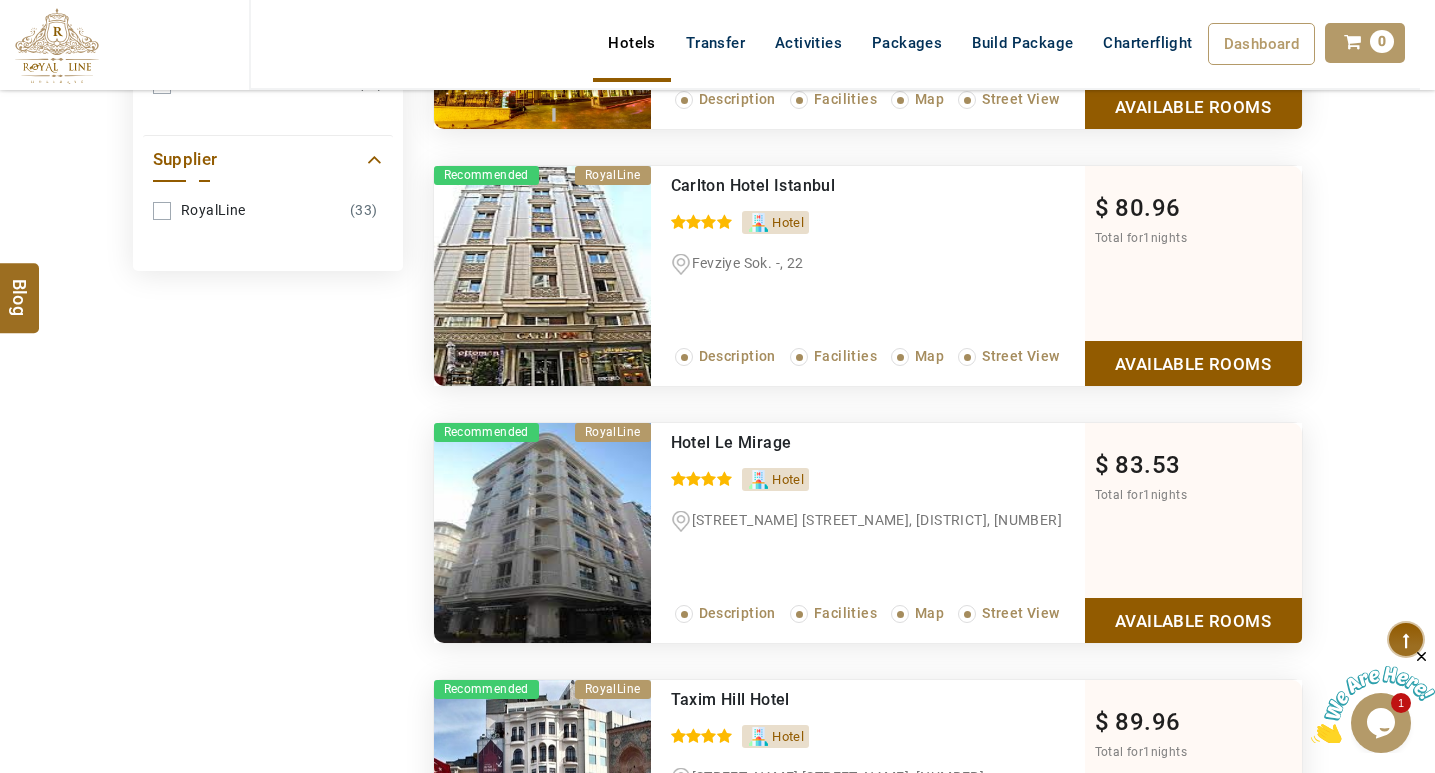 click on "Available Rooms" at bounding box center (1193, 363) 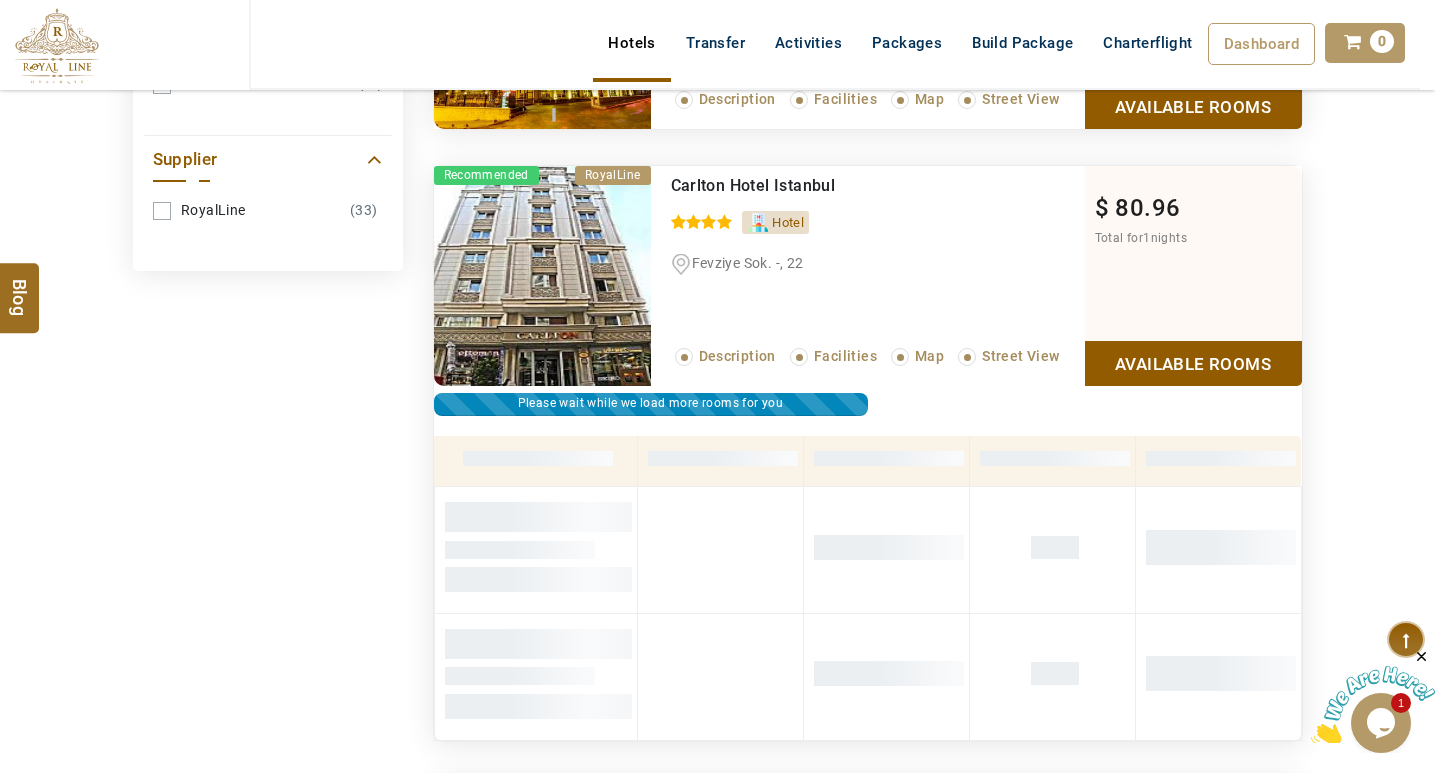 scroll, scrollTop: 1410, scrollLeft: 0, axis: vertical 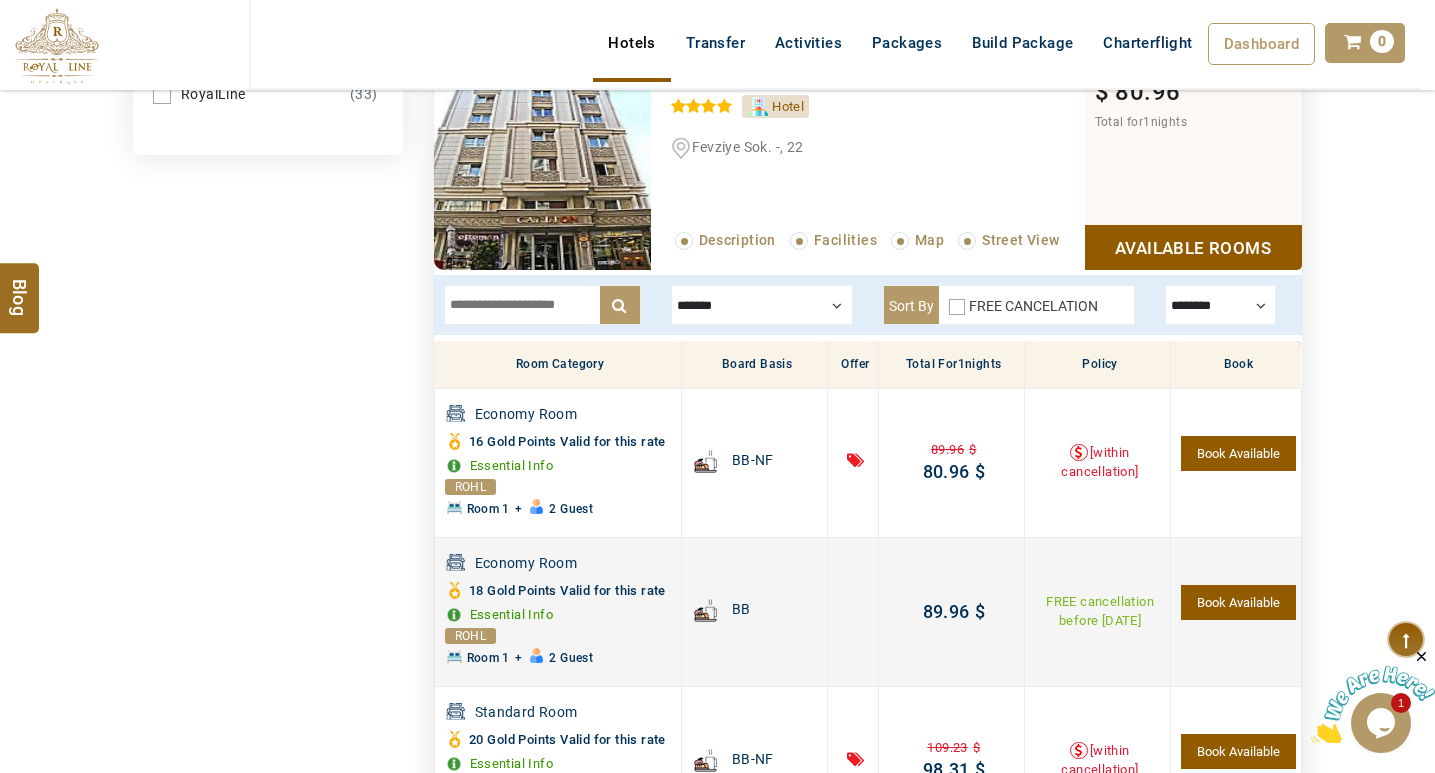 click on "Book Available" at bounding box center (1238, 602) 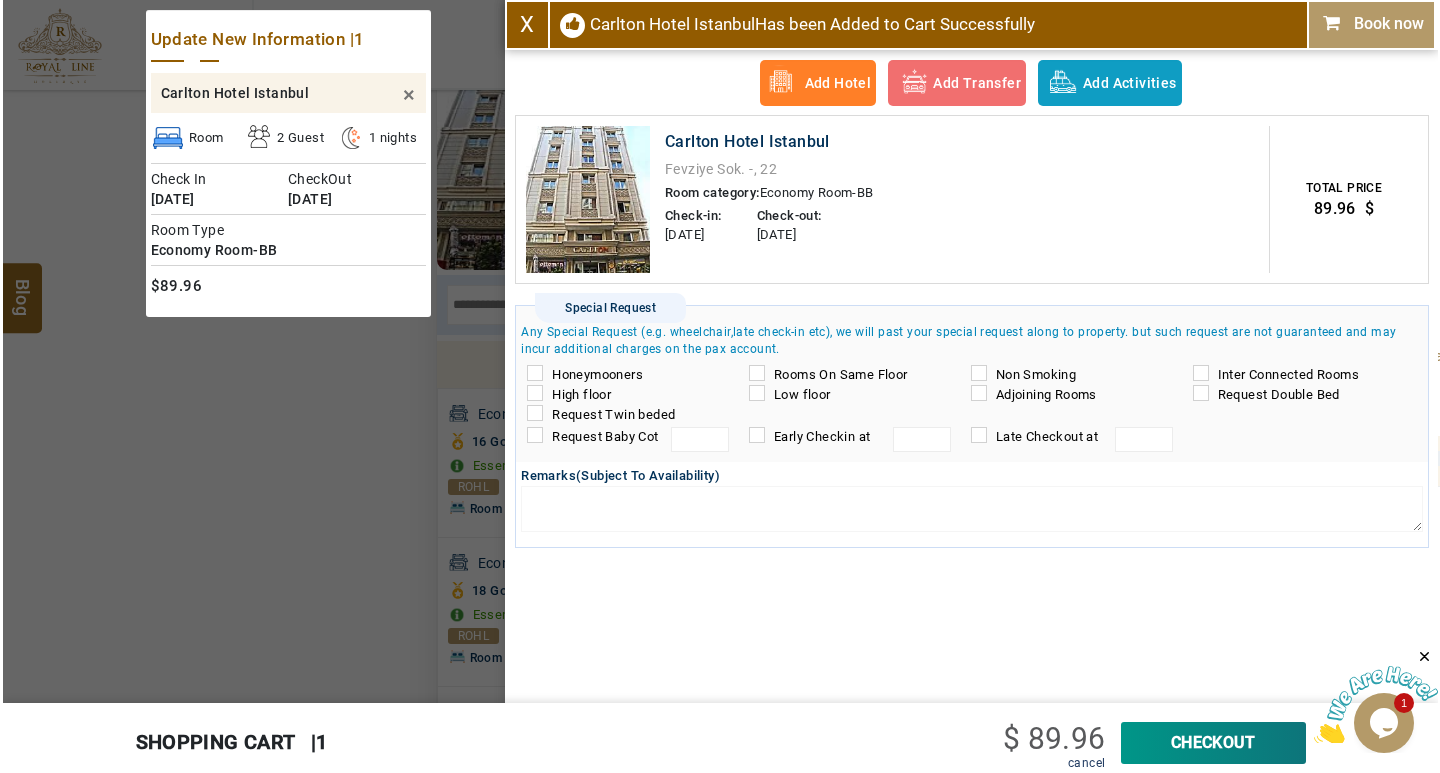 scroll, scrollTop: 1303, scrollLeft: 0, axis: vertical 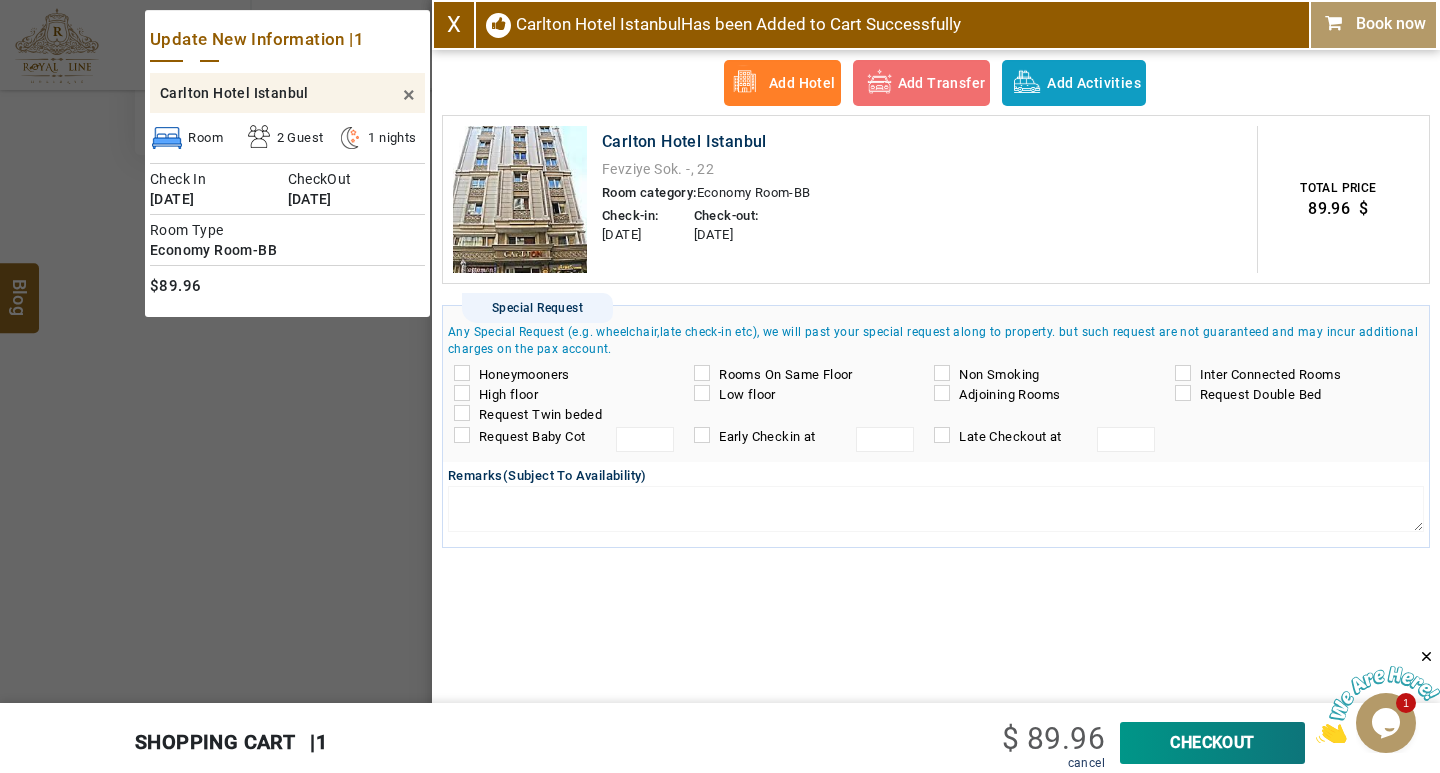 click at bounding box center (1338, 23) 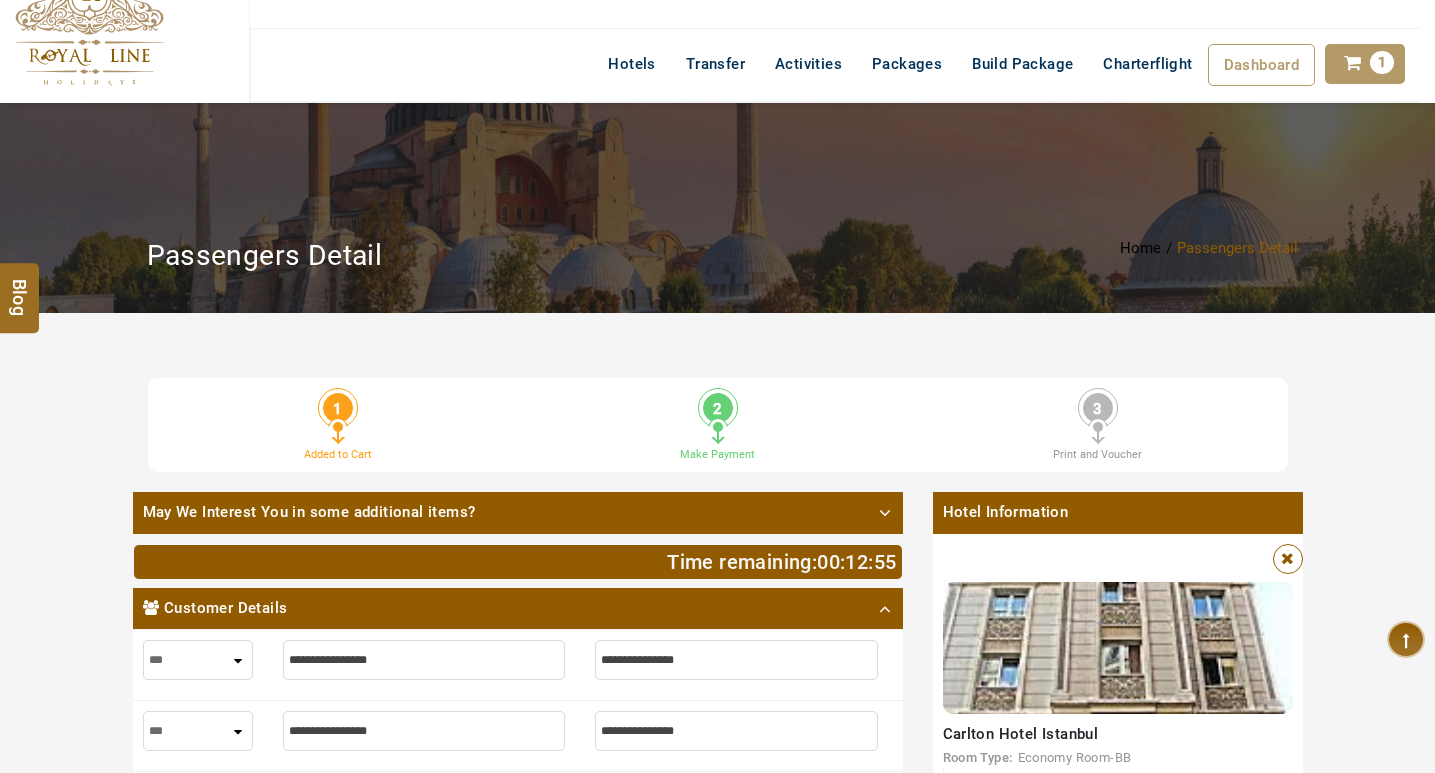 scroll, scrollTop: 100, scrollLeft: 0, axis: vertical 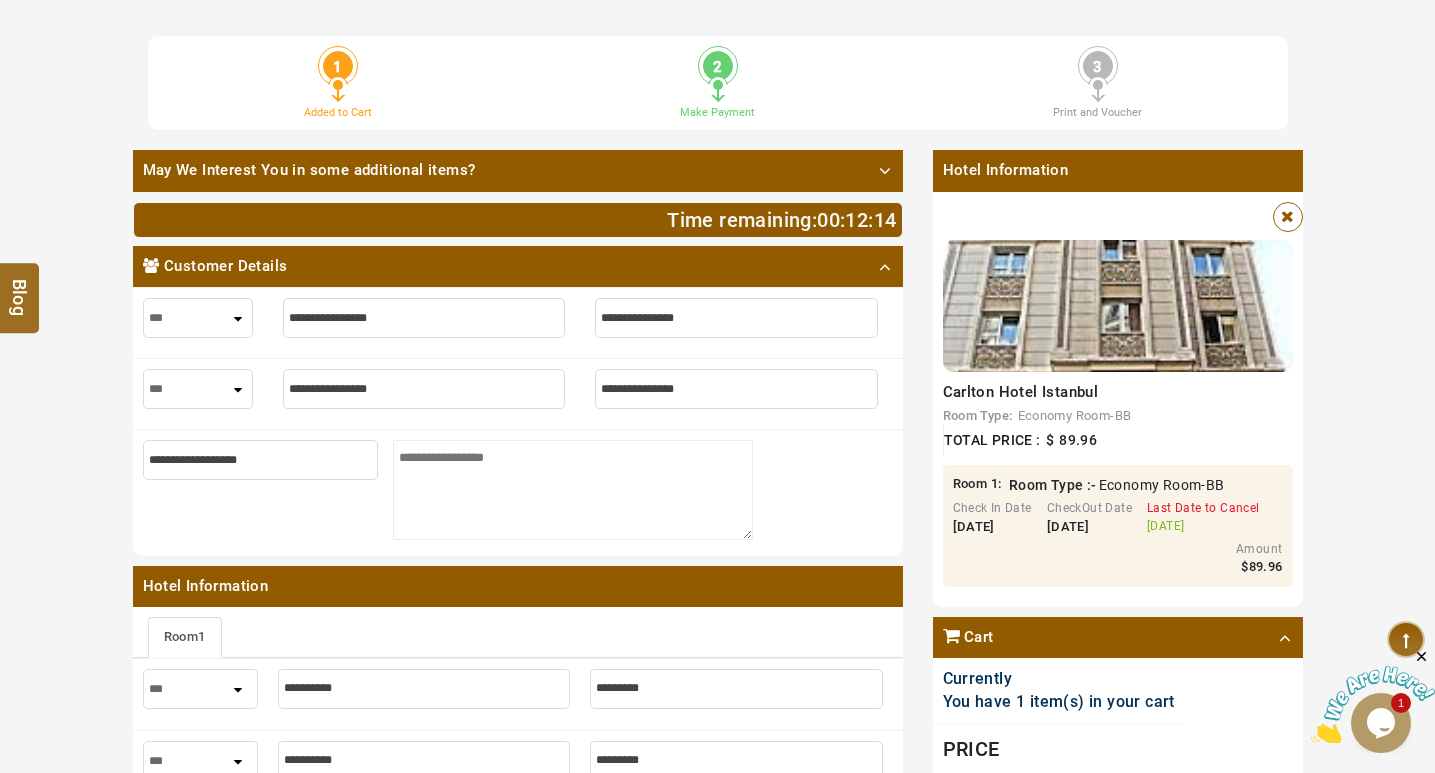 click at bounding box center (1287, 217) 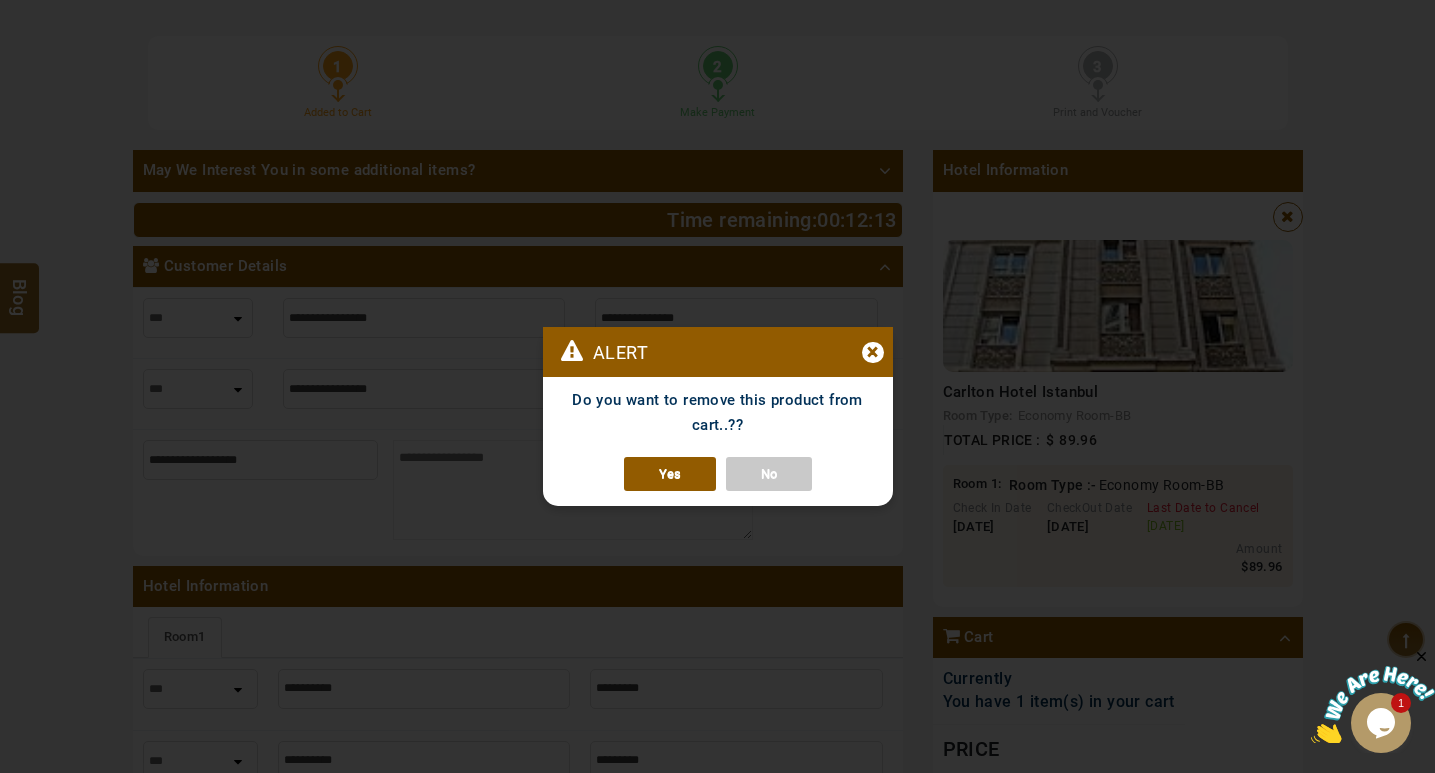 click on "Yes" at bounding box center (670, 474) 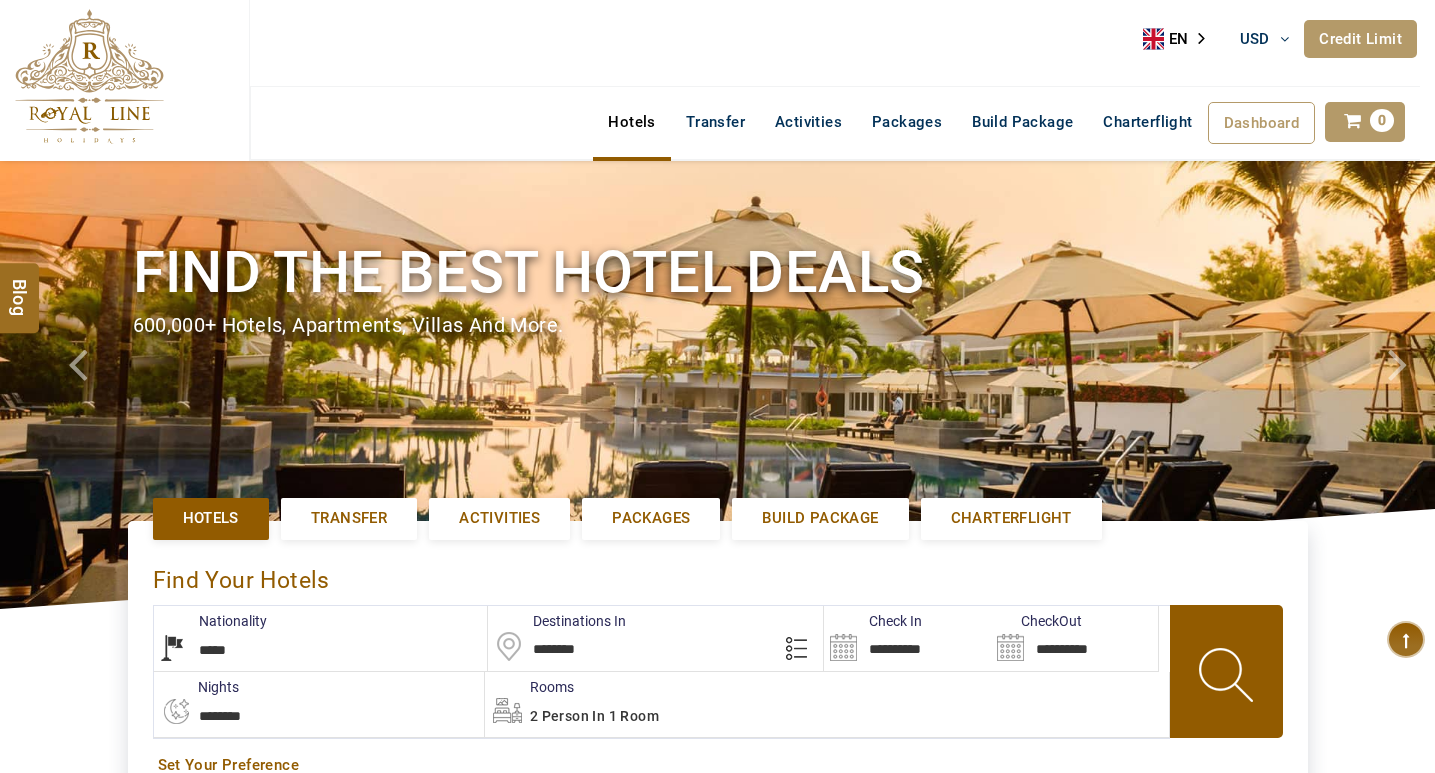 select on "*****" 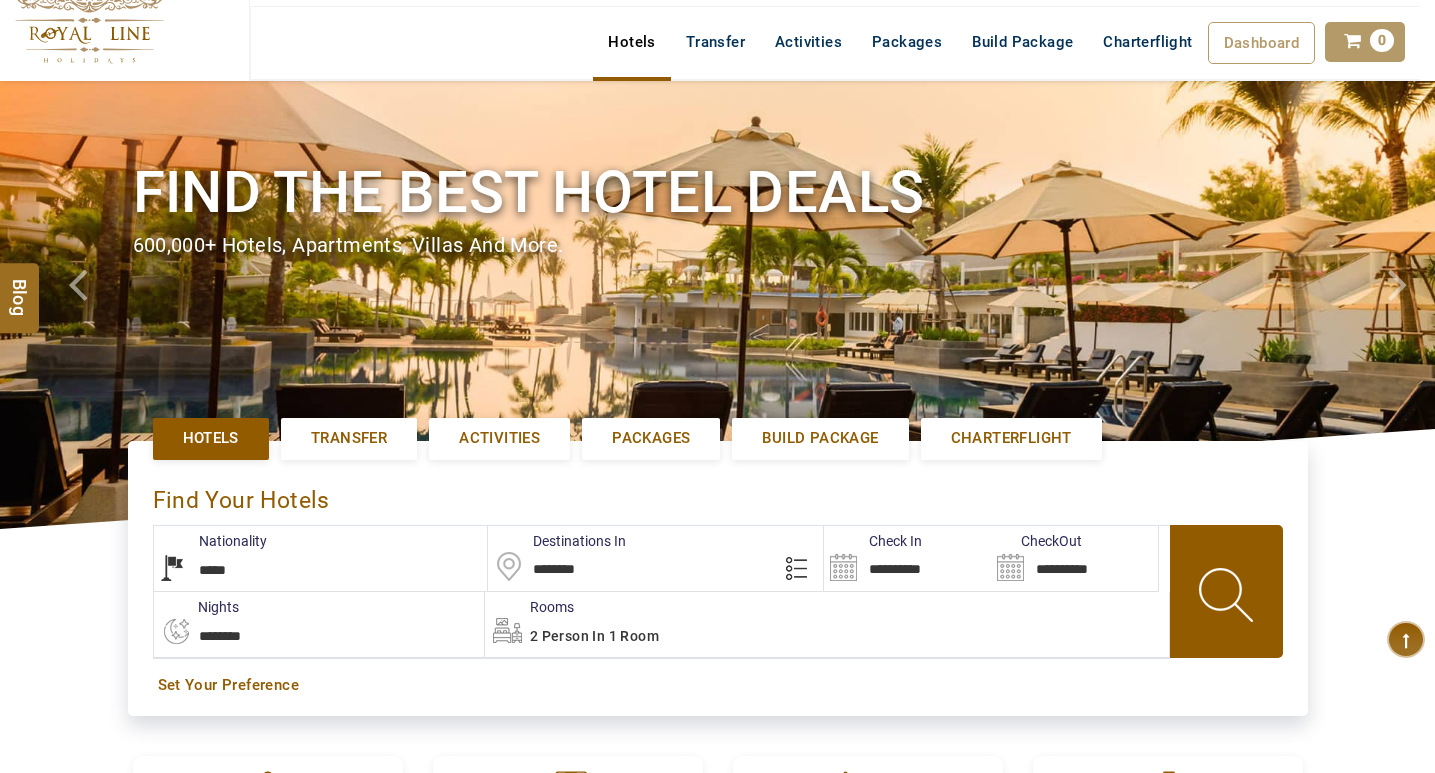 scroll, scrollTop: 200, scrollLeft: 0, axis: vertical 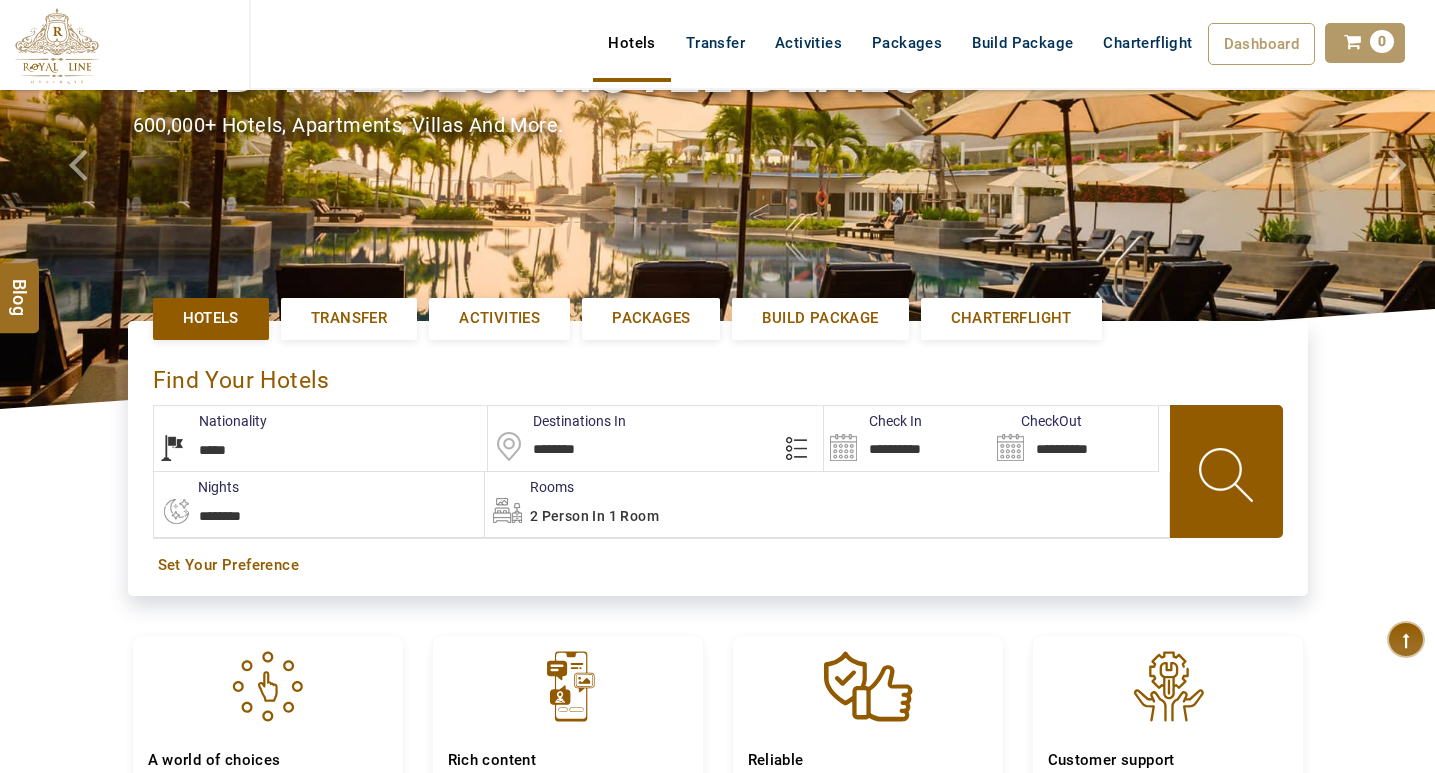 click on "**********" at bounding box center (907, 438) 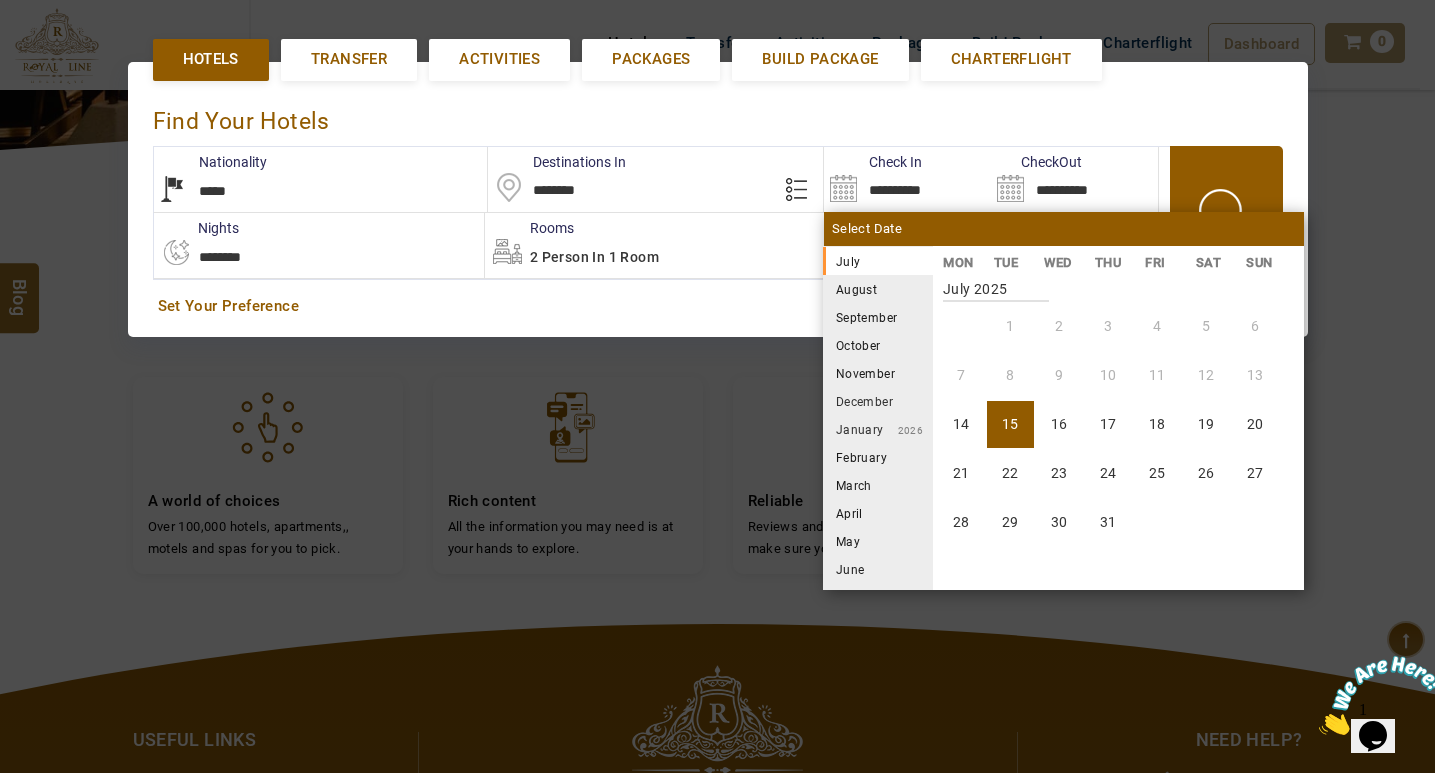 scroll, scrollTop: 461, scrollLeft: 0, axis: vertical 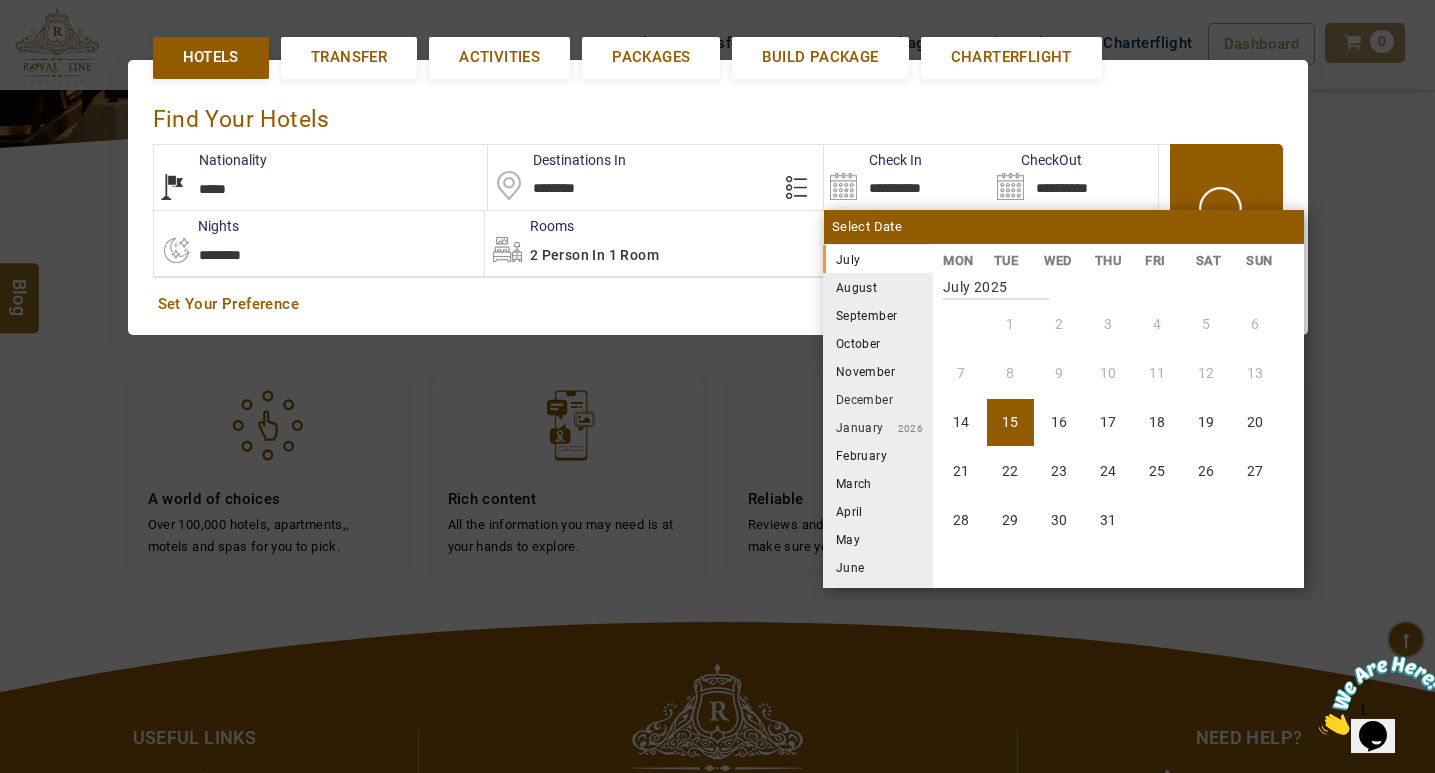 click on "September" at bounding box center [878, 315] 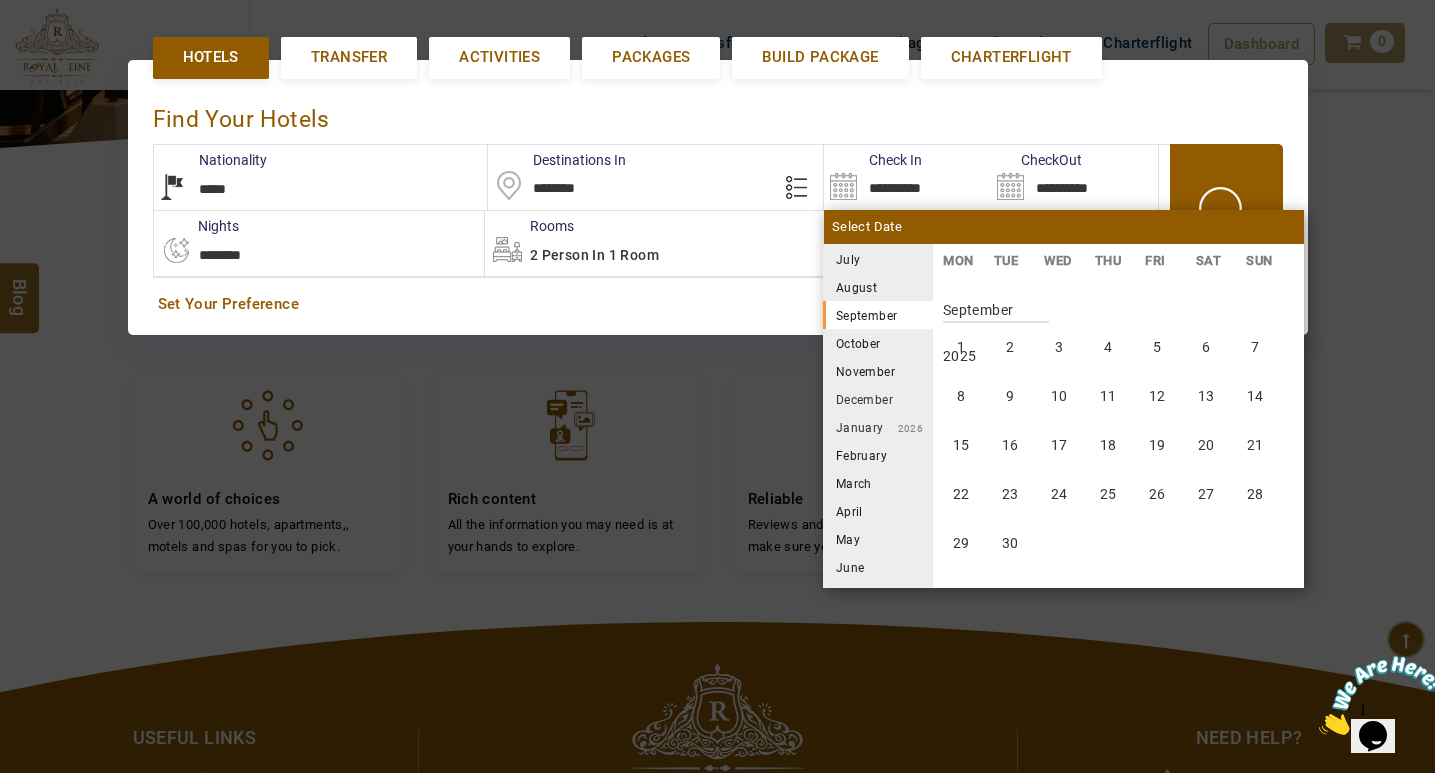 scroll, scrollTop: 740, scrollLeft: 0, axis: vertical 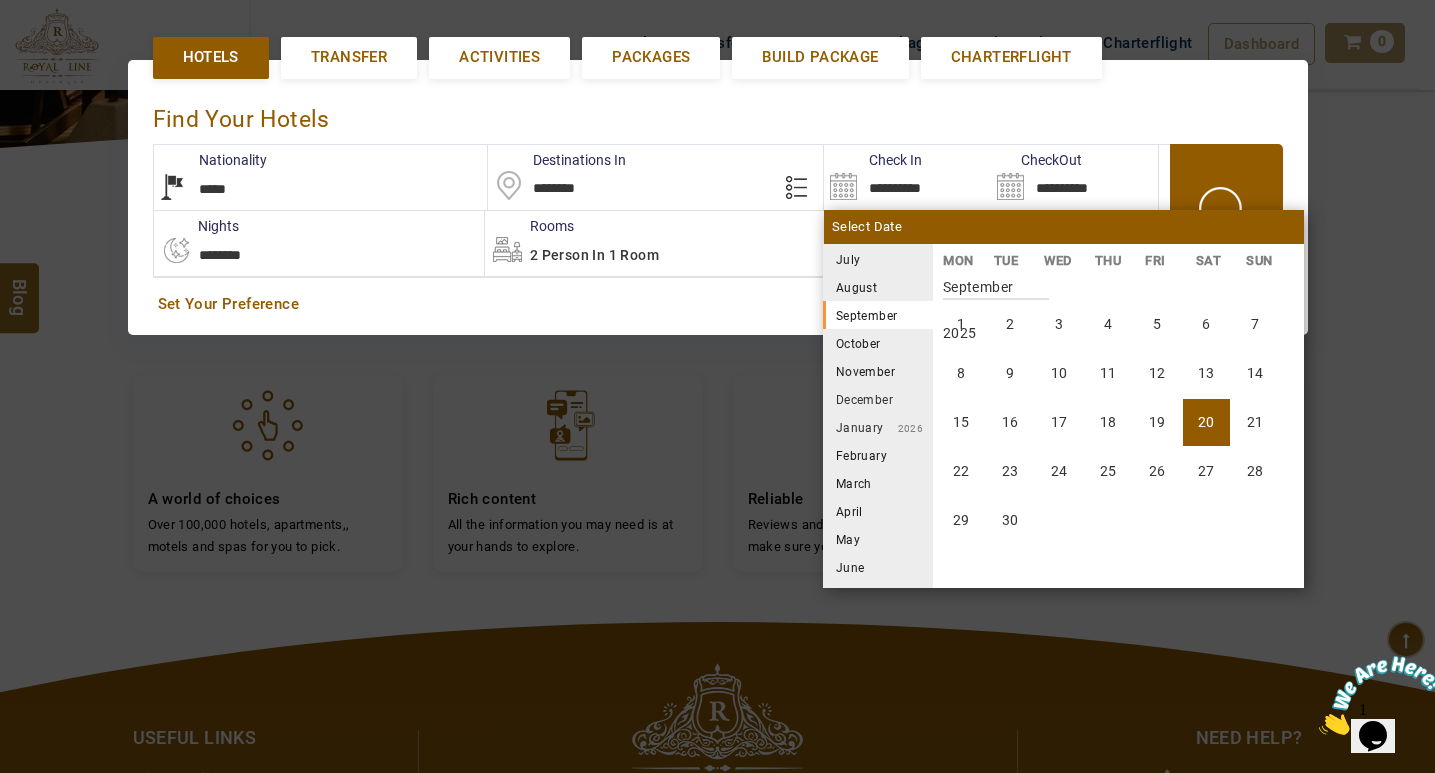 click on "20" at bounding box center [1206, 422] 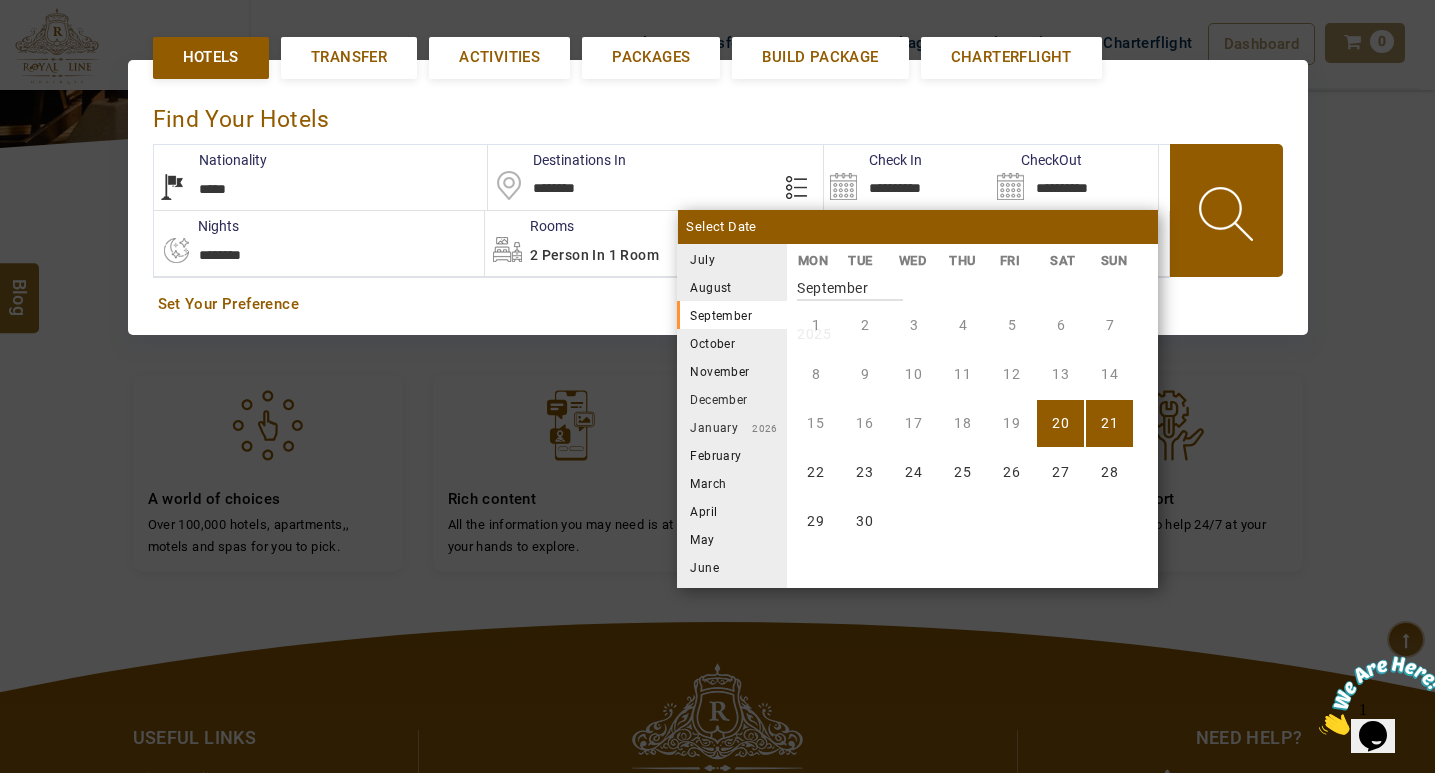 scroll, scrollTop: 740, scrollLeft: 0, axis: vertical 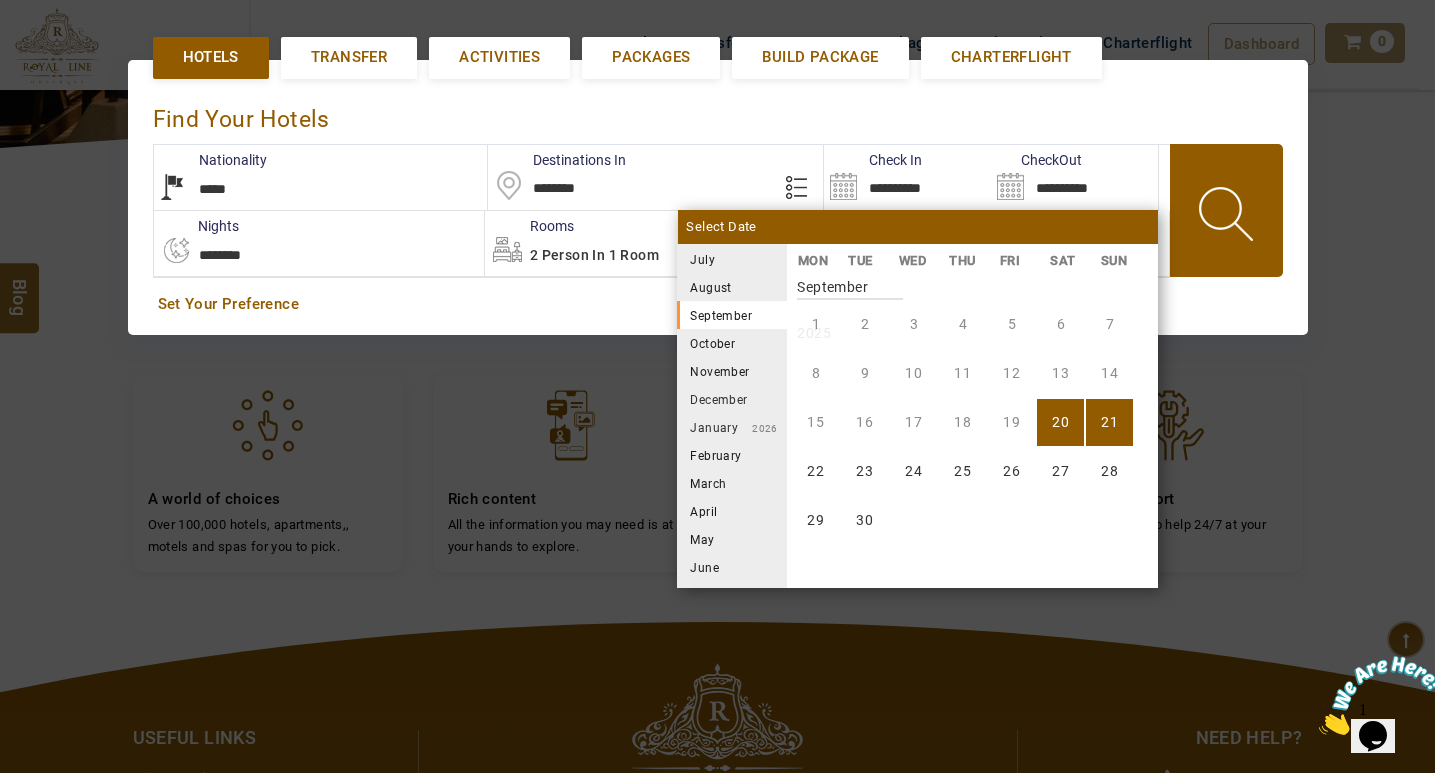 click on "21" at bounding box center (1109, 422) 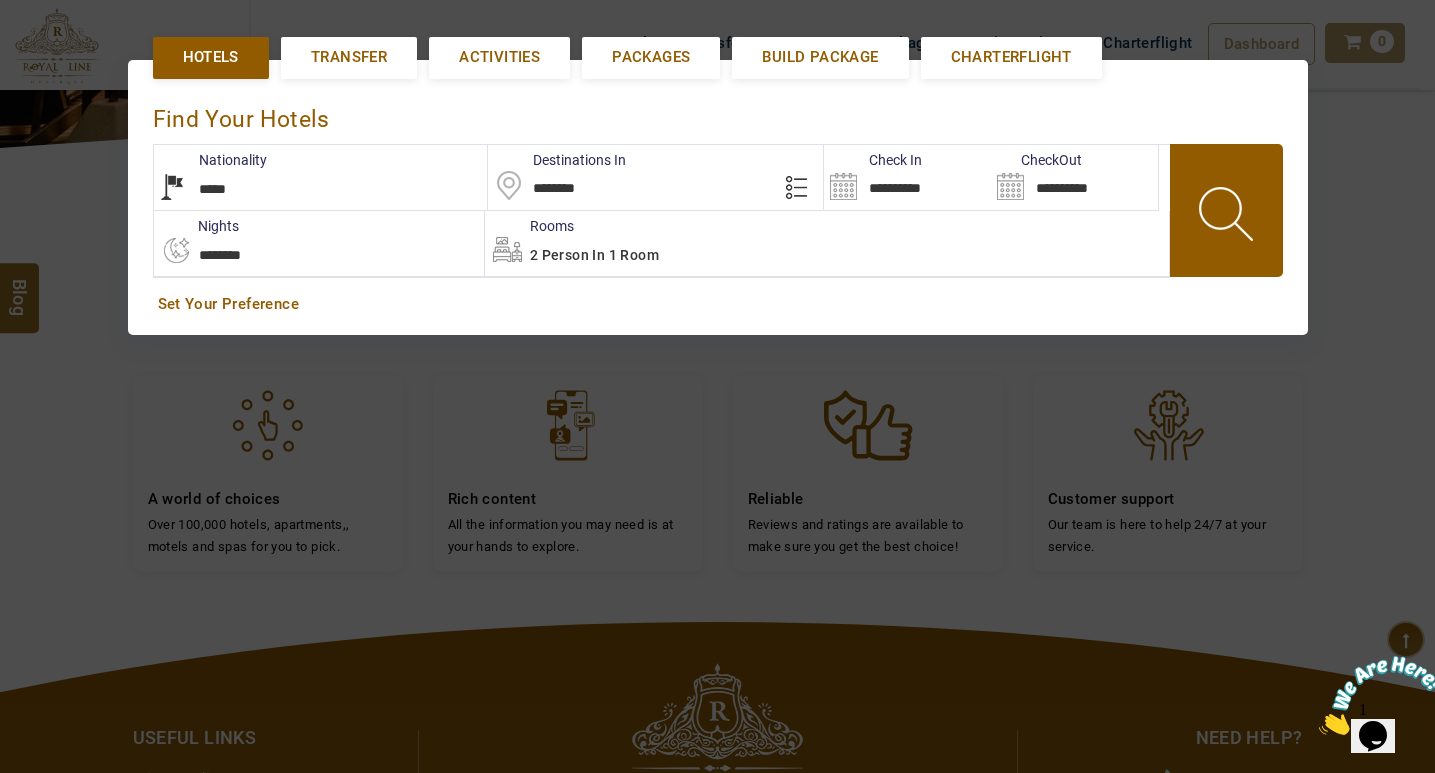 click at bounding box center [1228, 217] 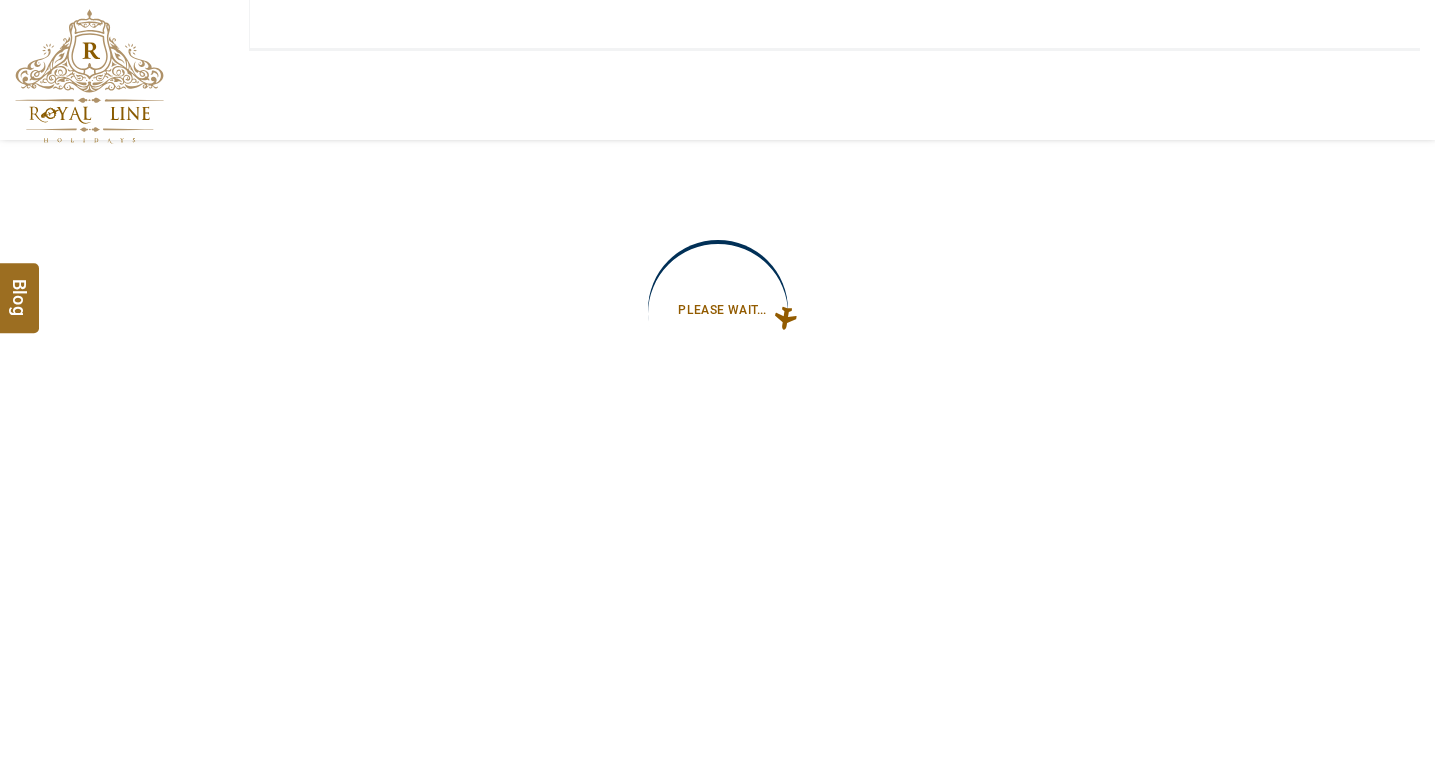 type on "**********" 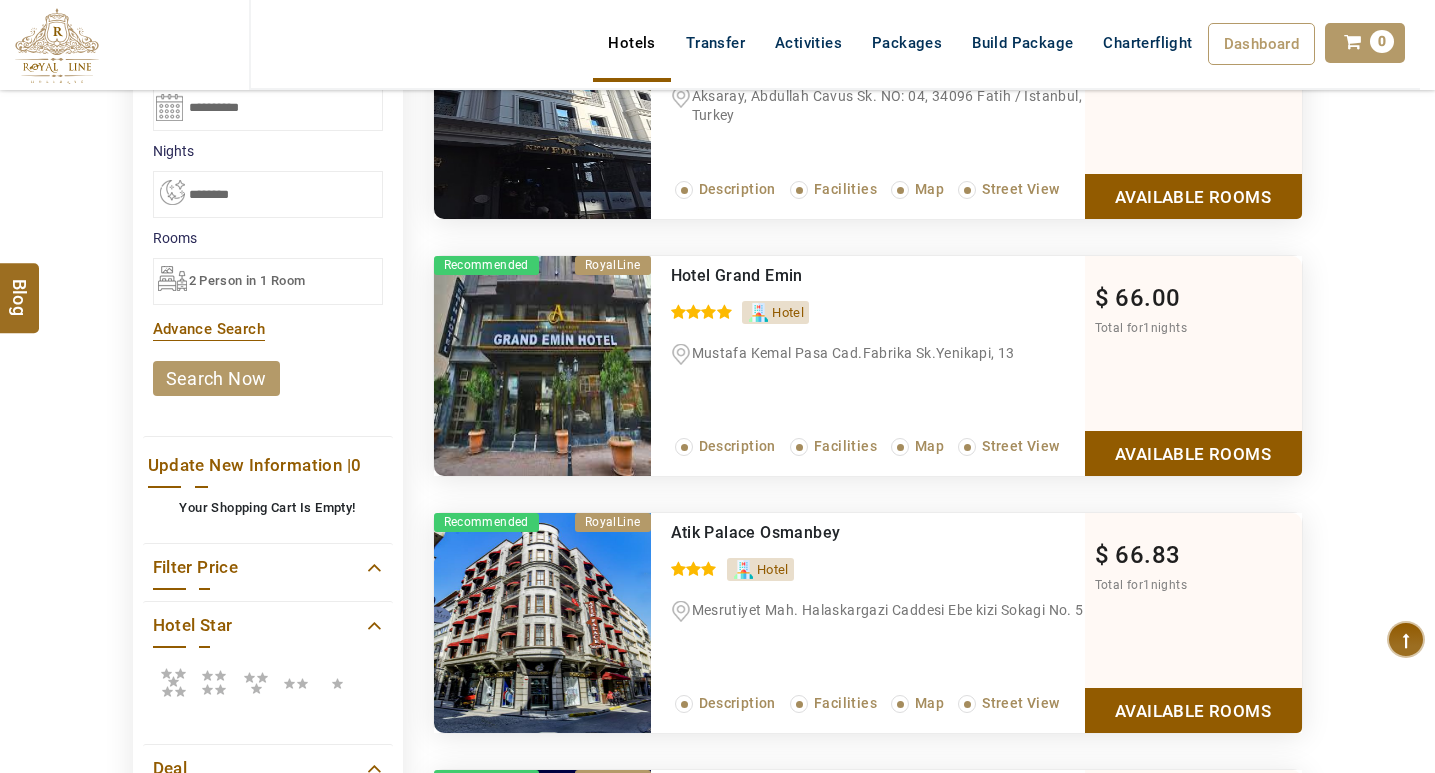 scroll, scrollTop: 700, scrollLeft: 0, axis: vertical 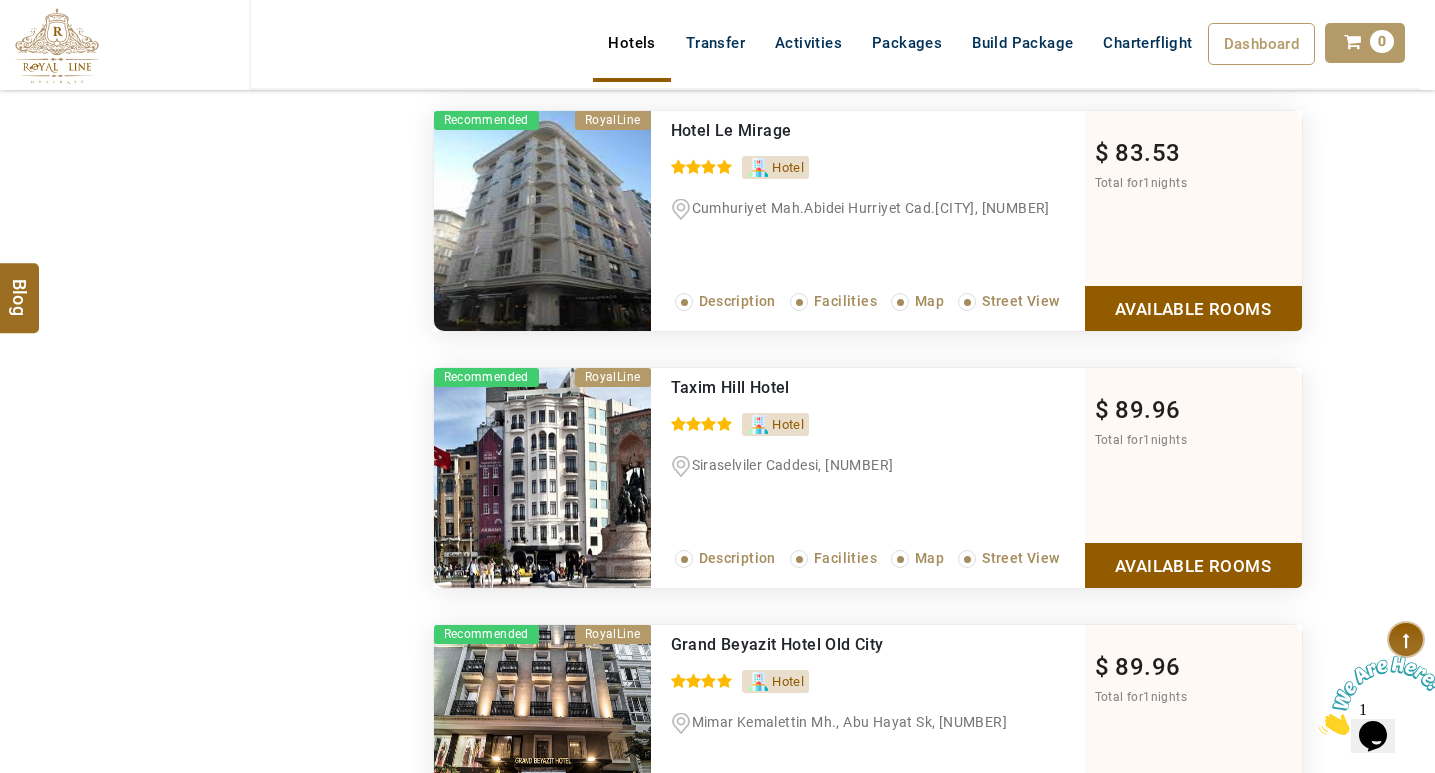 click on "Available Rooms" at bounding box center (1193, 308) 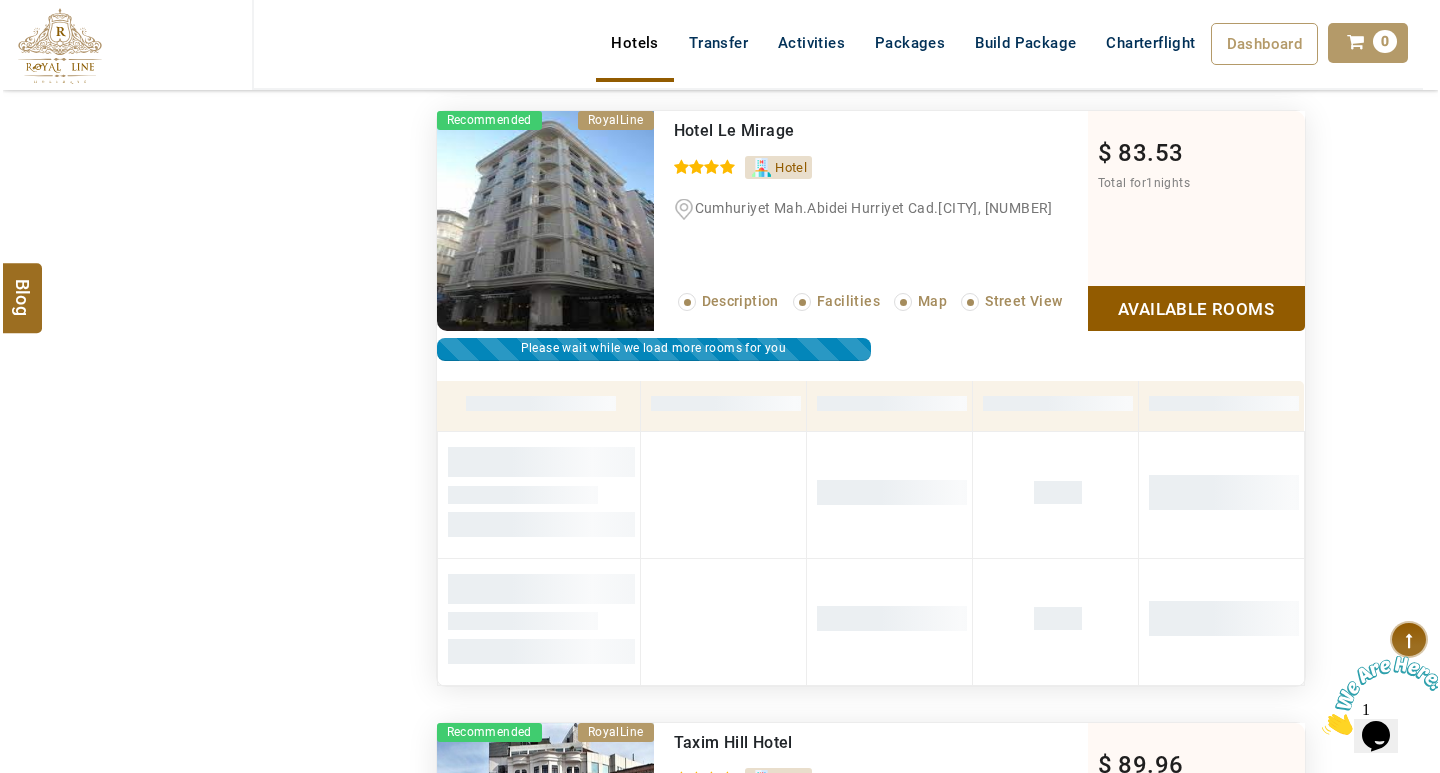 scroll, scrollTop: 1667, scrollLeft: 0, axis: vertical 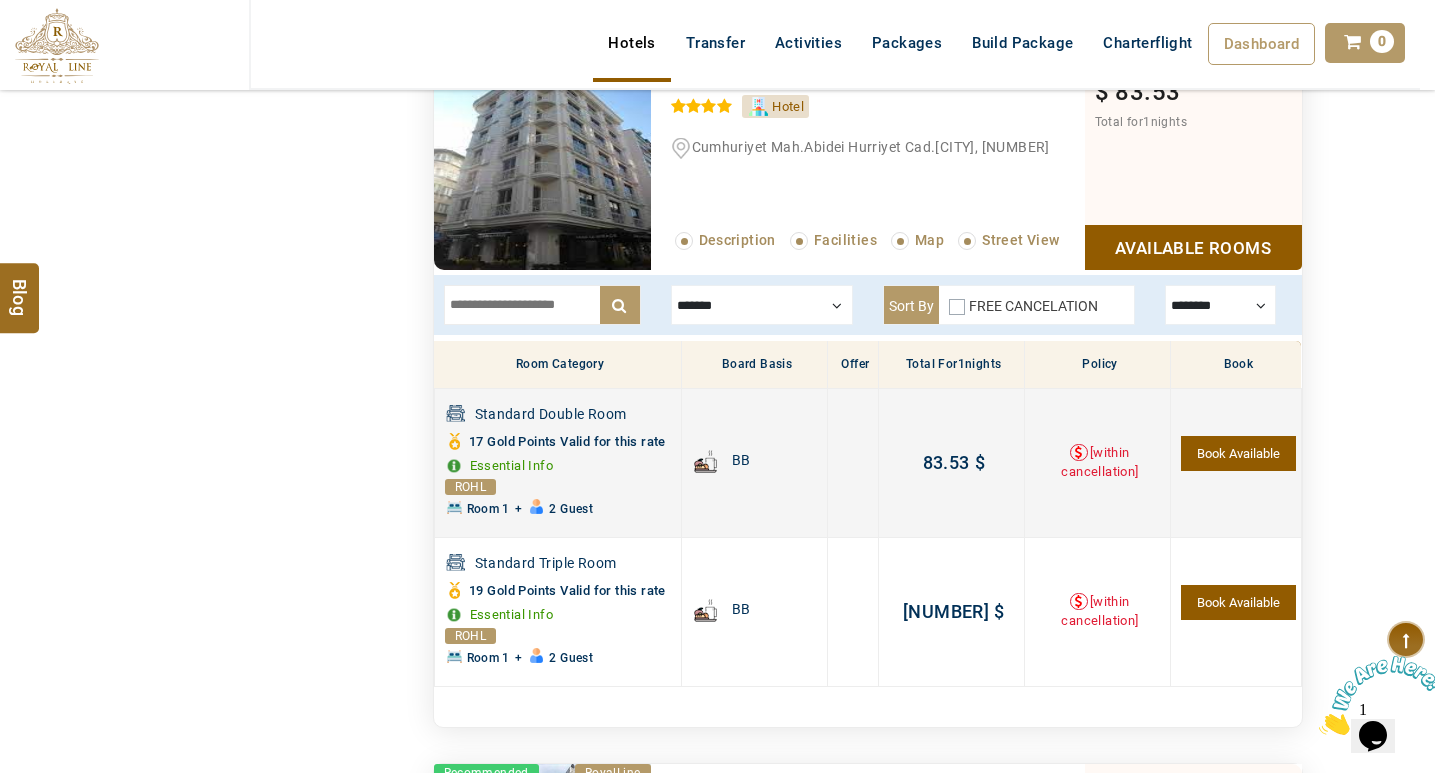 click on "Book Available" at bounding box center [1238, 453] 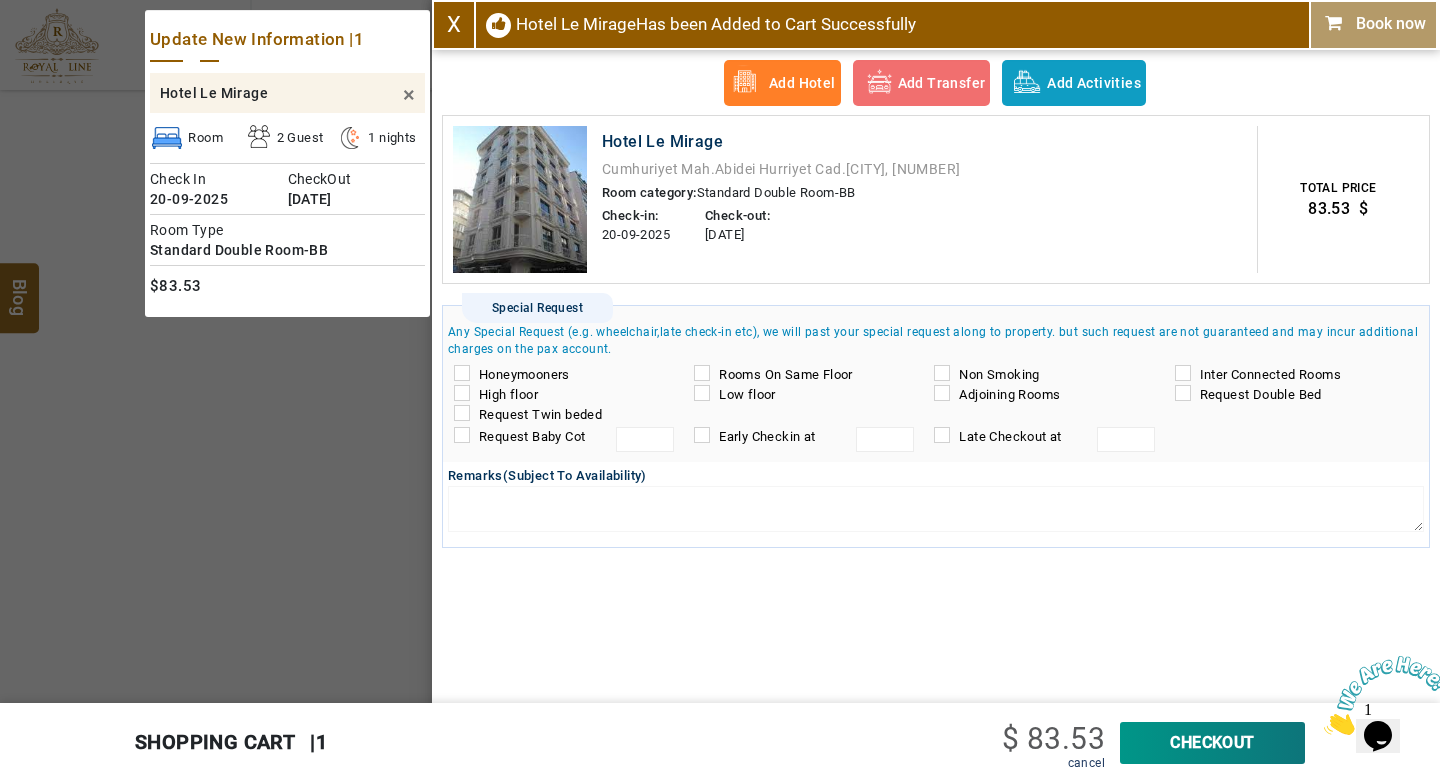 click on "CheckOut" at bounding box center [1212, 743] 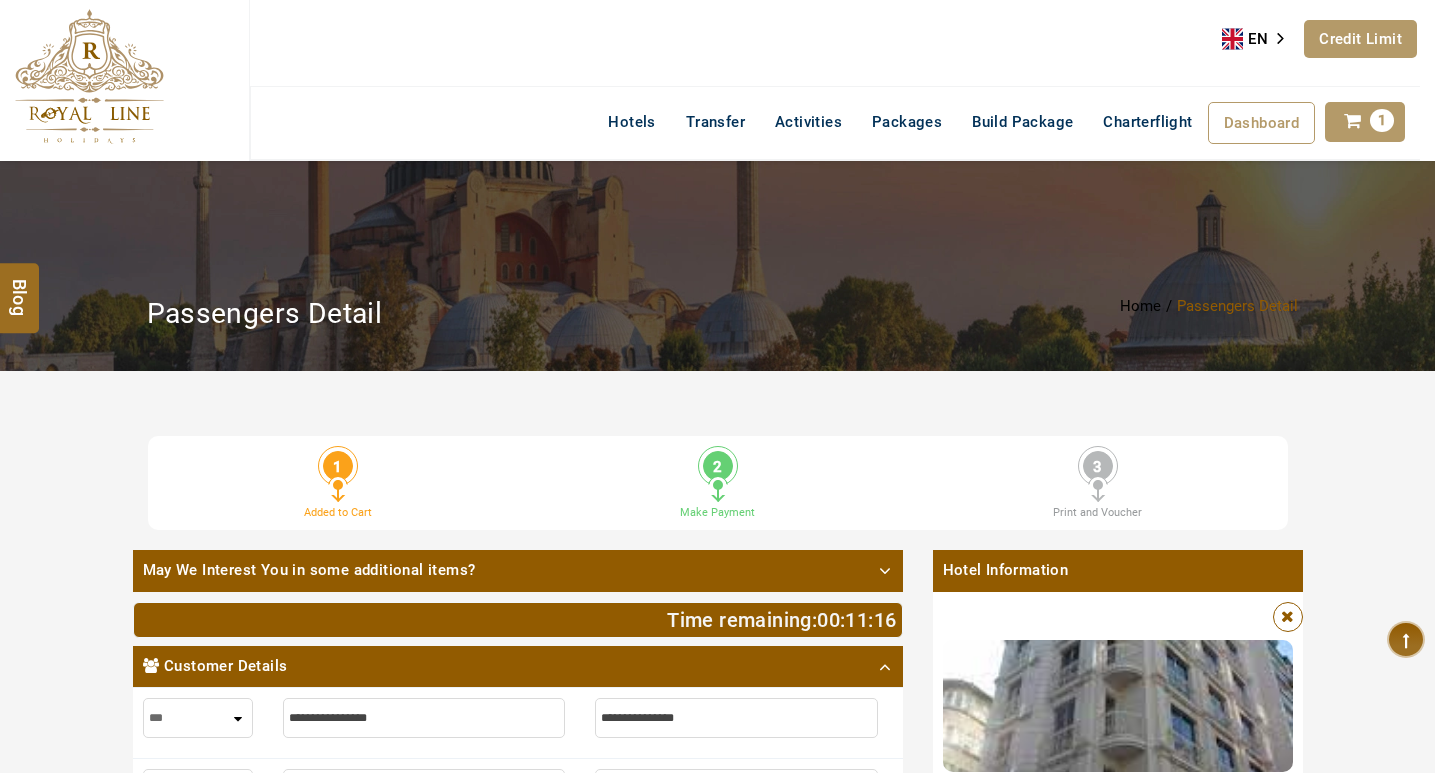 scroll, scrollTop: 0, scrollLeft: 0, axis: both 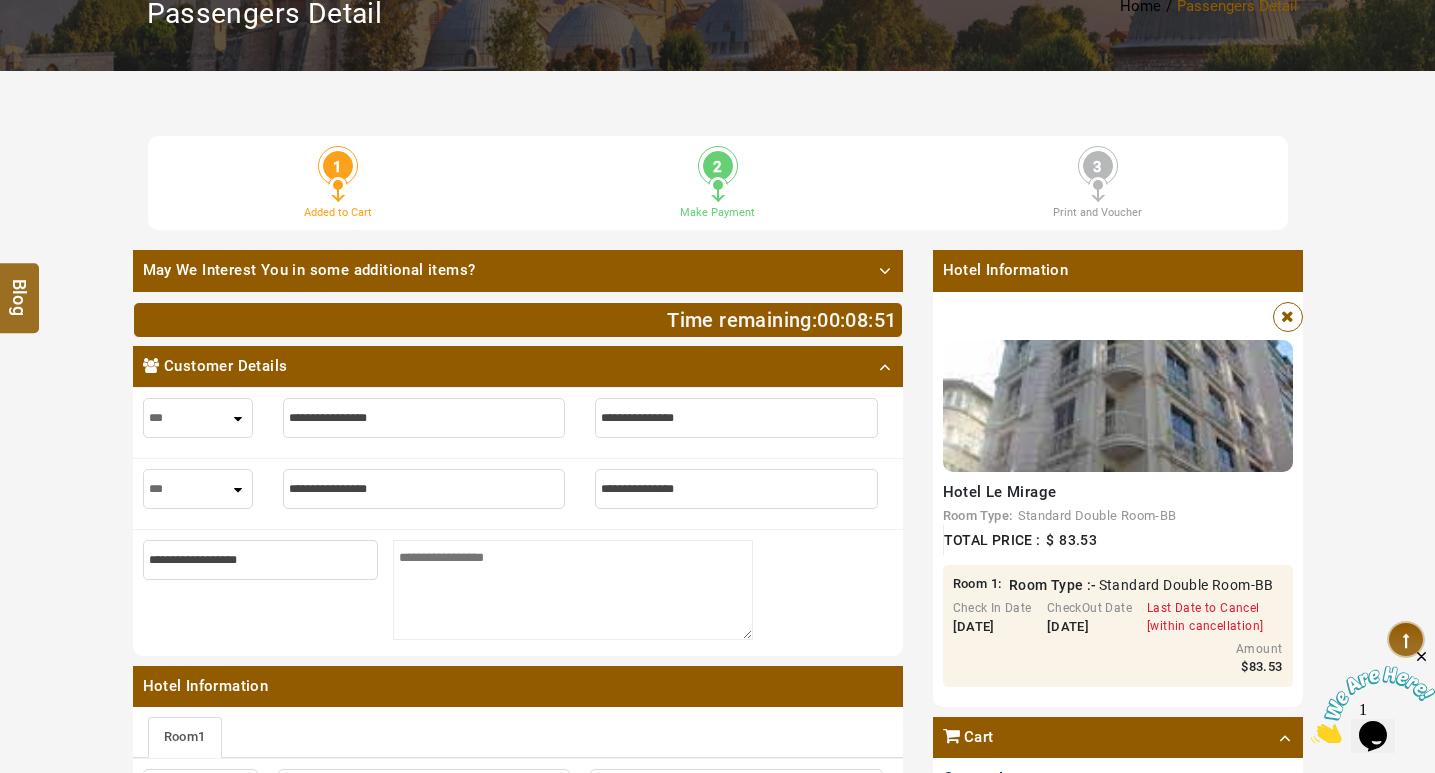 click at bounding box center (1422, 657) 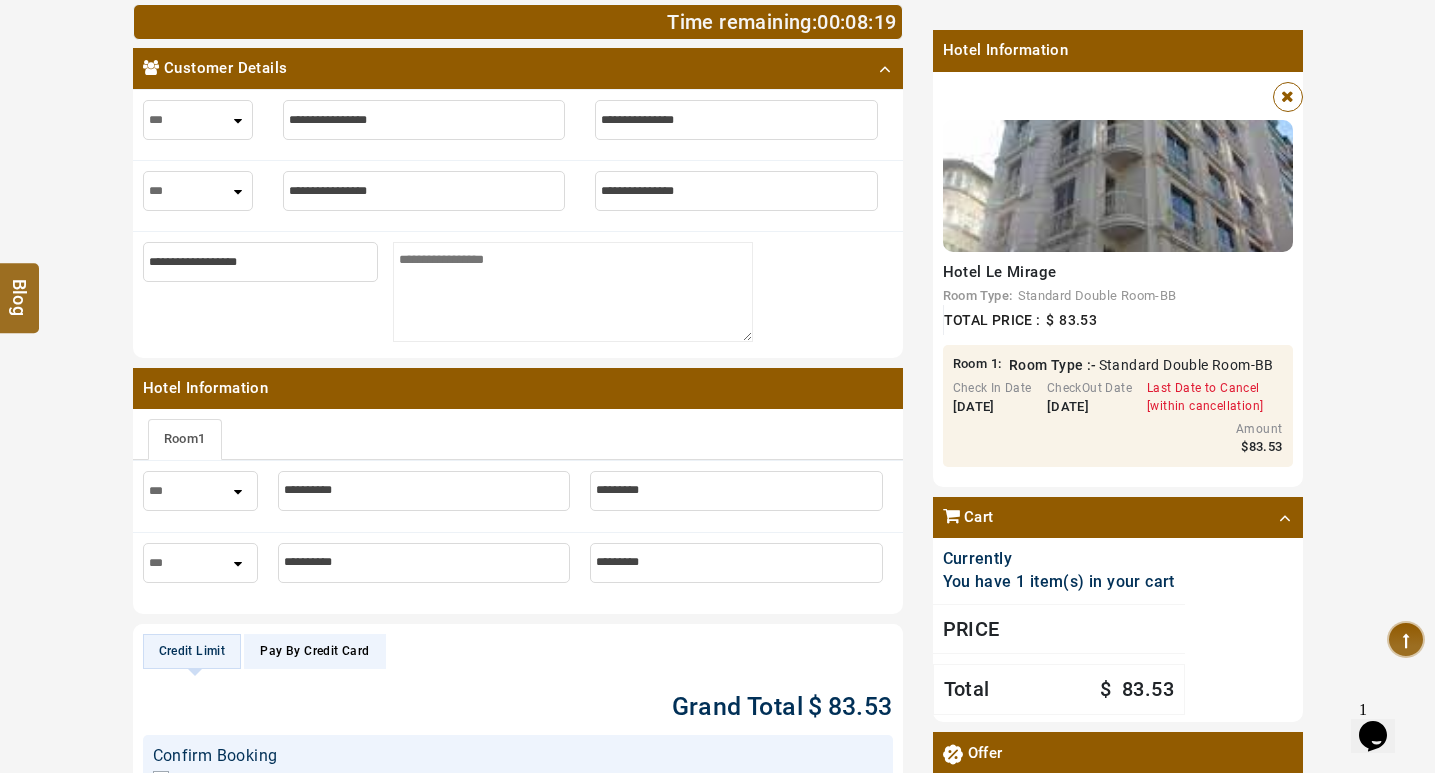 scroll, scrollTop: 600, scrollLeft: 0, axis: vertical 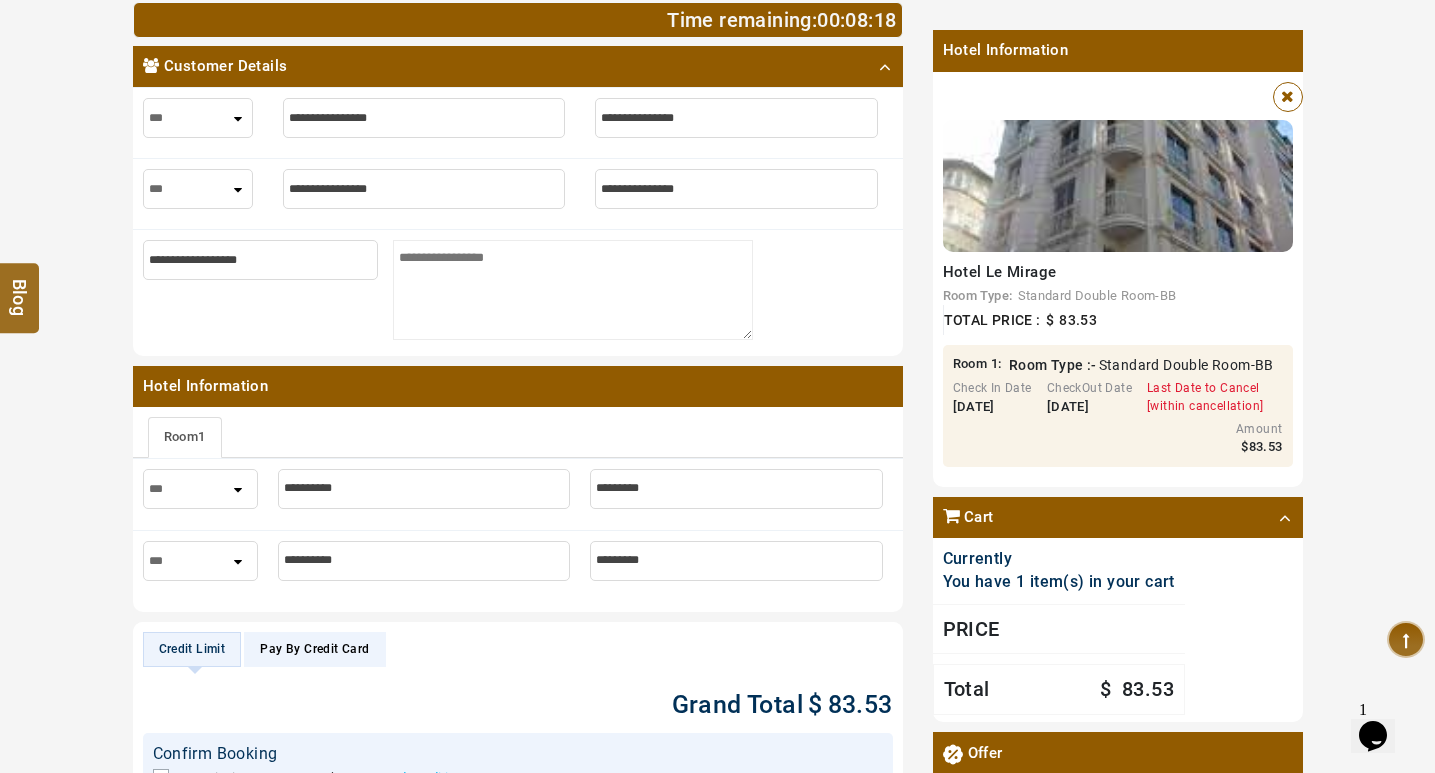 click at bounding box center (1287, 96) 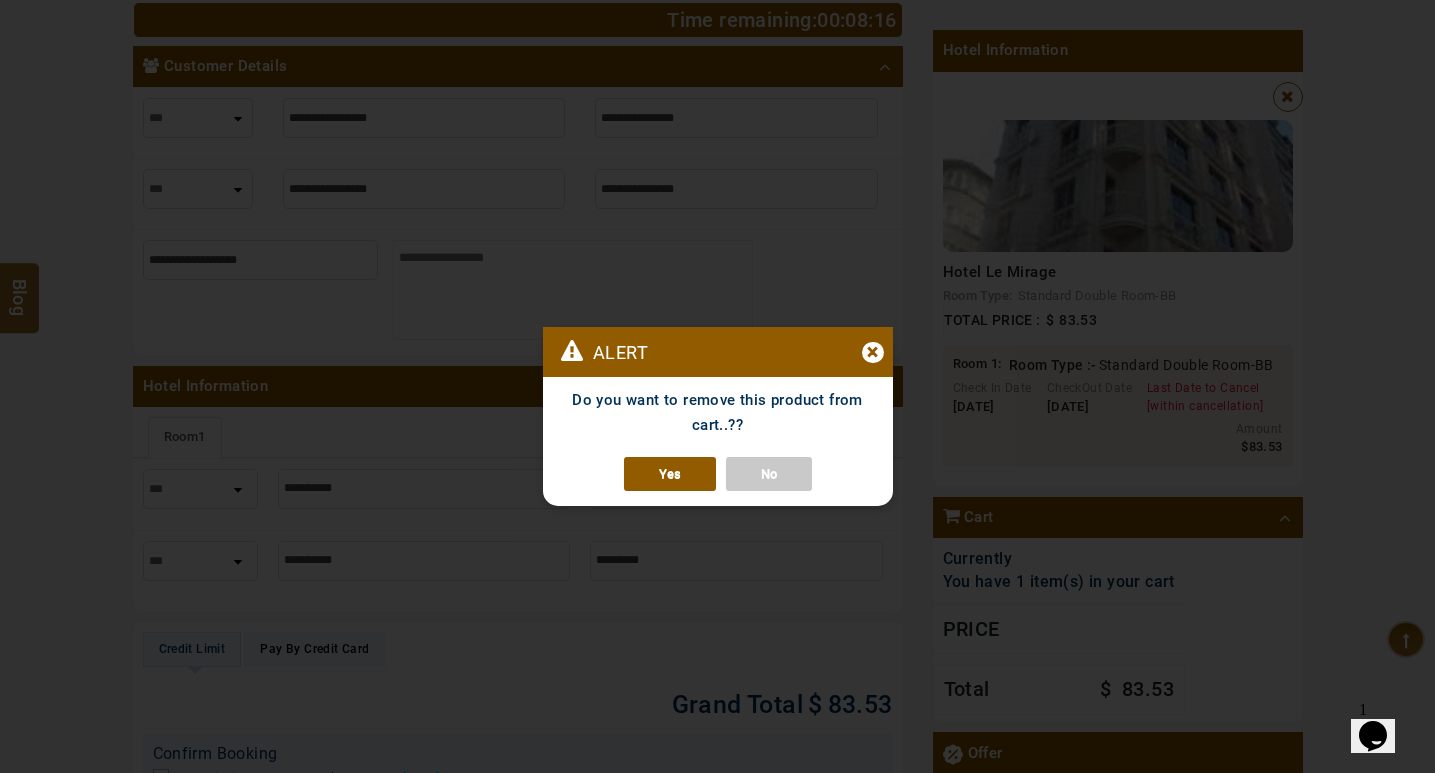 click on "Yes" at bounding box center [670, 474] 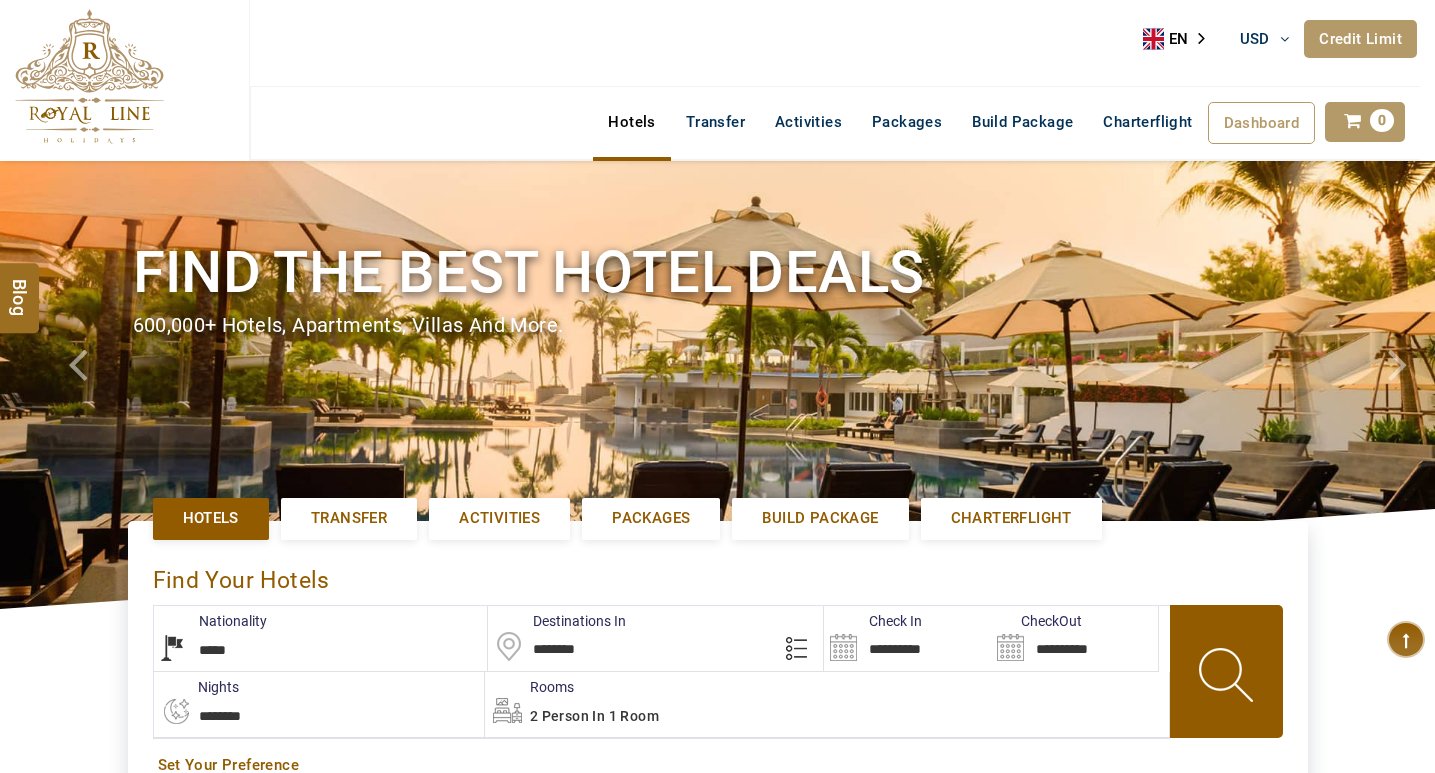 select on "*****" 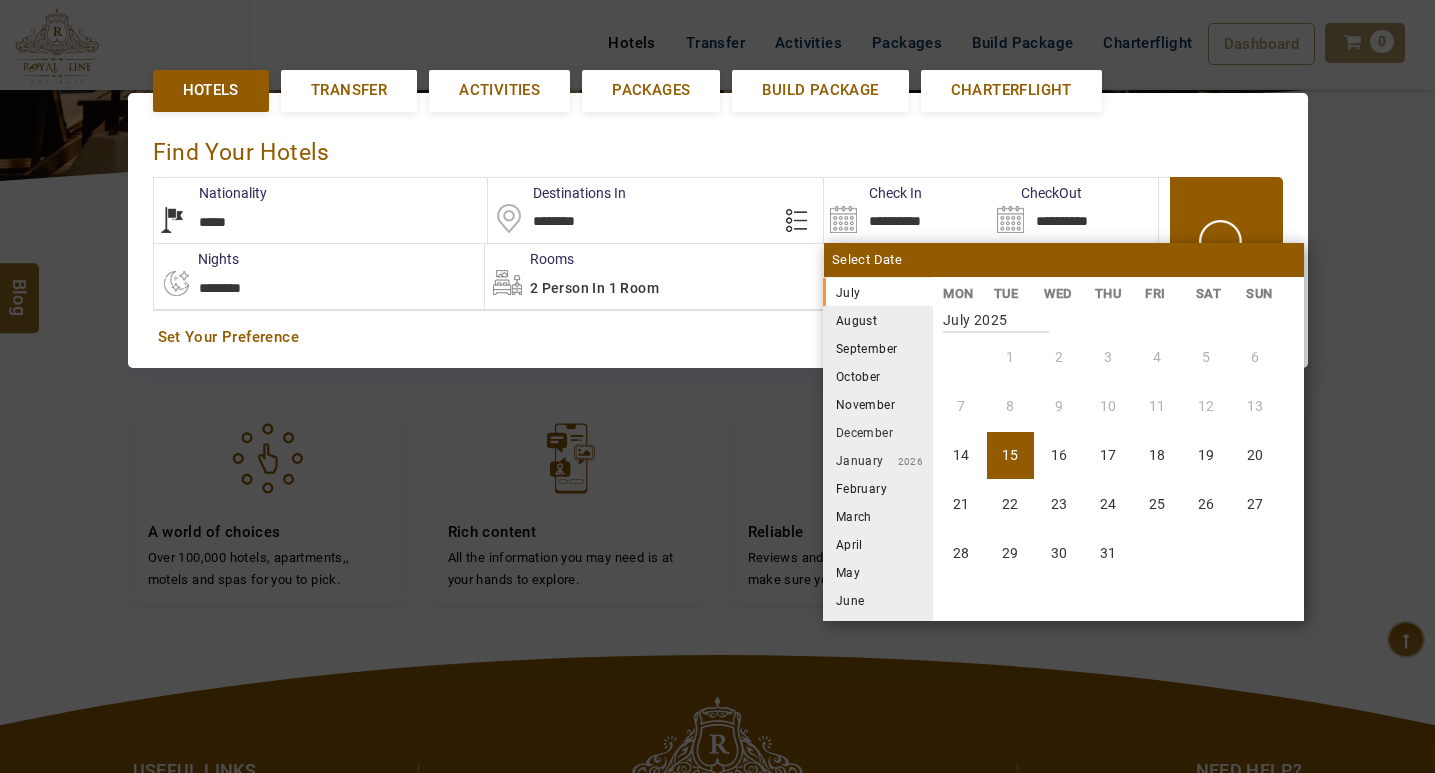 scroll, scrollTop: 461, scrollLeft: 0, axis: vertical 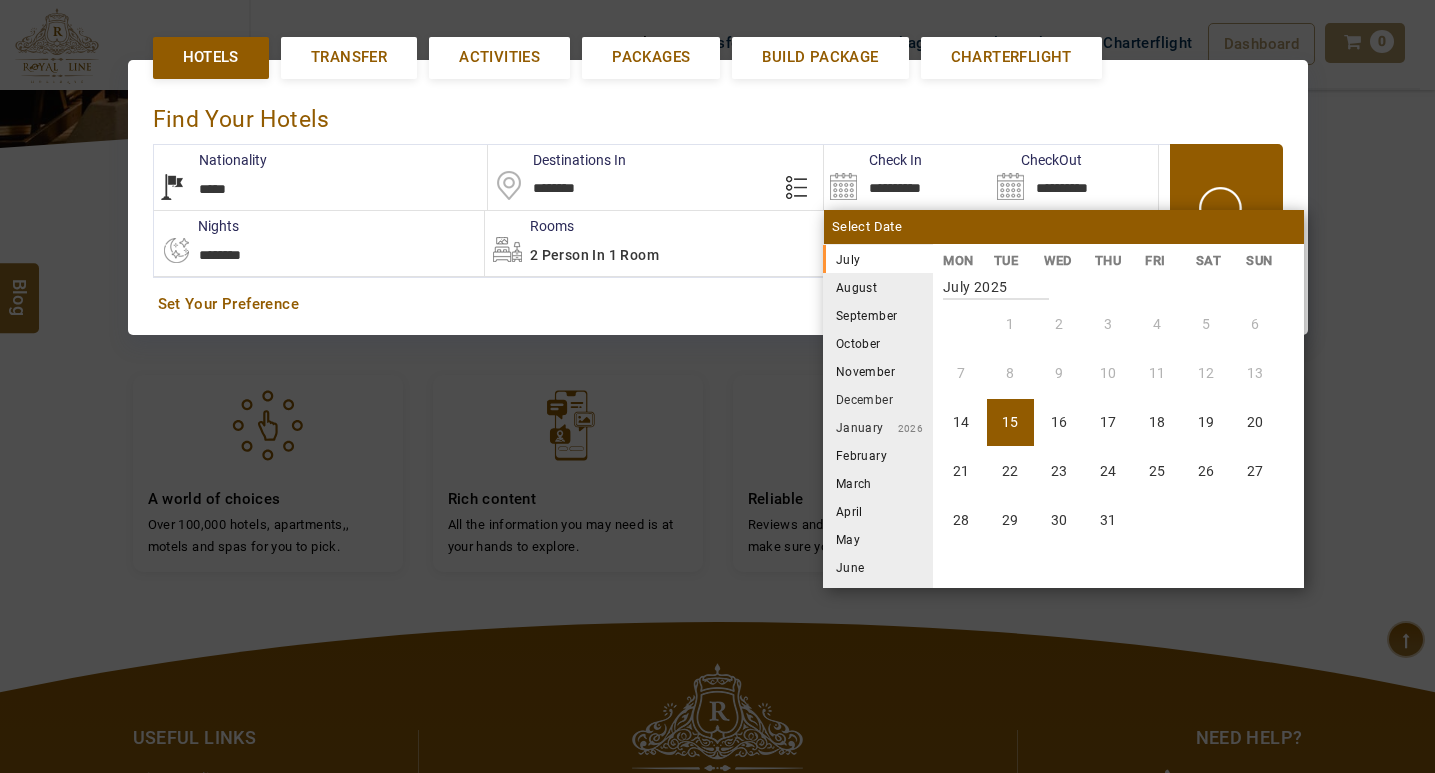 click on "September" at bounding box center (878, 315) 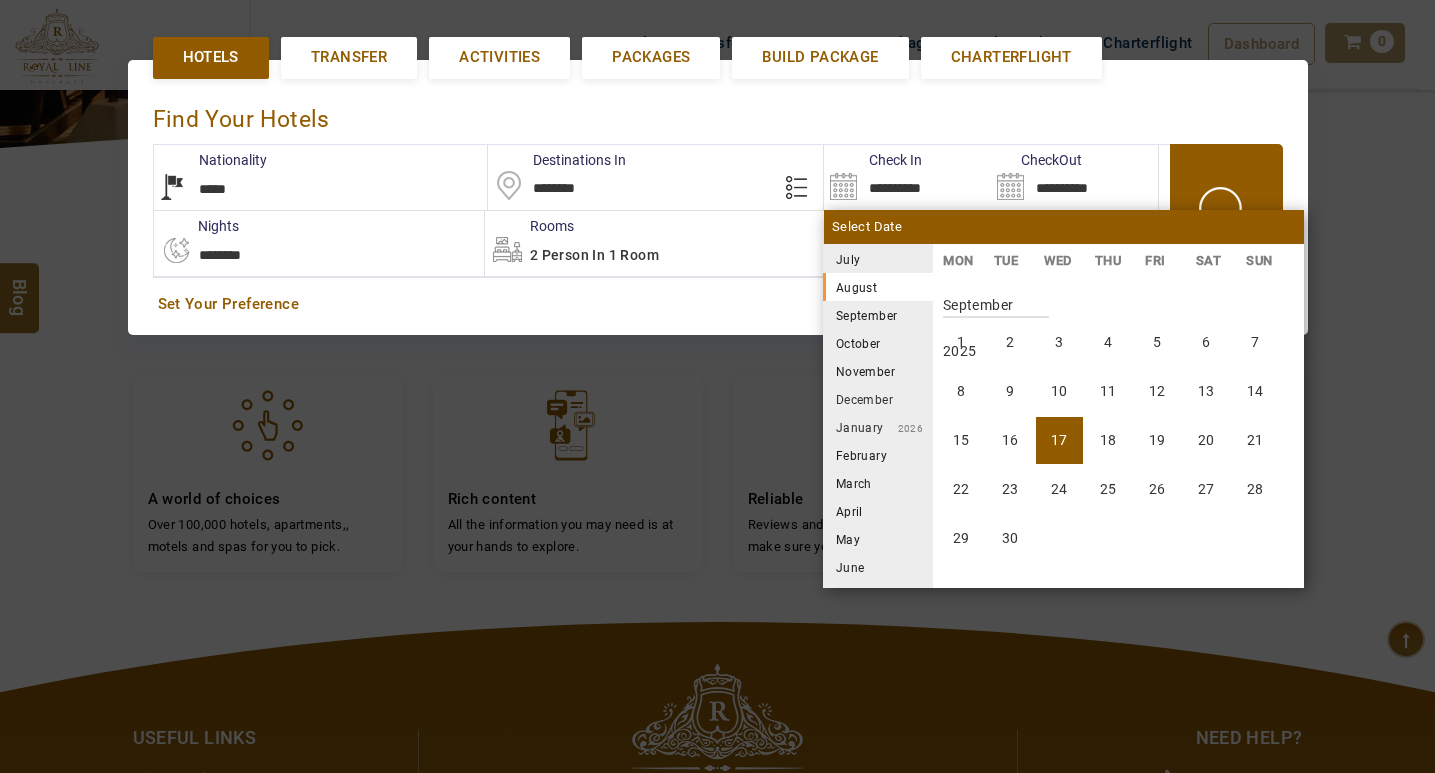 scroll, scrollTop: 740, scrollLeft: 0, axis: vertical 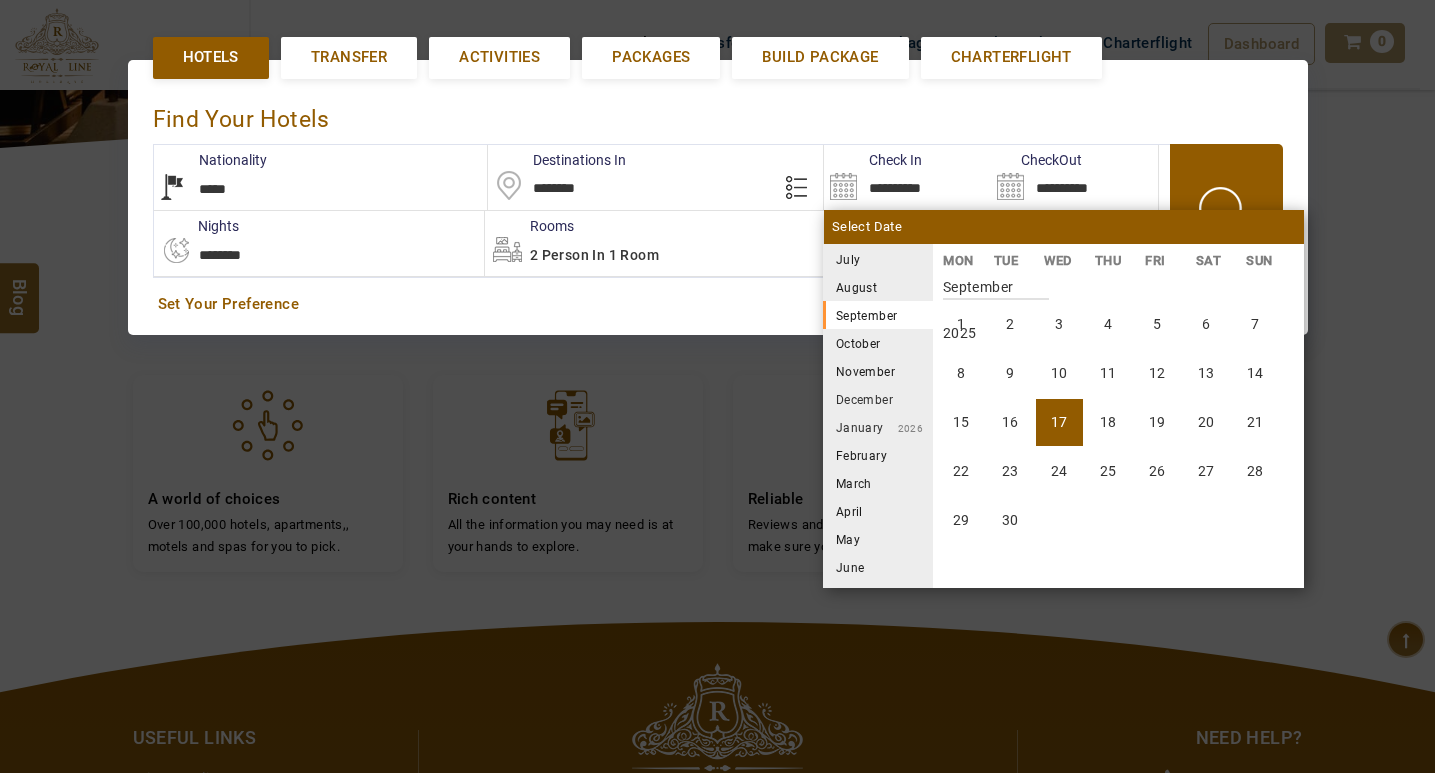 click on "17" at bounding box center [1059, 422] 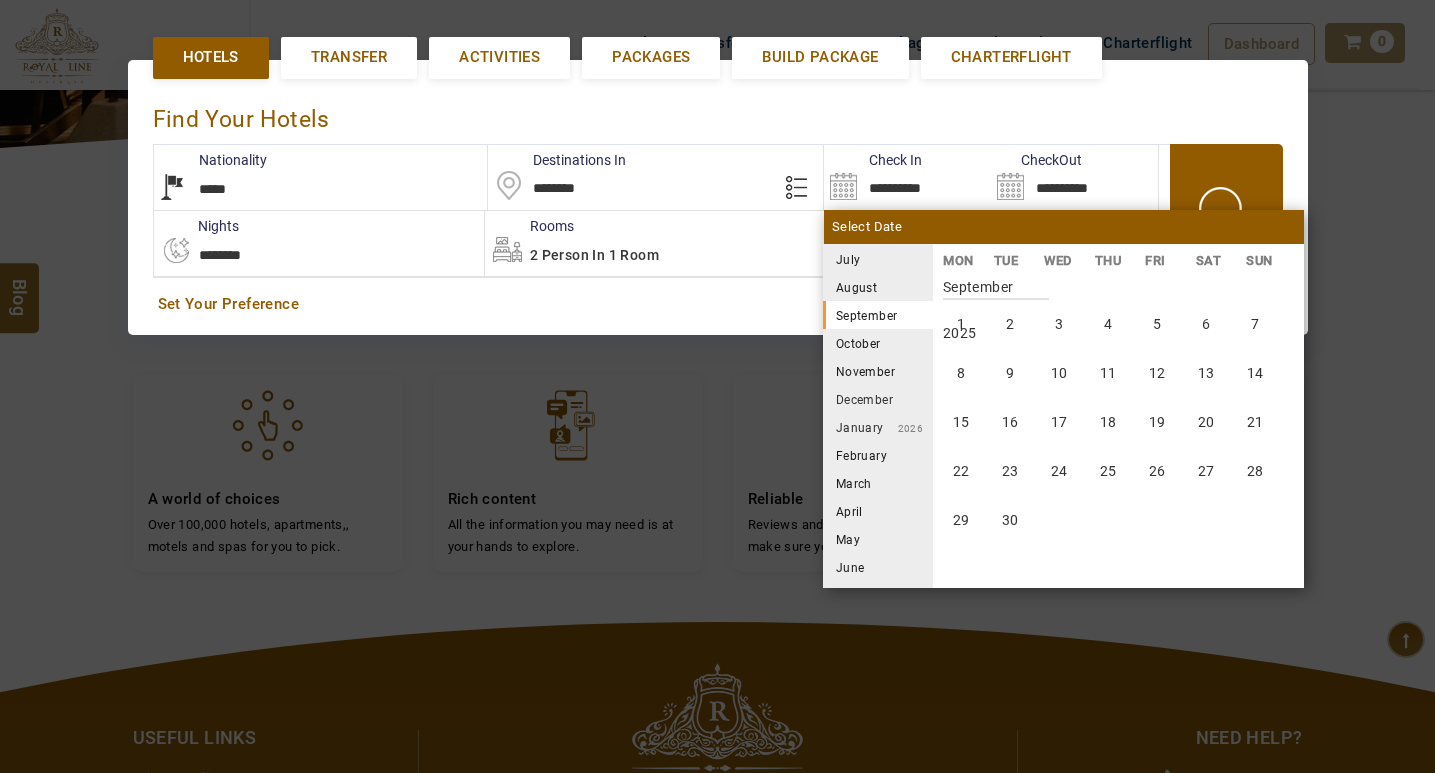 type on "**********" 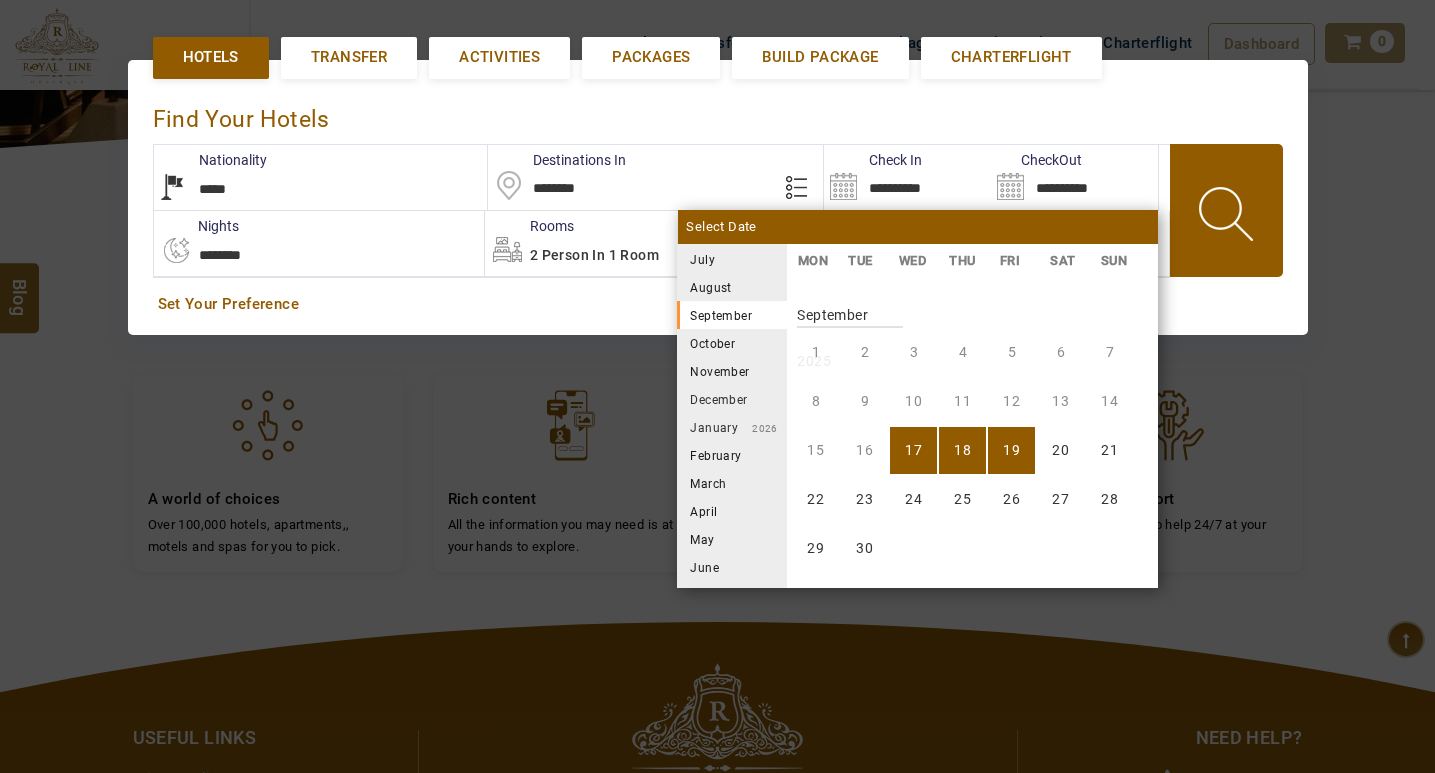 scroll, scrollTop: 740, scrollLeft: 0, axis: vertical 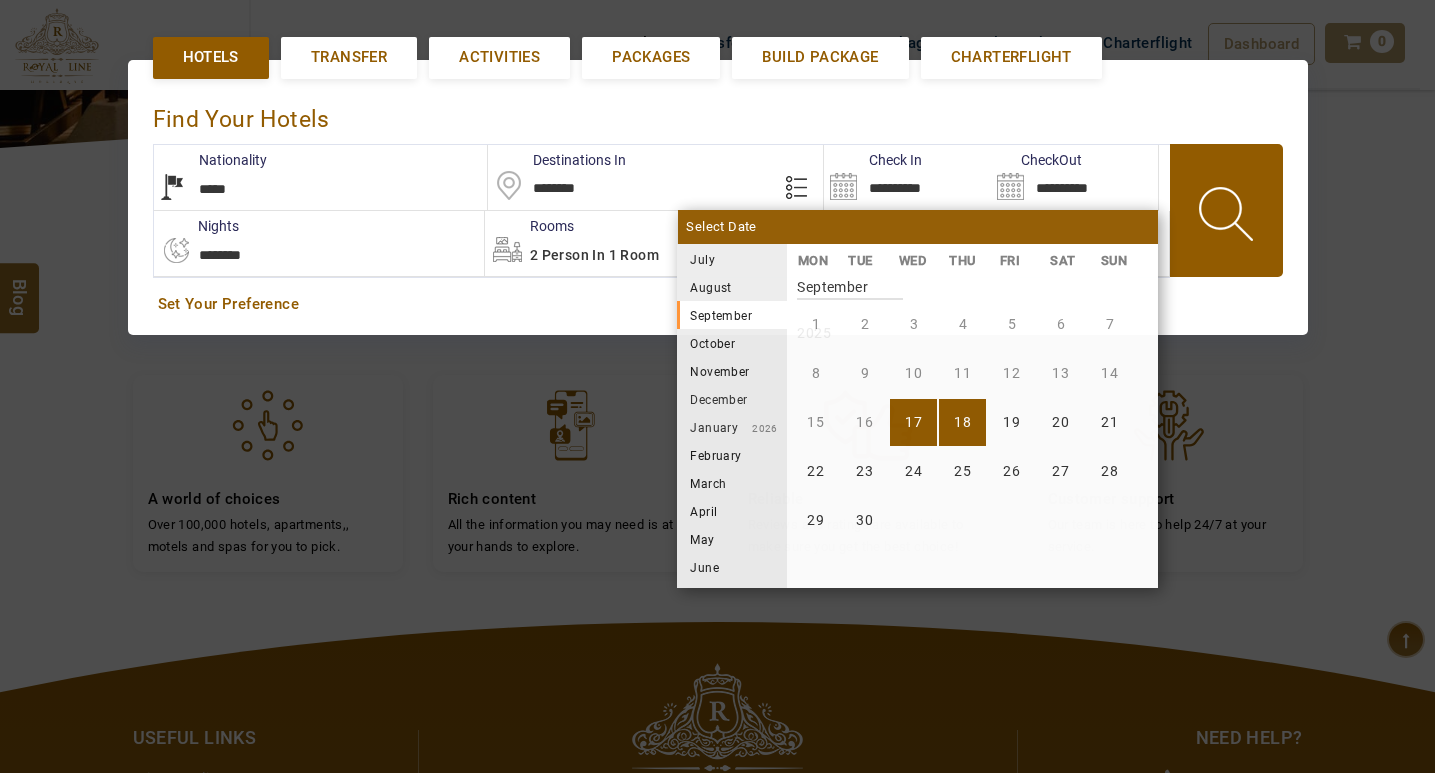 click on "18" at bounding box center [962, 422] 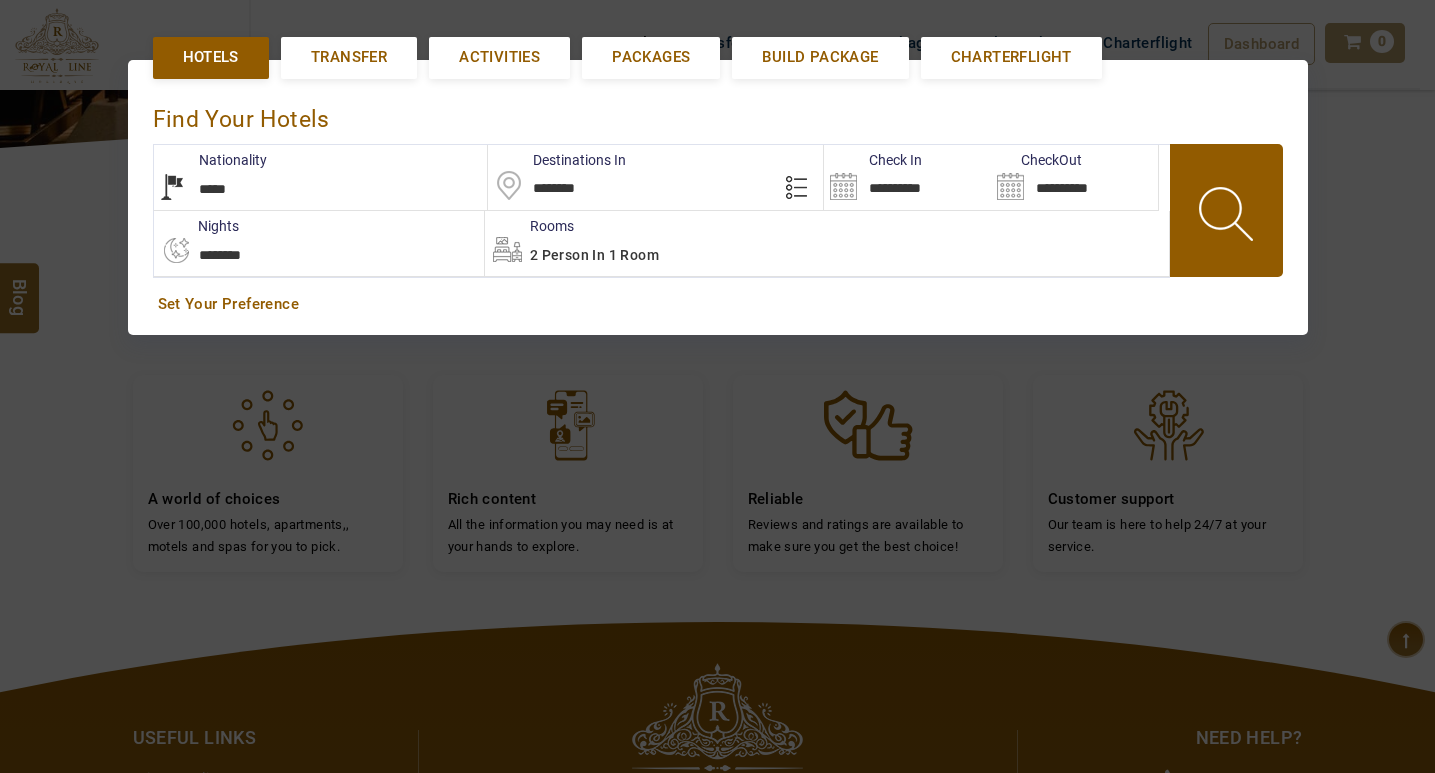 click at bounding box center [1228, 217] 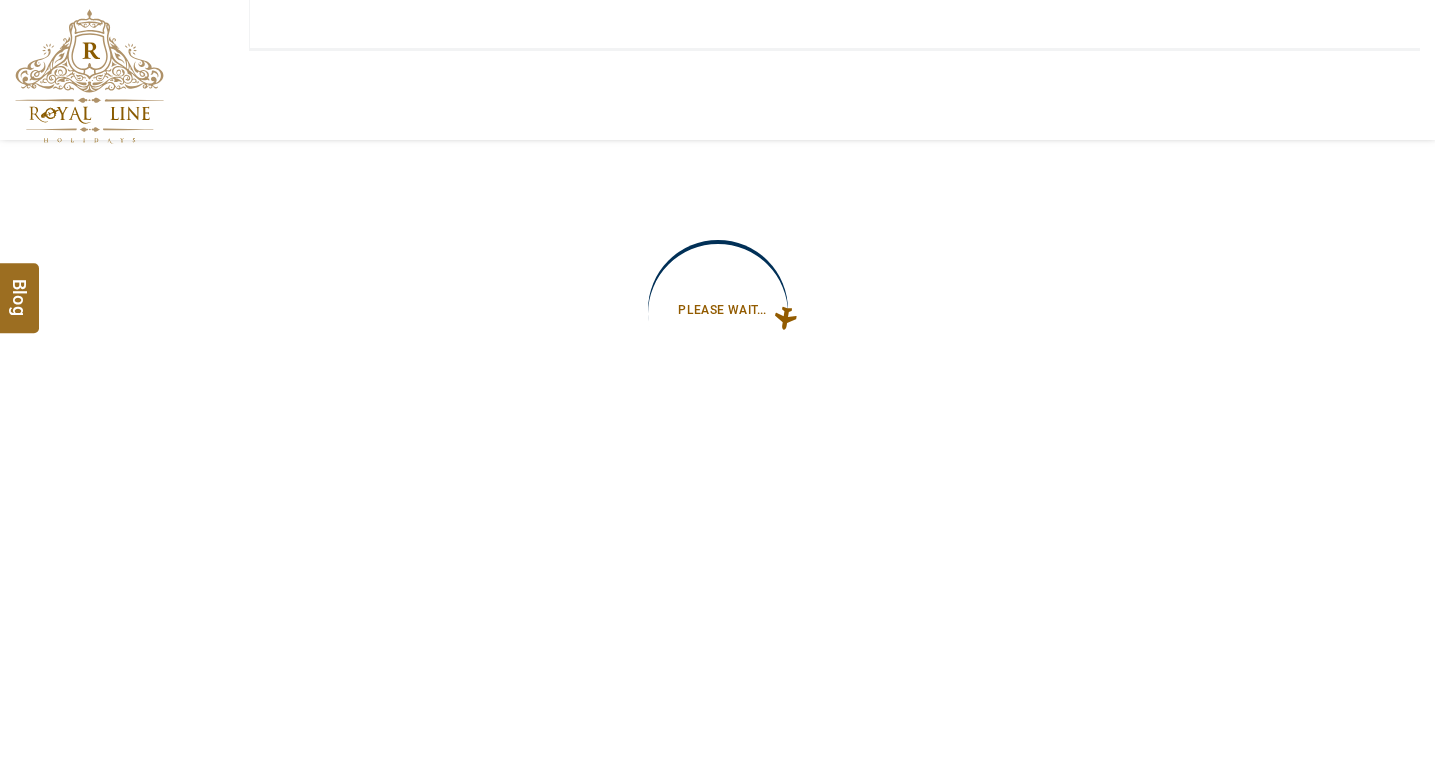 type on "**********" 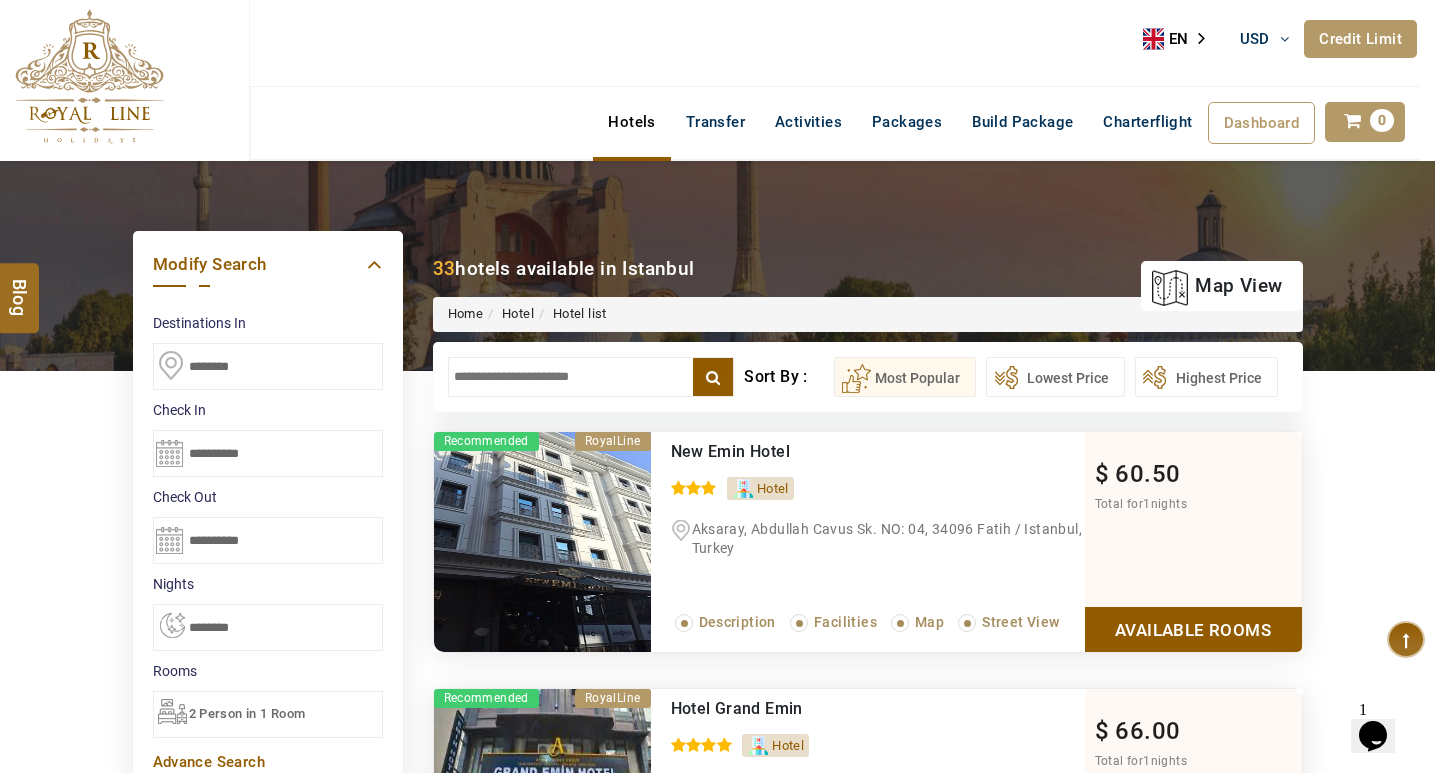 scroll, scrollTop: 0, scrollLeft: 0, axis: both 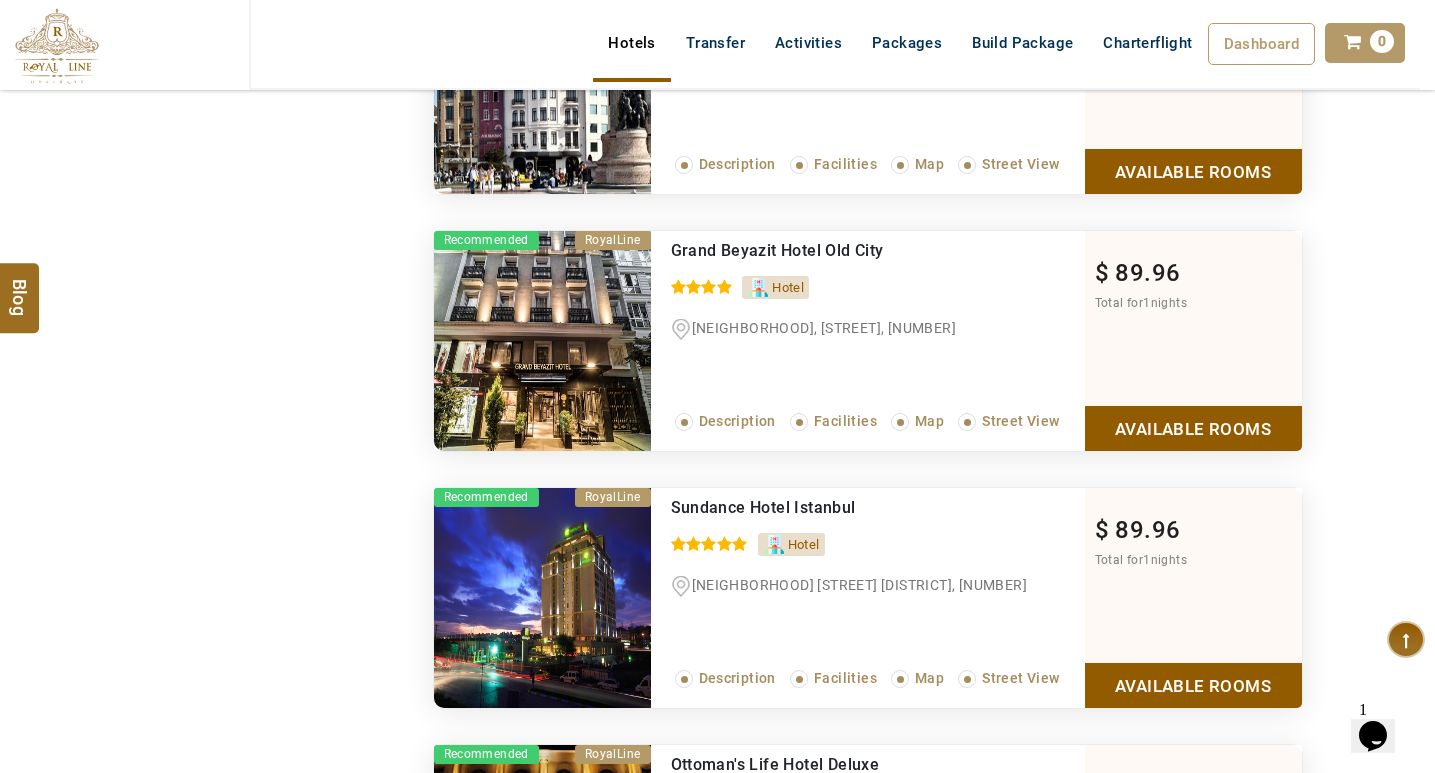 click on "Available Rooms" at bounding box center [1193, 428] 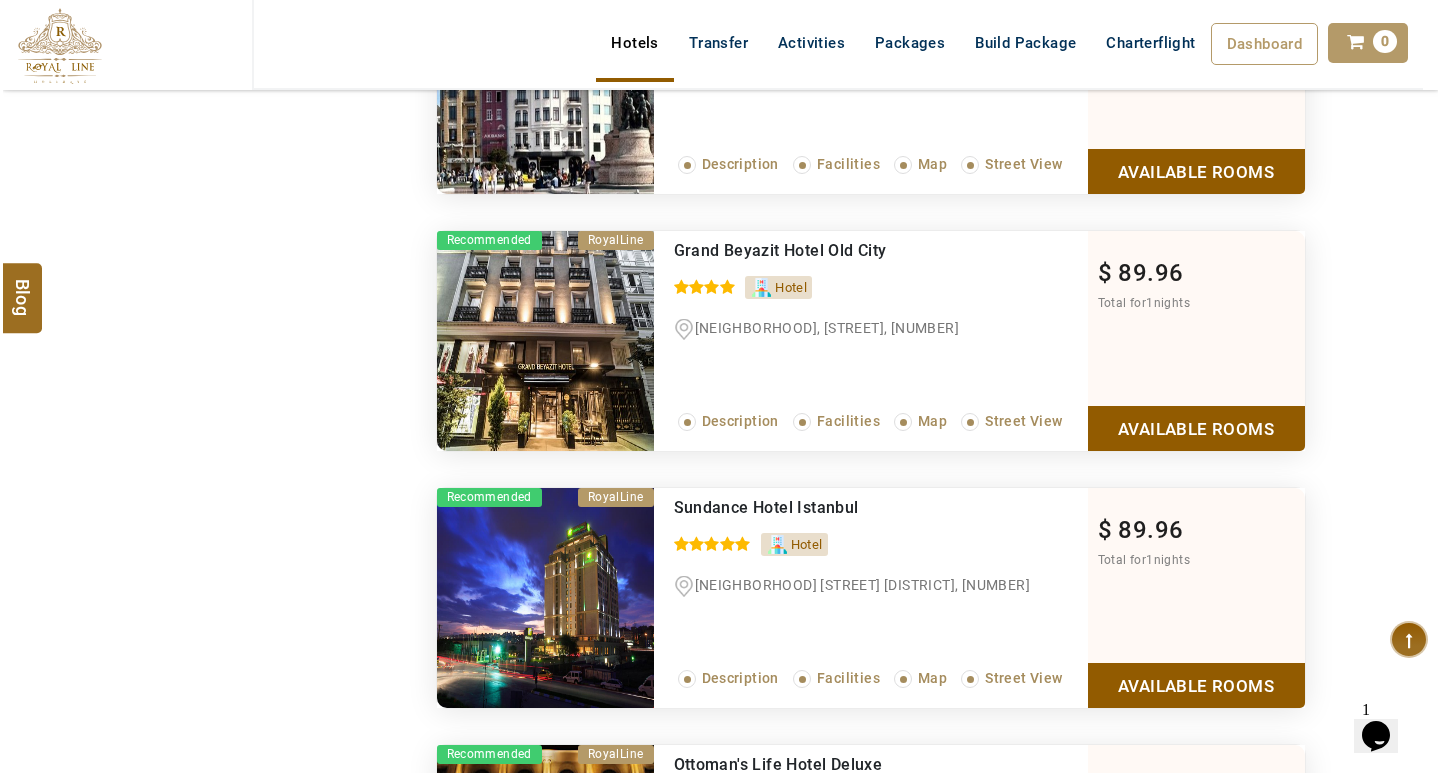 scroll, scrollTop: 2181, scrollLeft: 0, axis: vertical 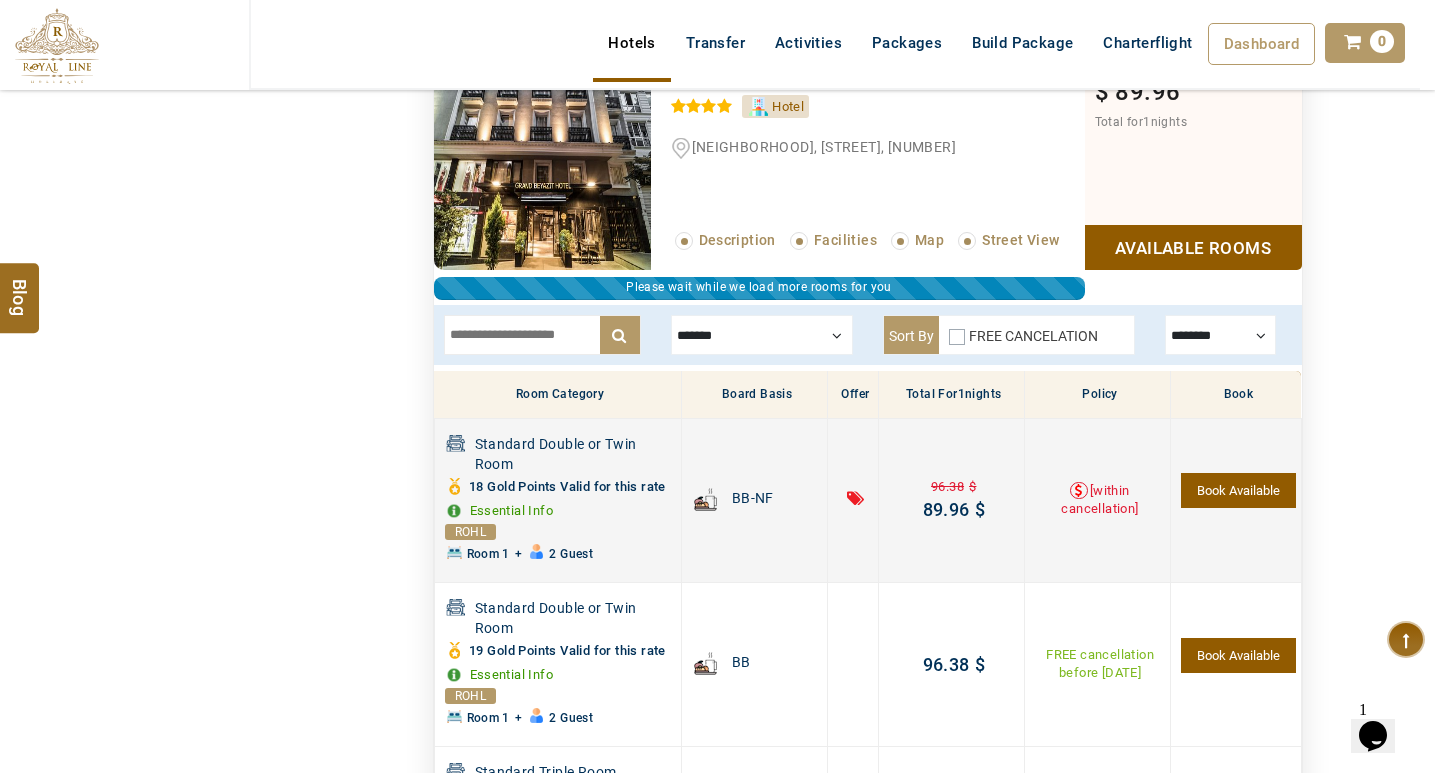 click on "Book Available" at bounding box center (1238, 490) 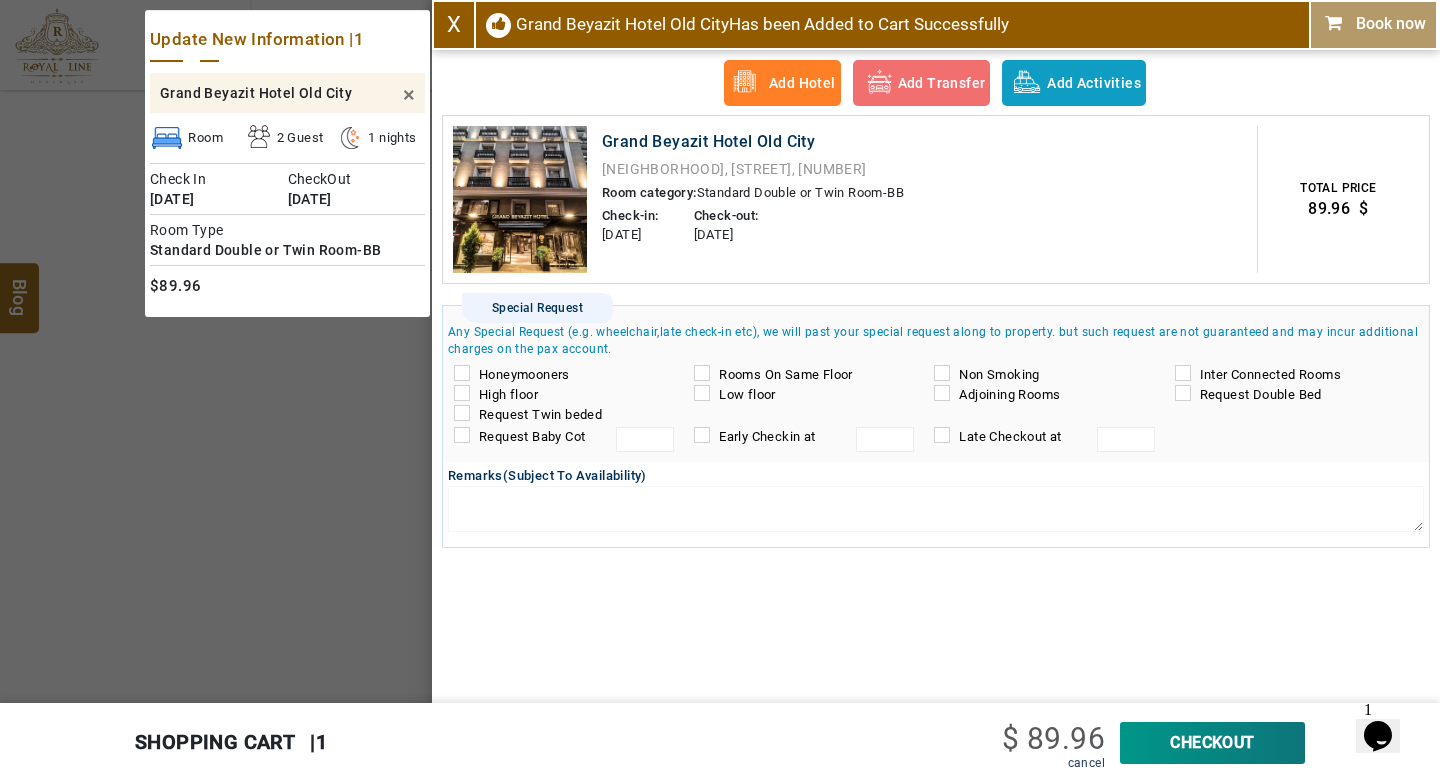 click on "Book now" at bounding box center [1373, 24] 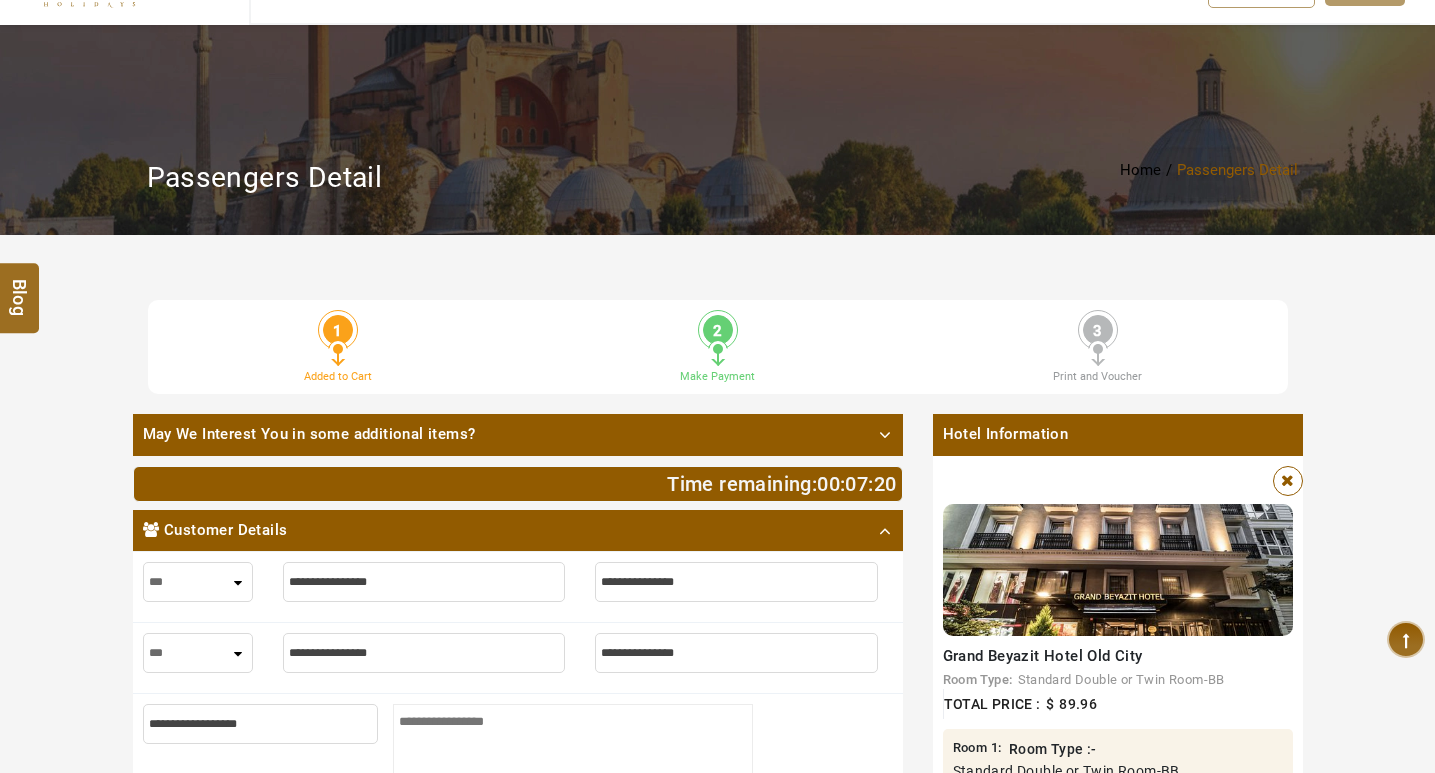 scroll, scrollTop: 300, scrollLeft: 0, axis: vertical 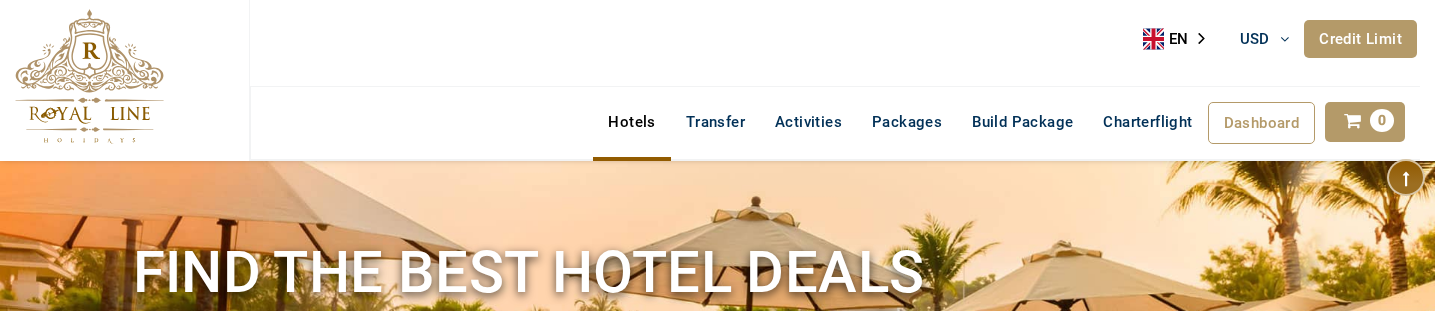 select on "*****" 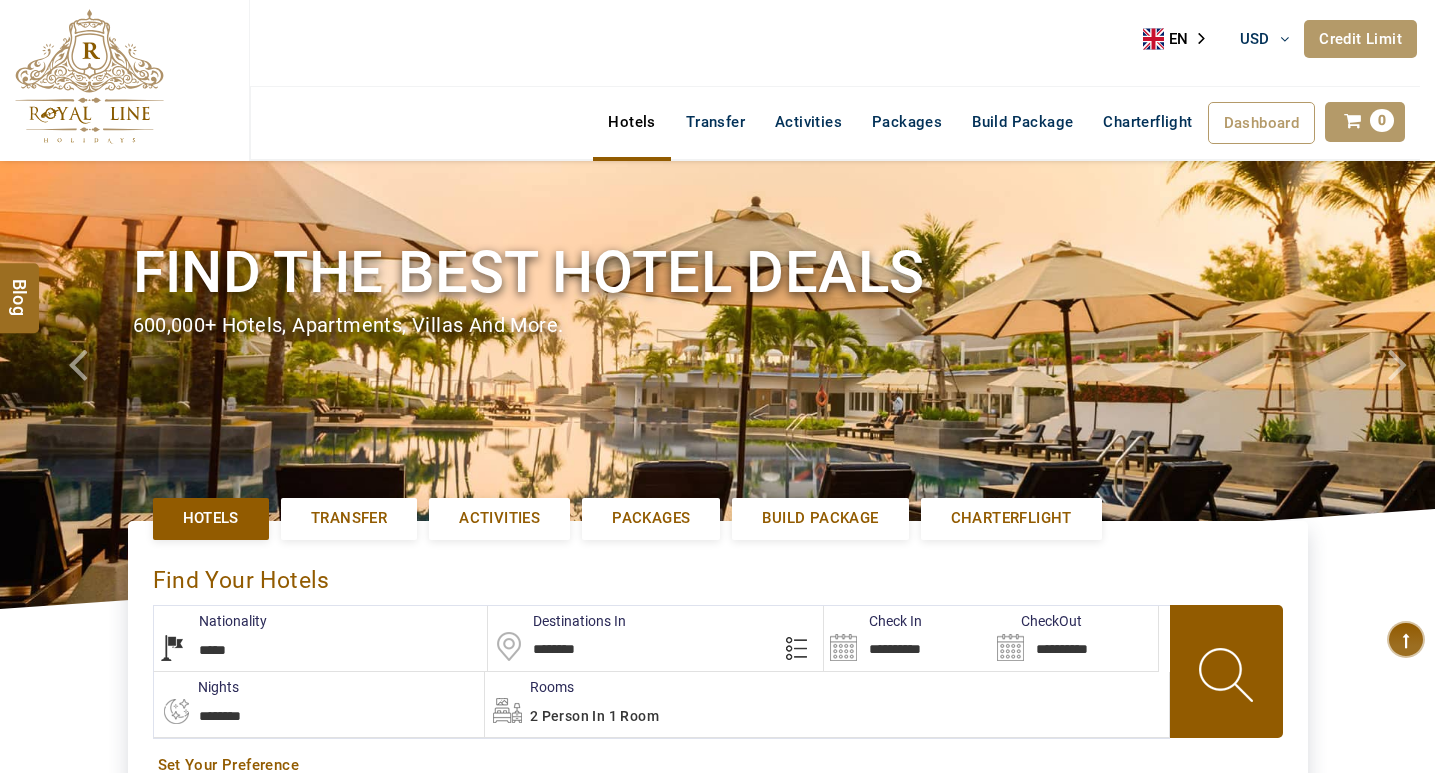scroll, scrollTop: 100, scrollLeft: 0, axis: vertical 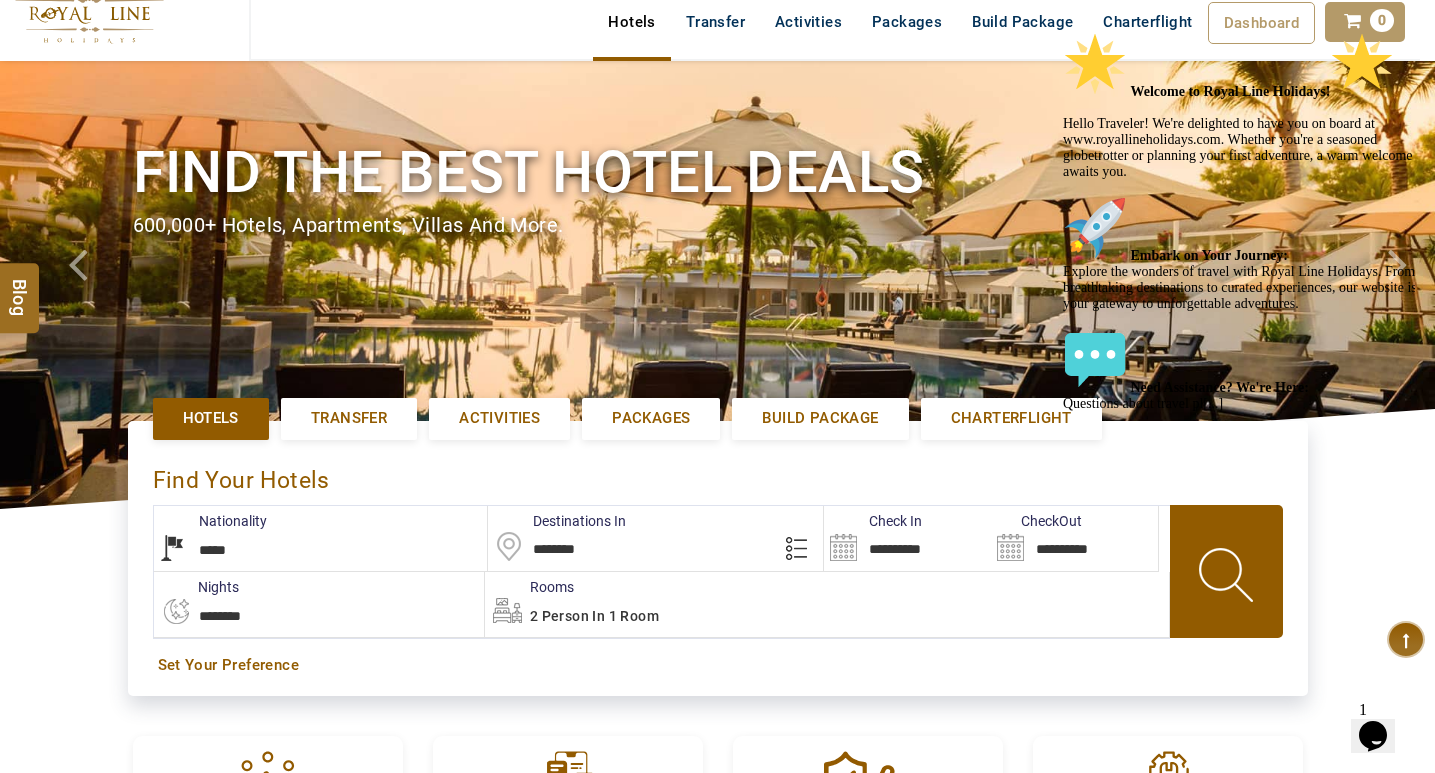 click at bounding box center (1063, 32) 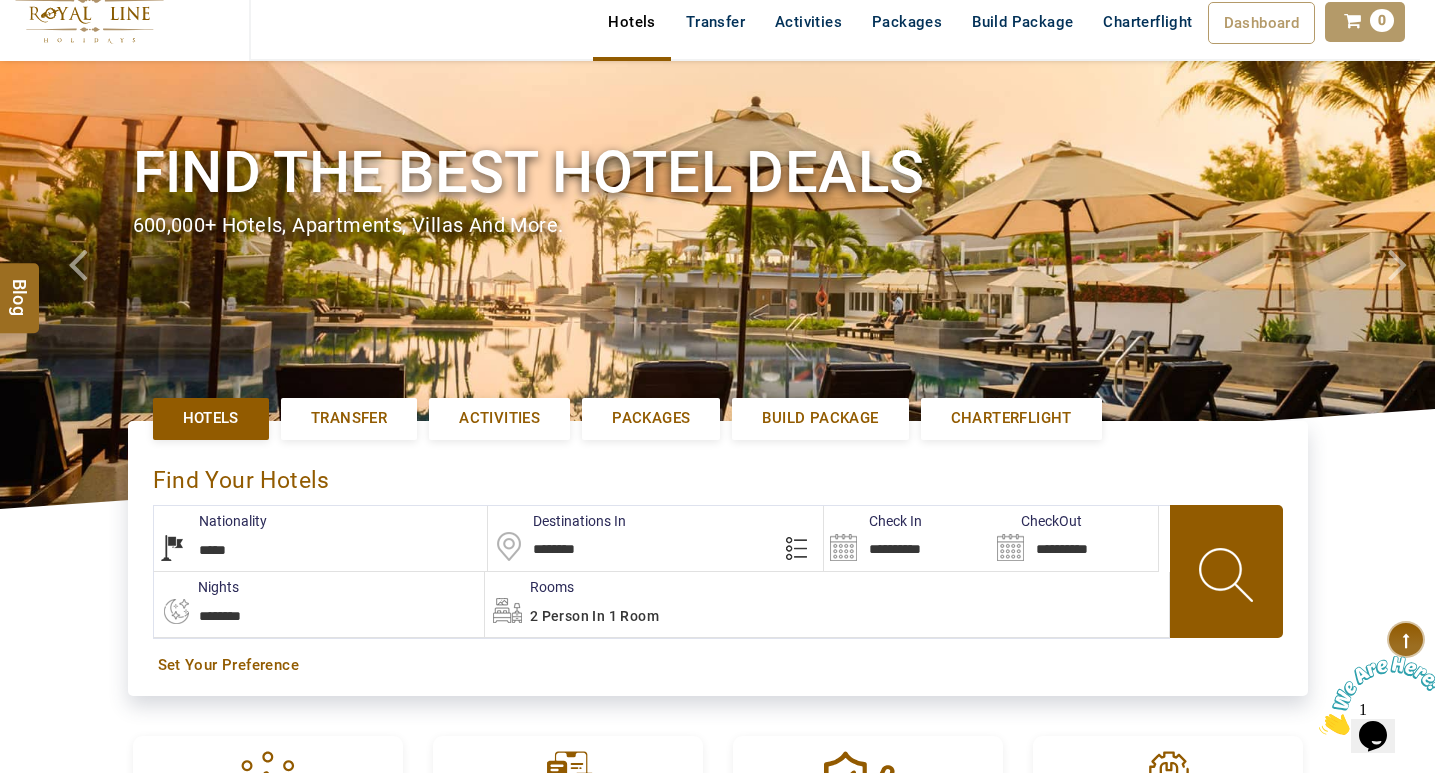click on "**********" at bounding box center (907, 538) 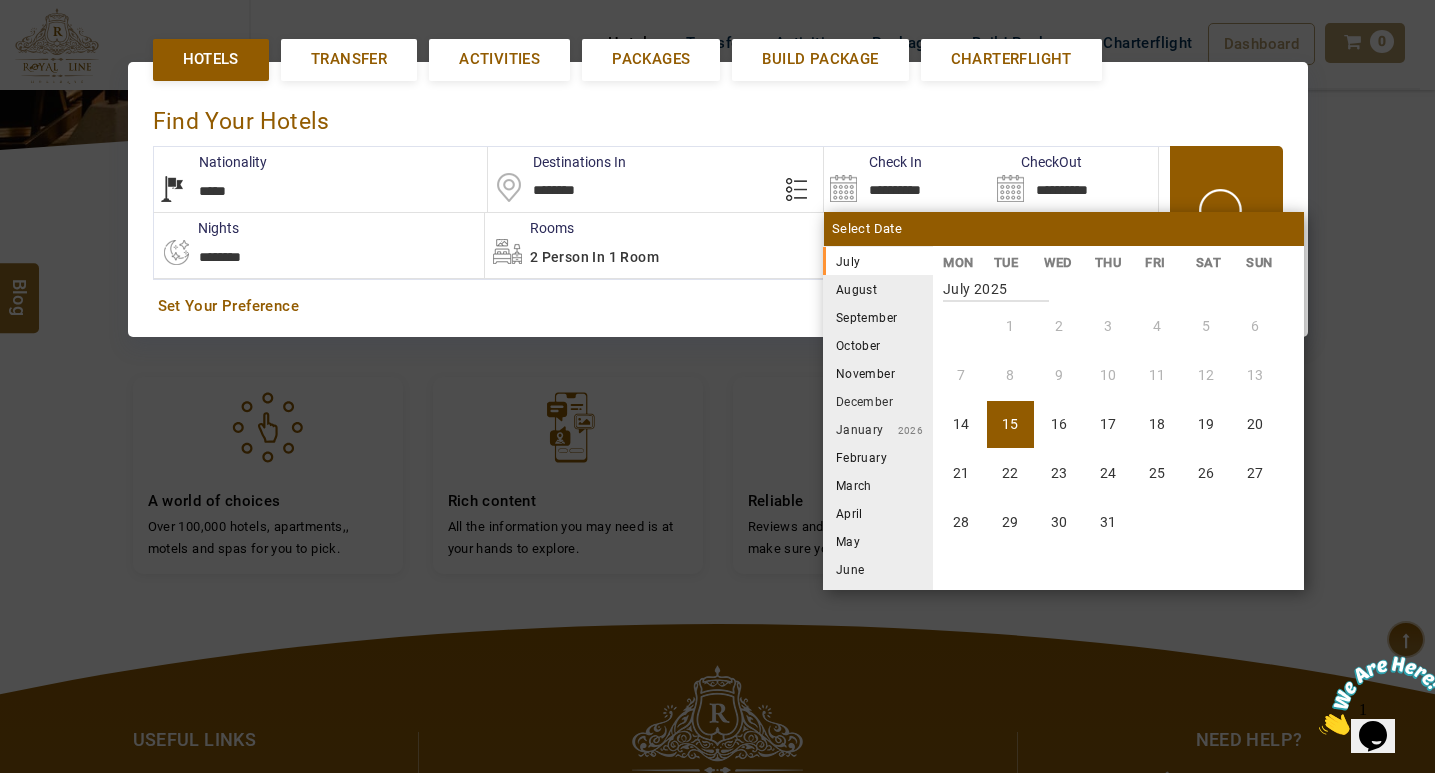 scroll, scrollTop: 461, scrollLeft: 0, axis: vertical 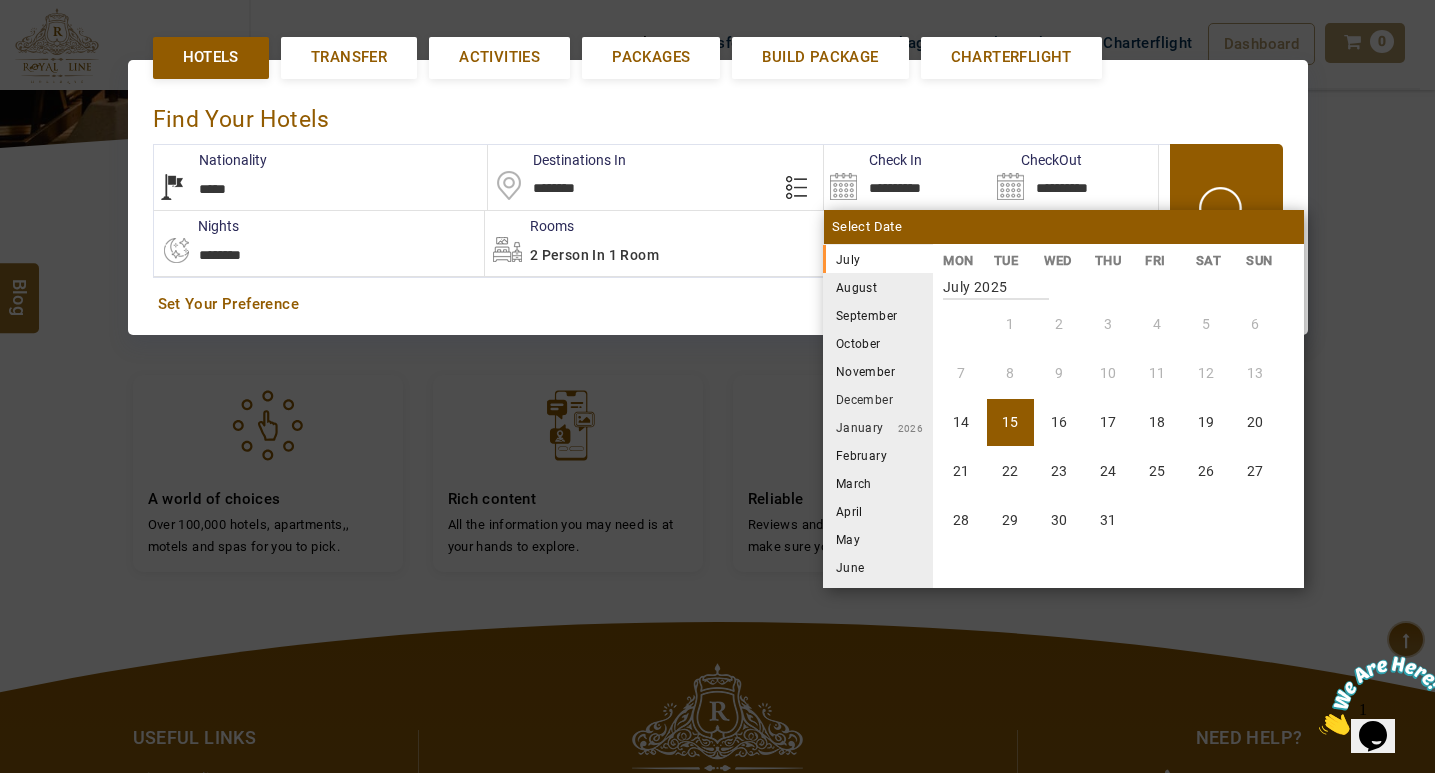 click on "August" at bounding box center (878, 287) 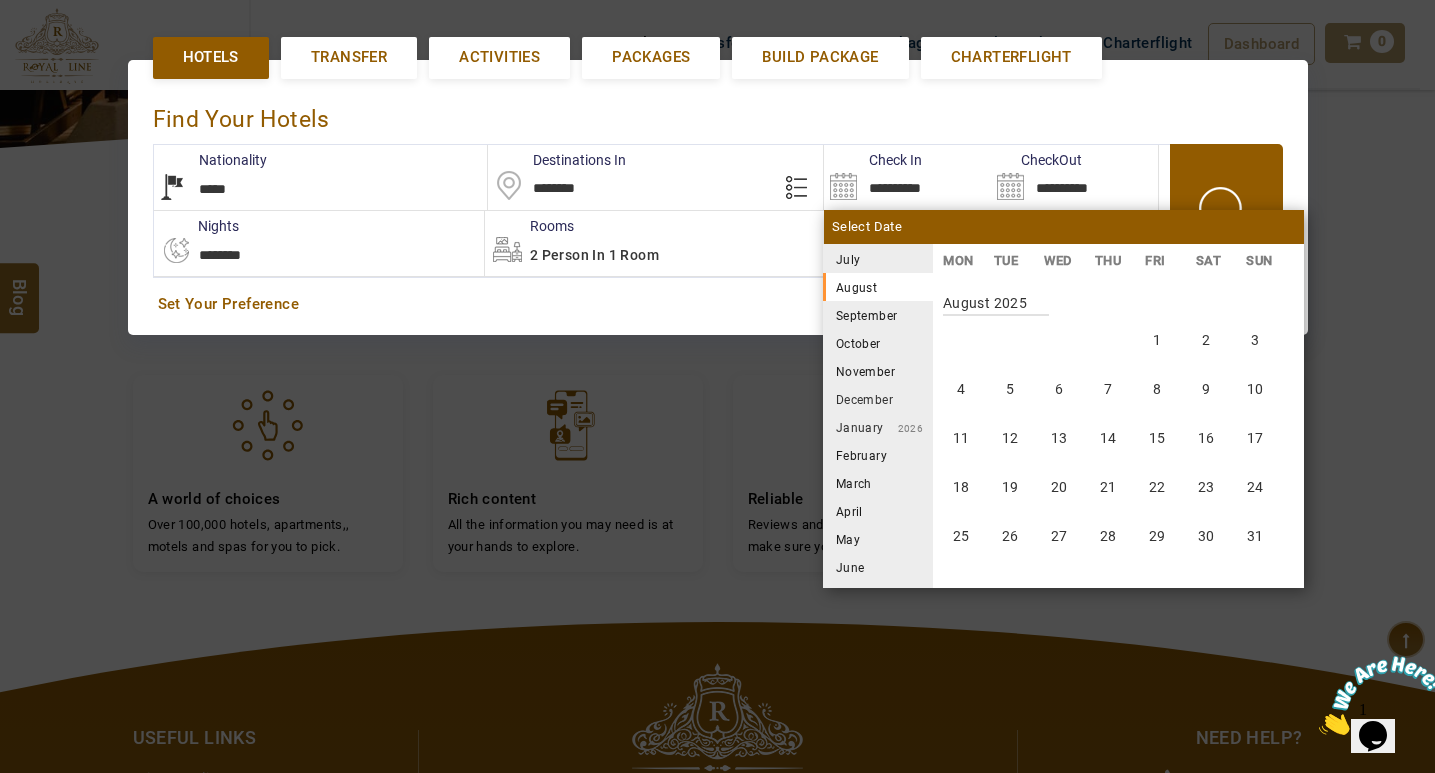 scroll, scrollTop: 370, scrollLeft: 0, axis: vertical 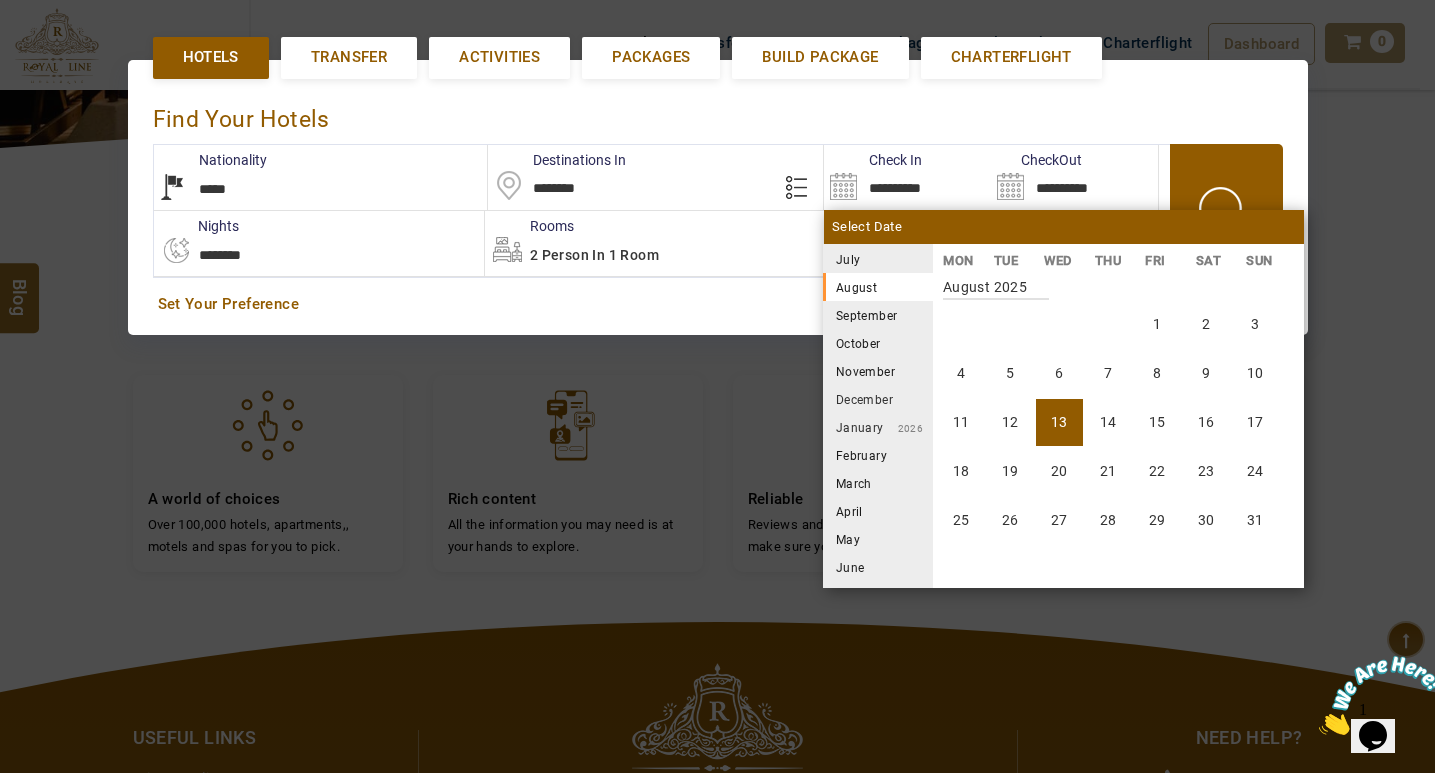 click on "13" at bounding box center [1059, 422] 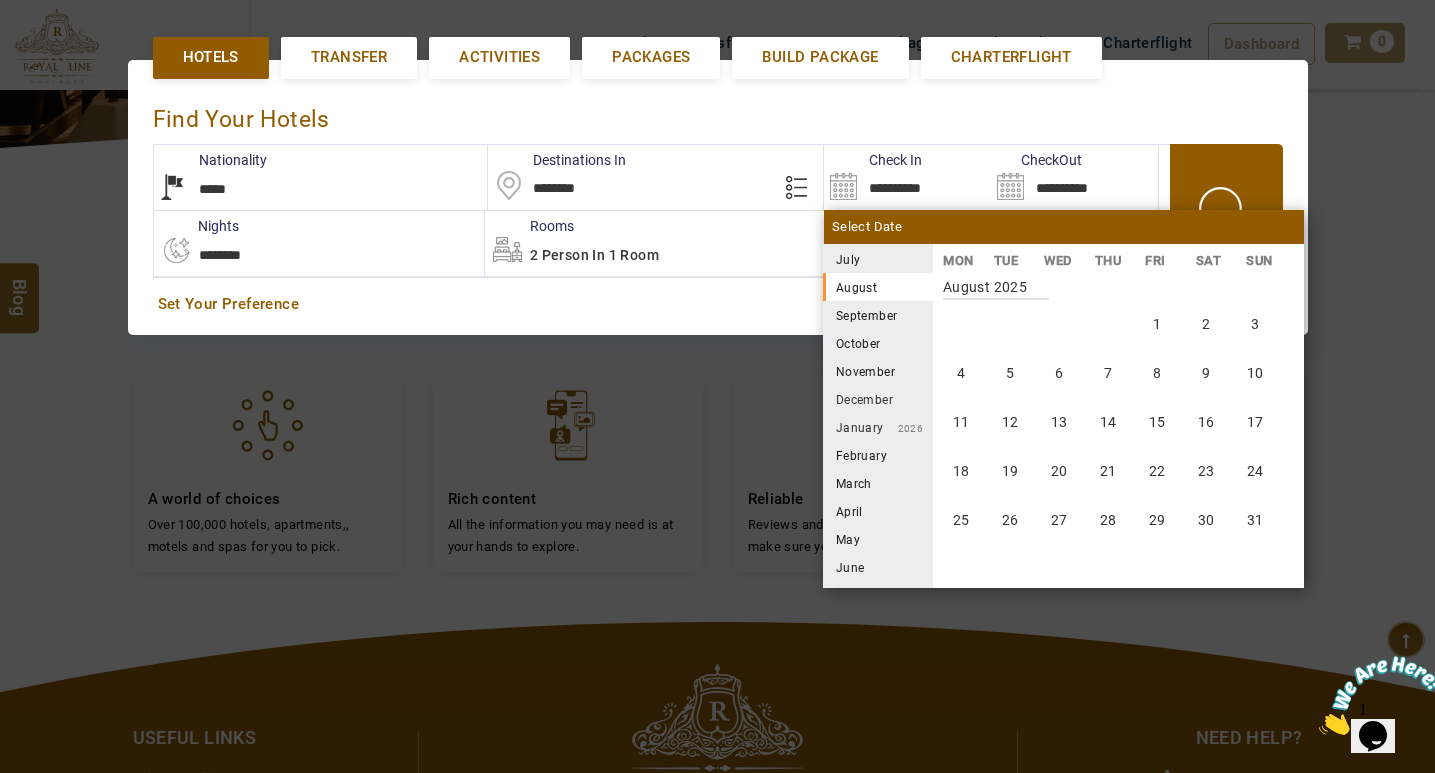 type on "**********" 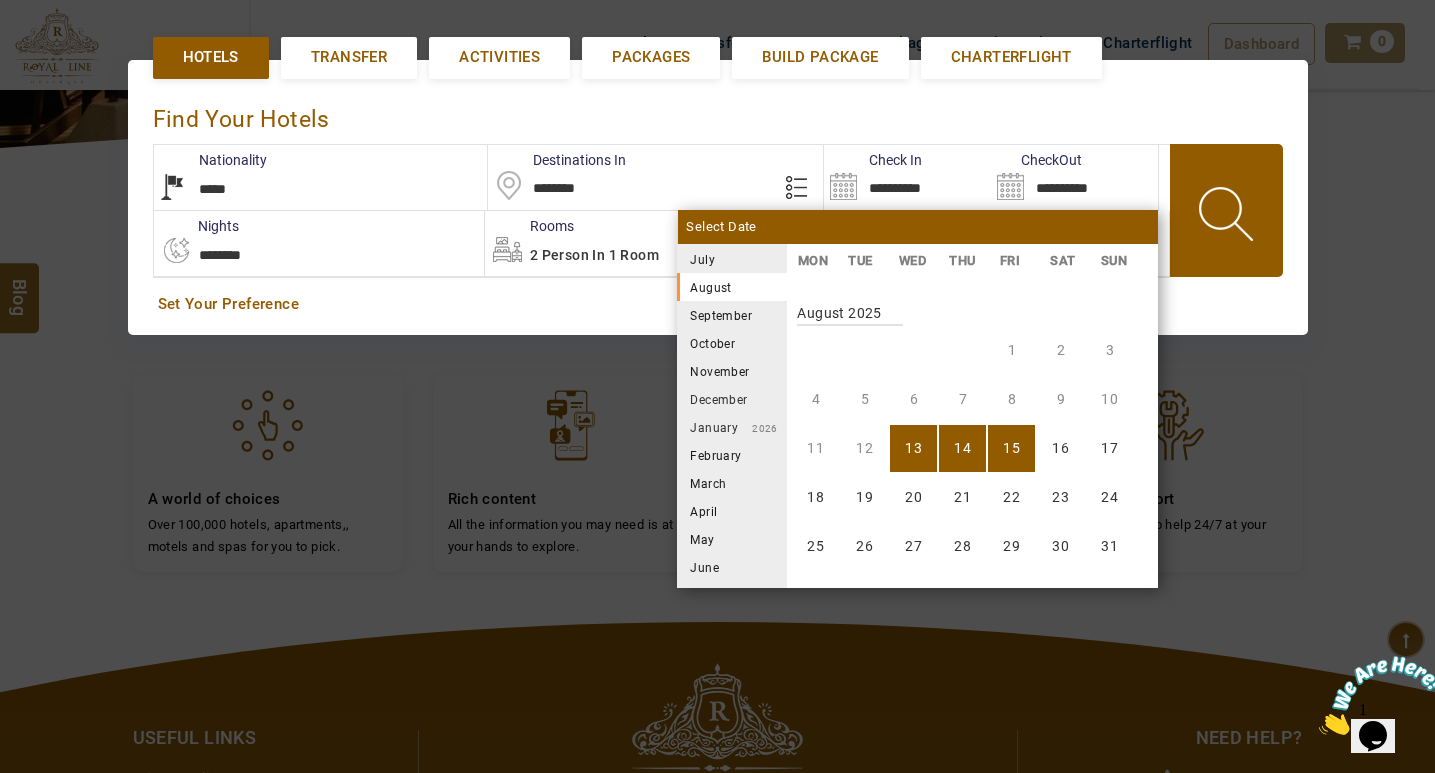 scroll, scrollTop: 370, scrollLeft: 0, axis: vertical 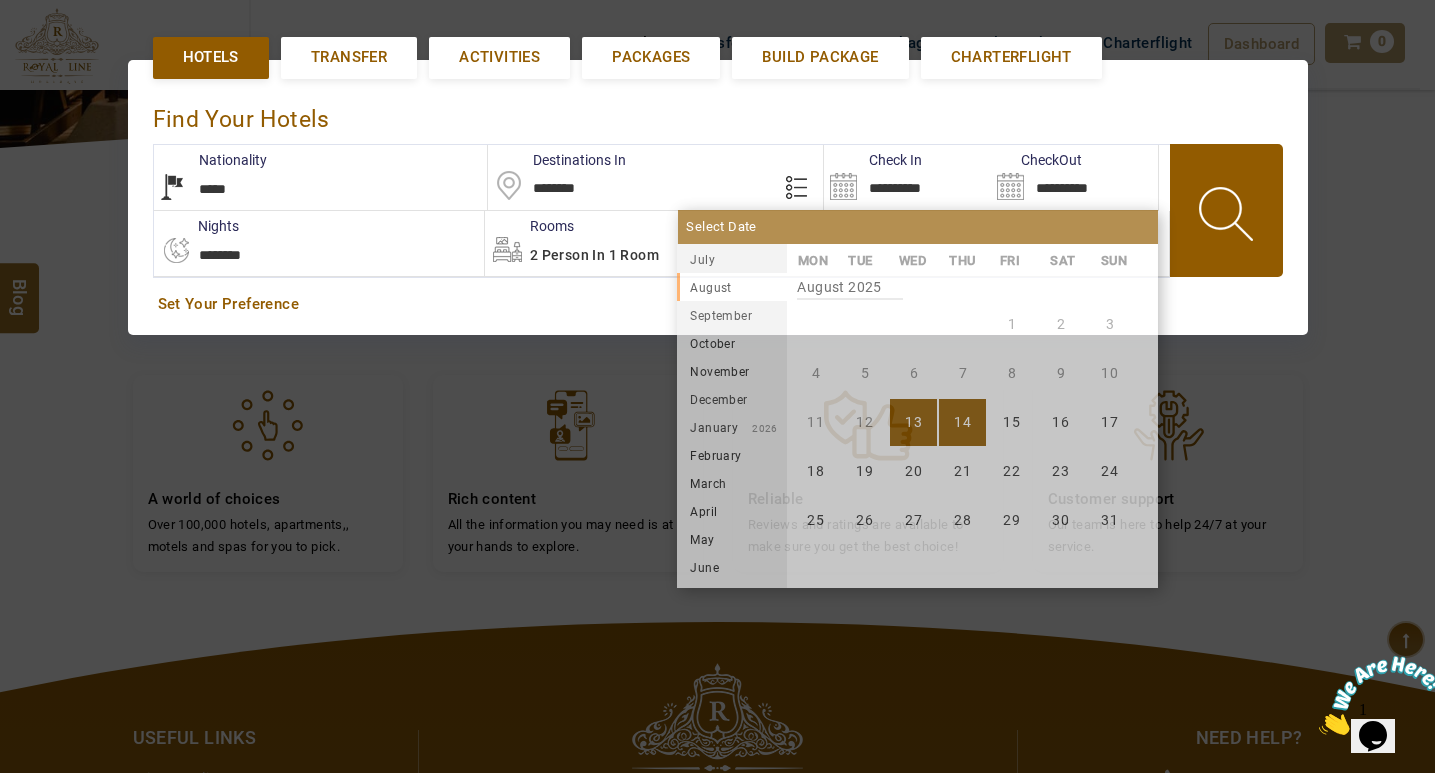 click on "14" at bounding box center [962, 422] 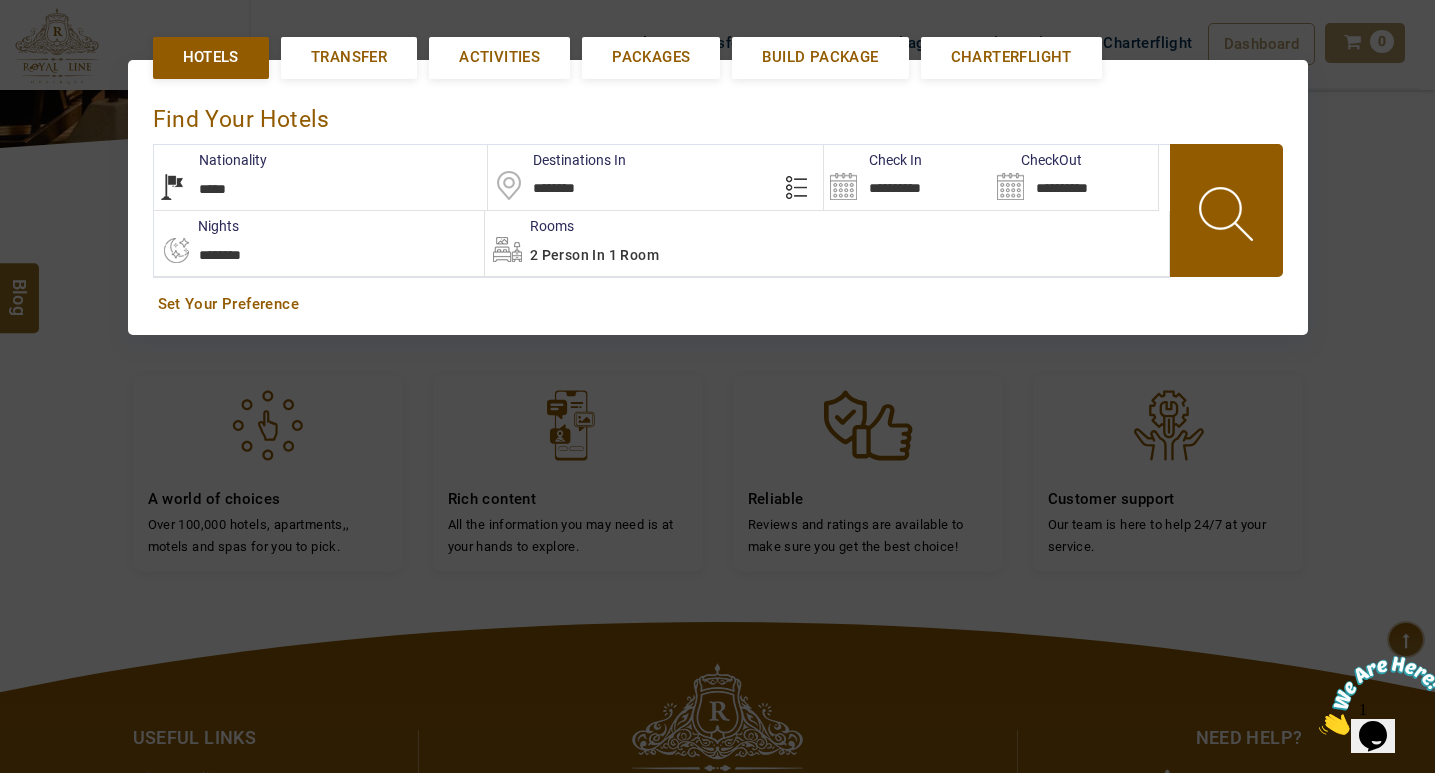 click at bounding box center [1228, 217] 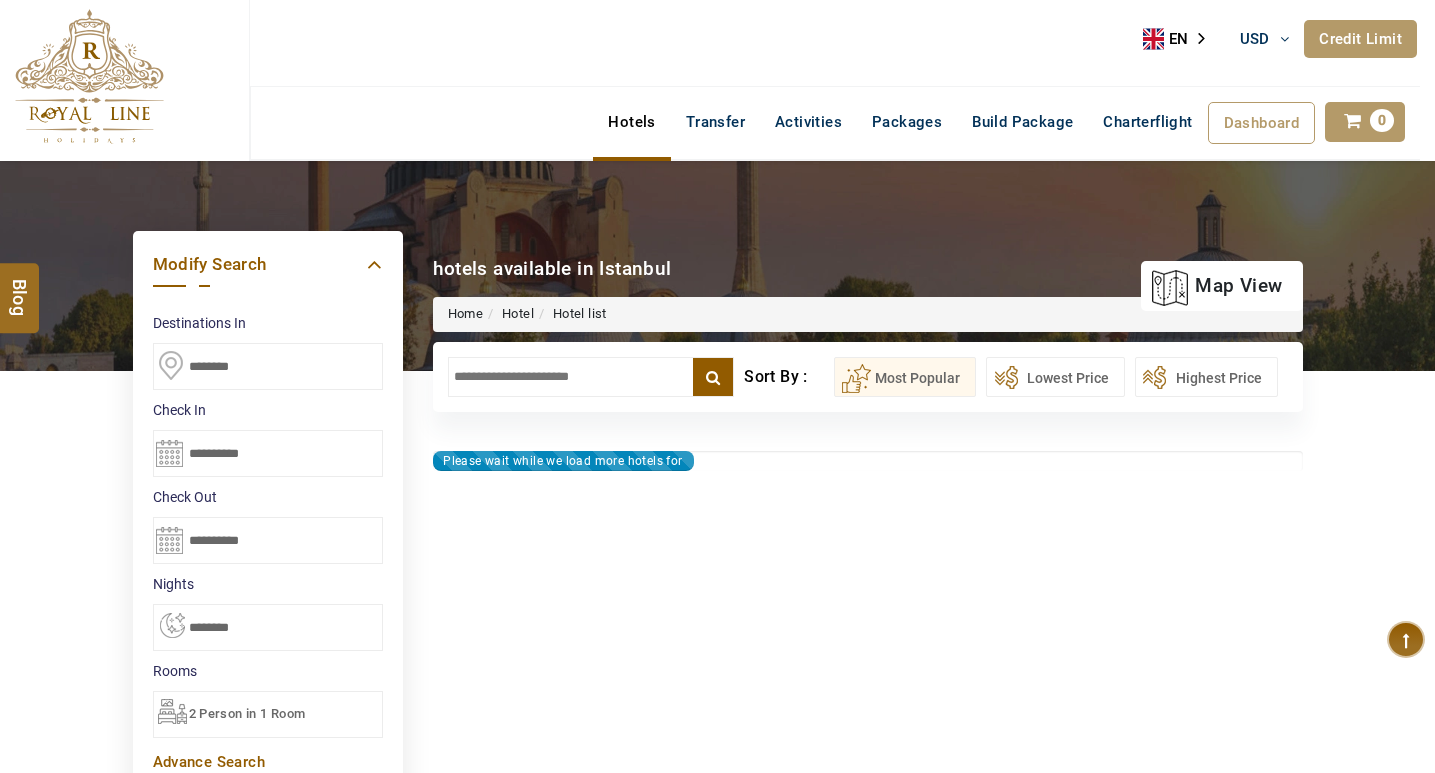 type on "**********" 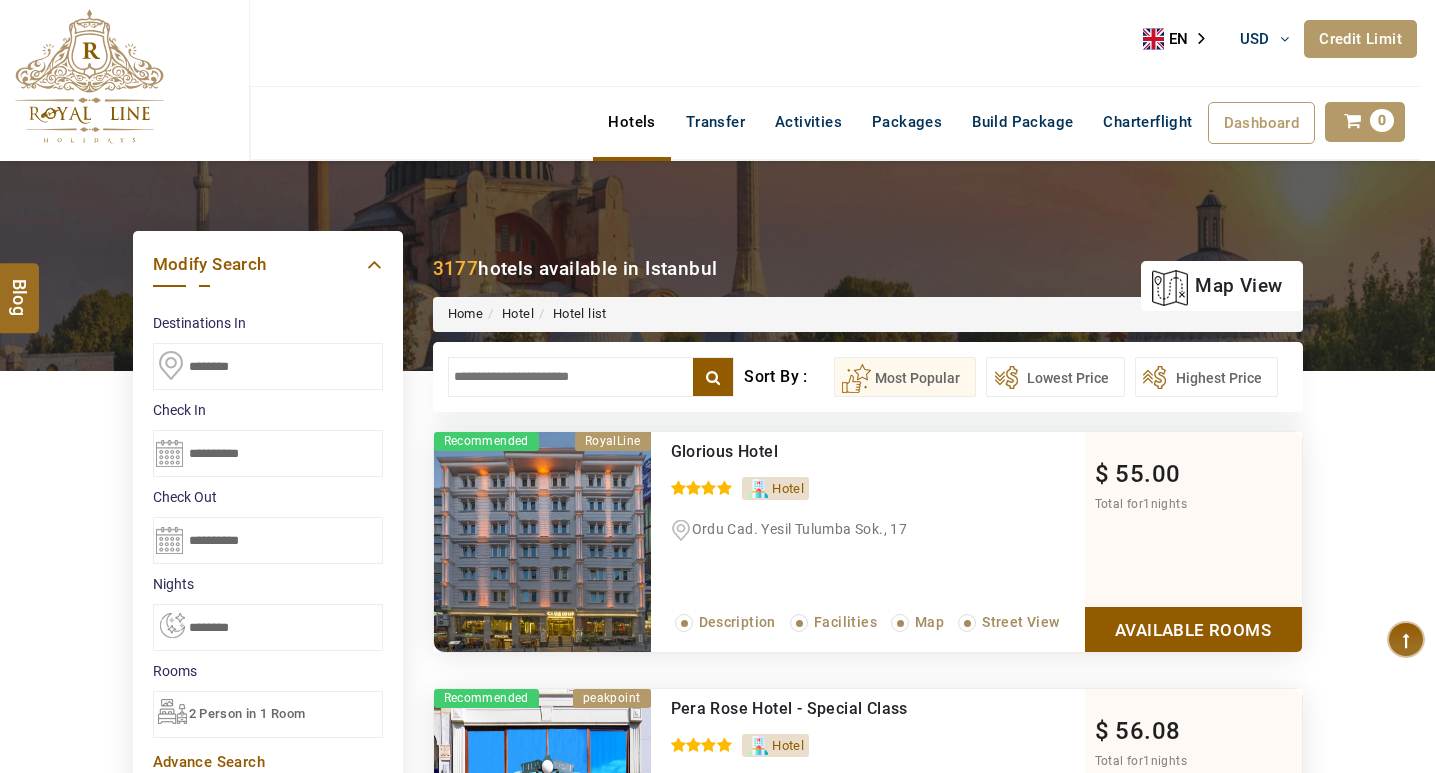 scroll, scrollTop: 0, scrollLeft: 0, axis: both 